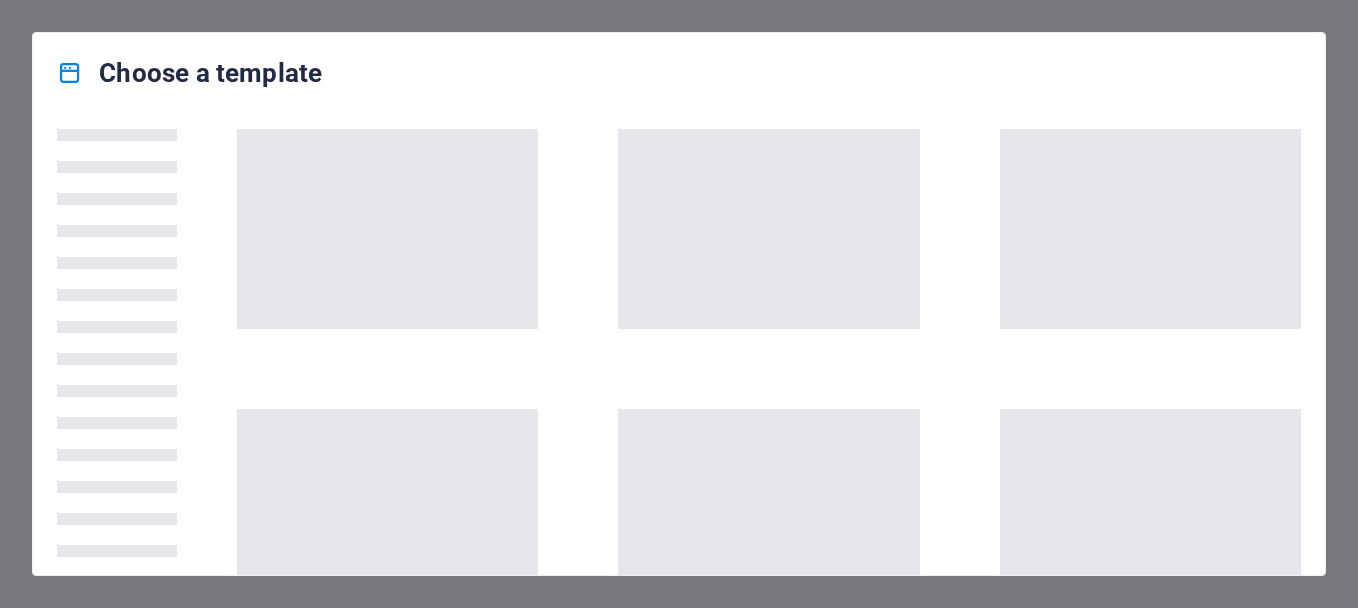 scroll, scrollTop: 0, scrollLeft: 0, axis: both 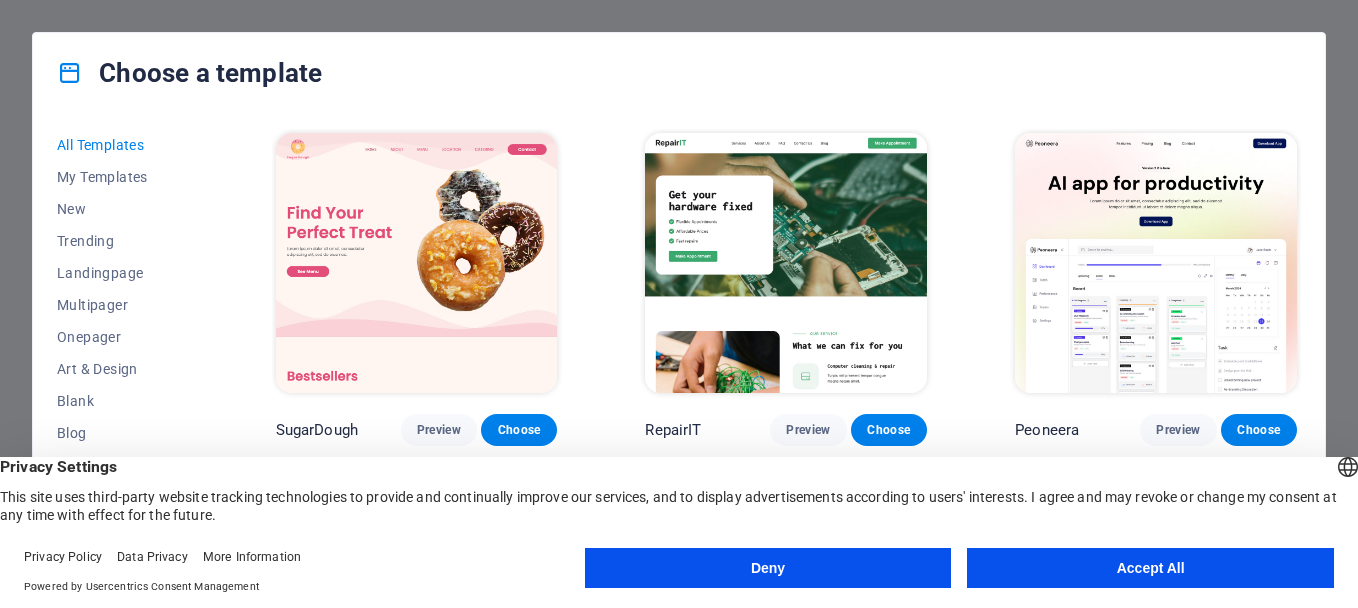 click on "Accept All" at bounding box center (1150, 568) 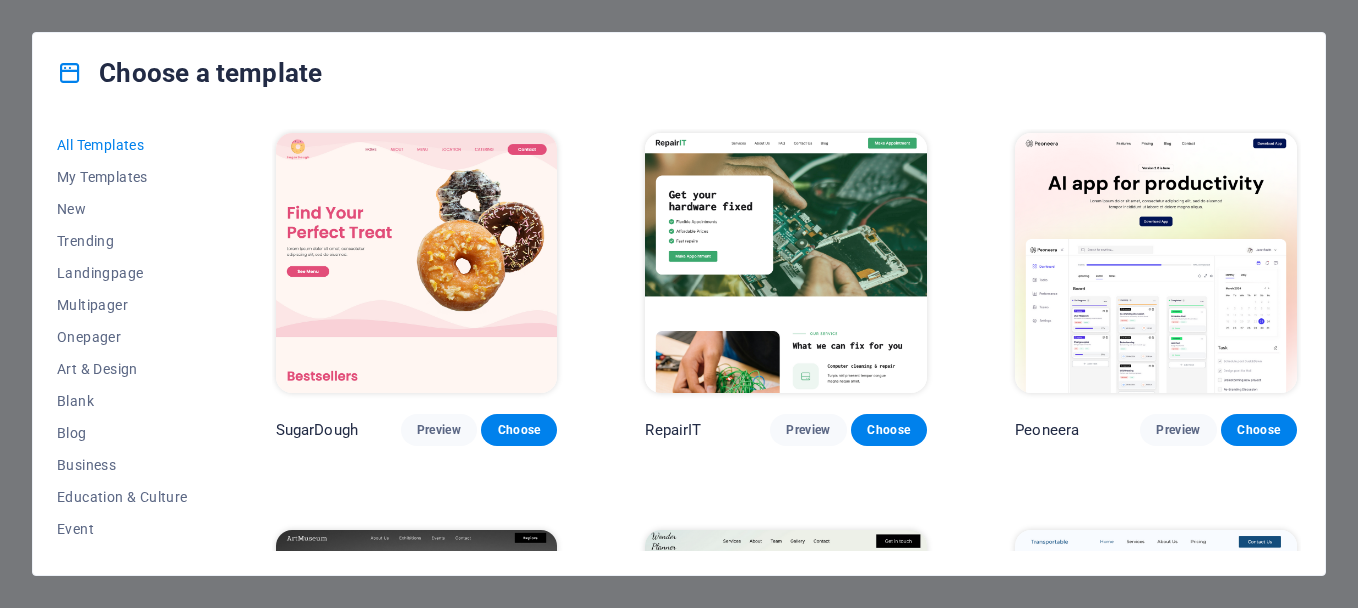click on "Choose a template" at bounding box center (679, 73) 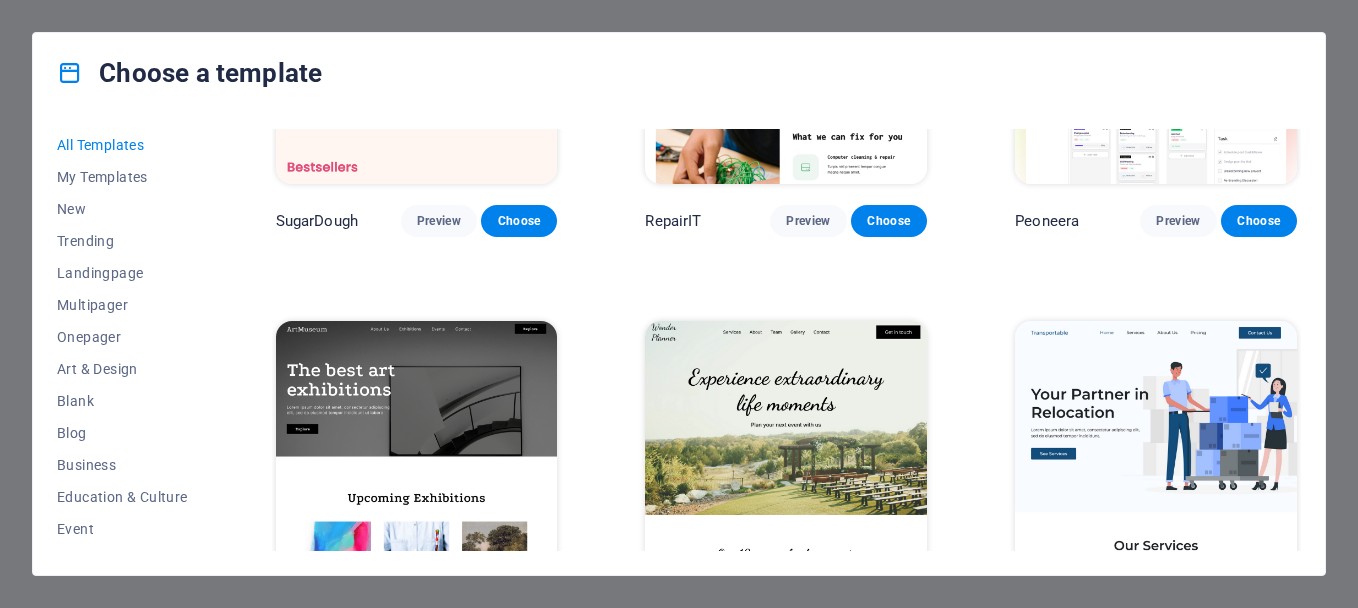 scroll, scrollTop: 0, scrollLeft: 0, axis: both 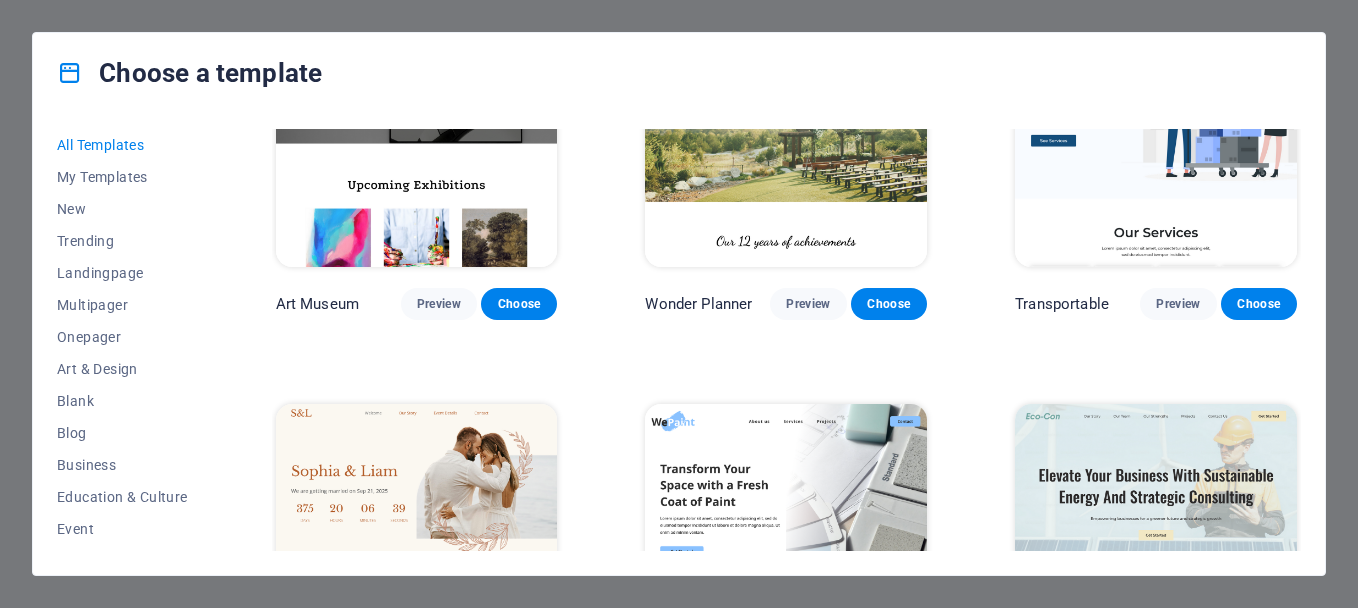 click at bounding box center [417, 534] 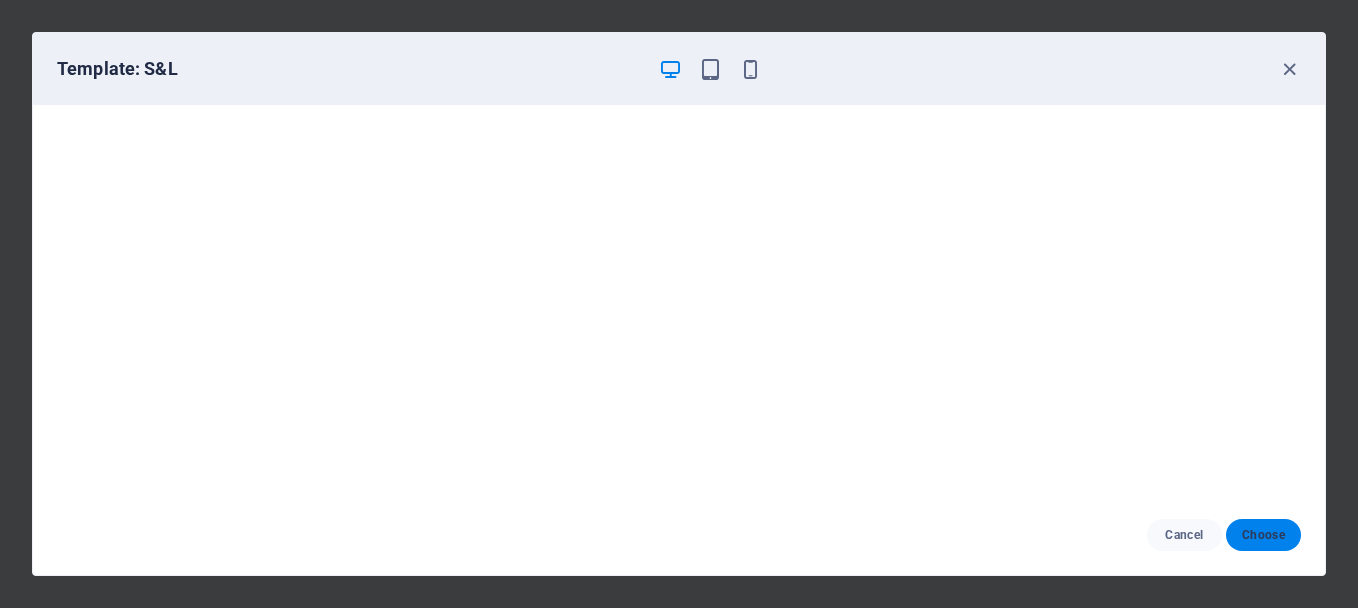 click on "Choose" at bounding box center (1263, 535) 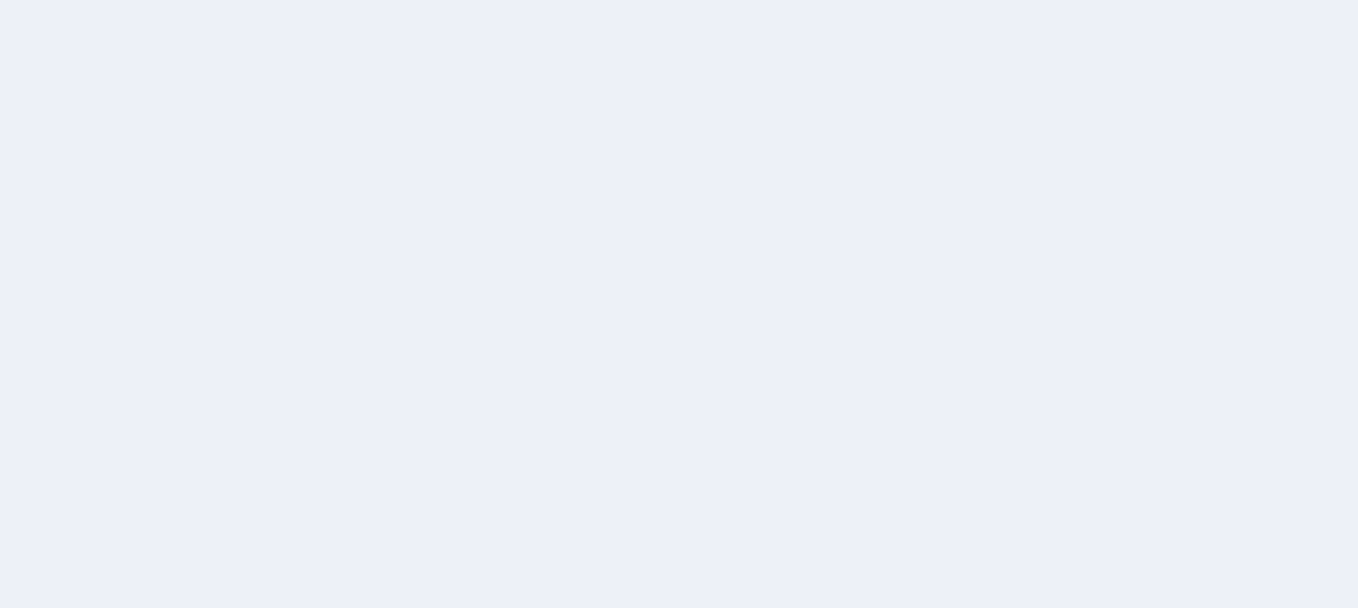scroll, scrollTop: 0, scrollLeft: 0, axis: both 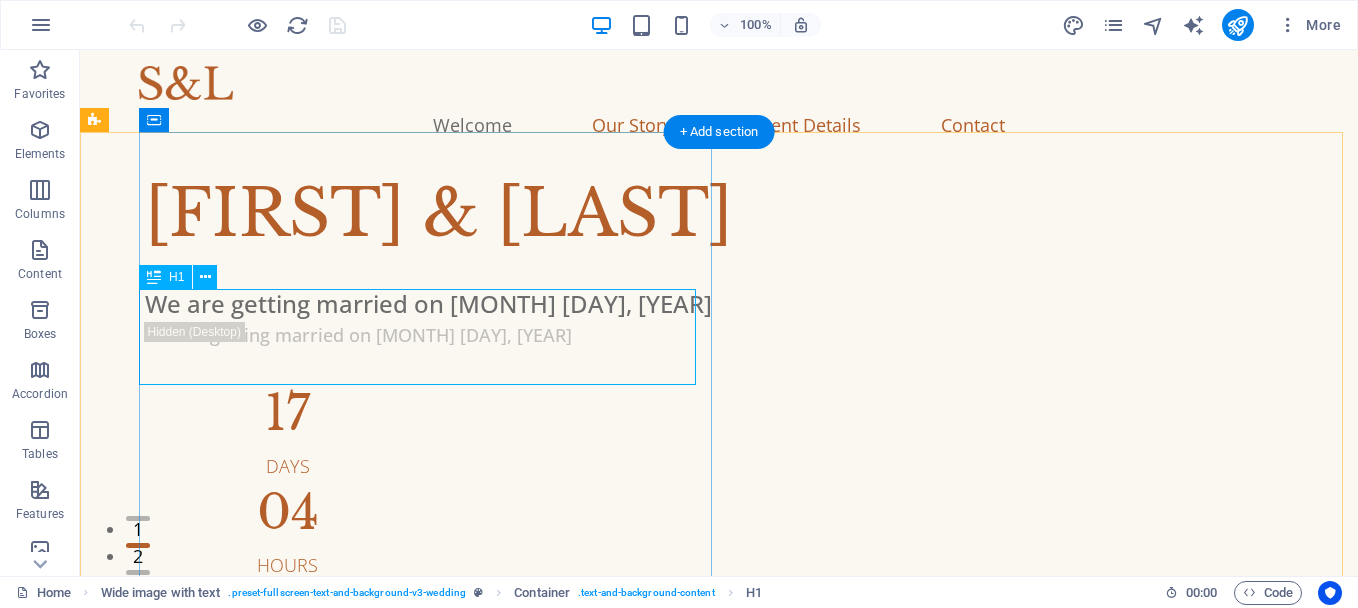 click on "Sophia & Liam" at bounding box center [741, 214] 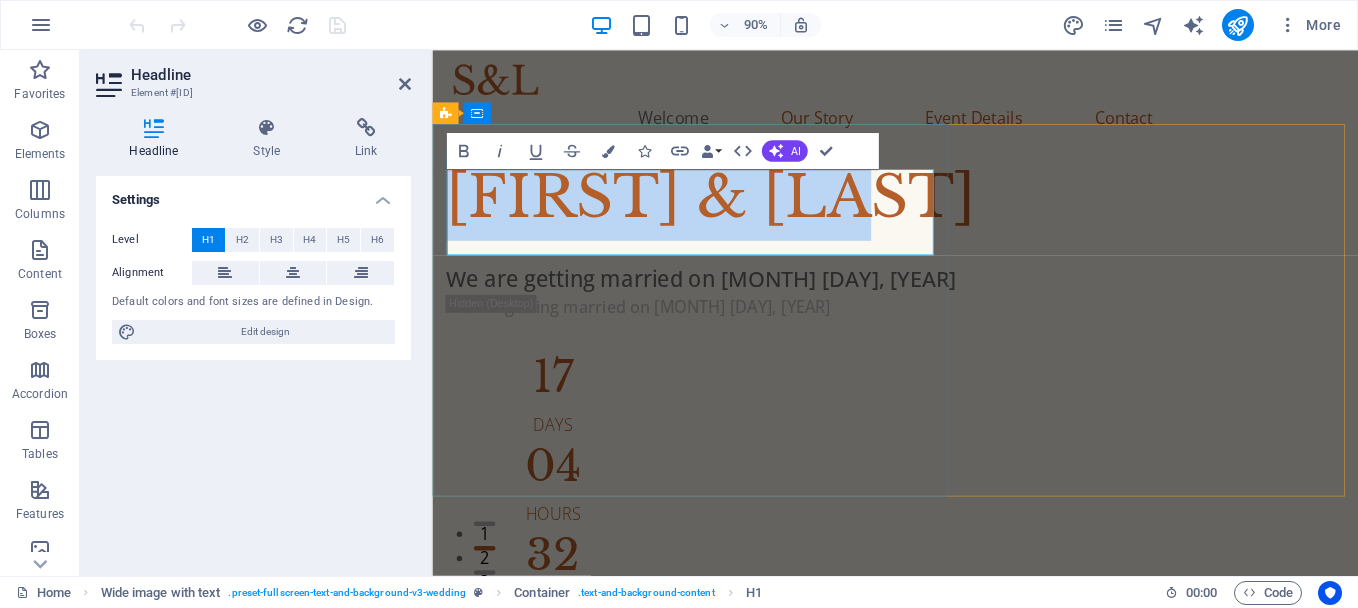 click on "Sophia & Liam" at bounding box center [946, 214] 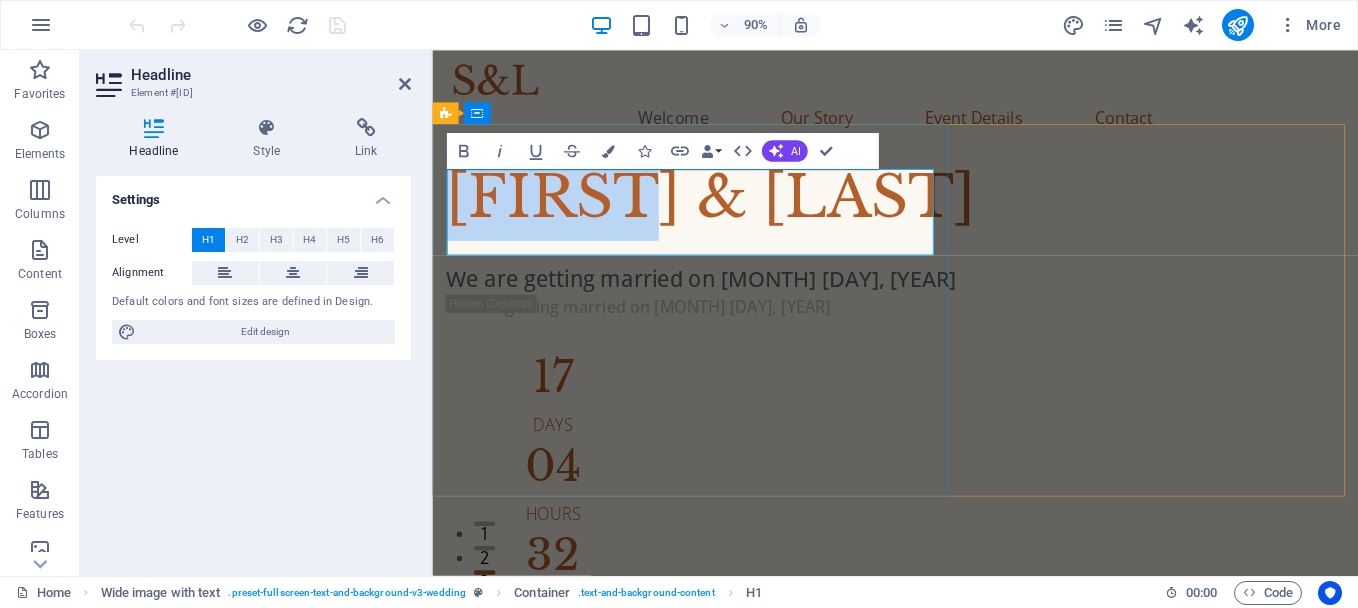 drag, startPoint x: 676, startPoint y: 234, endPoint x: 446, endPoint y: 243, distance: 230.17603 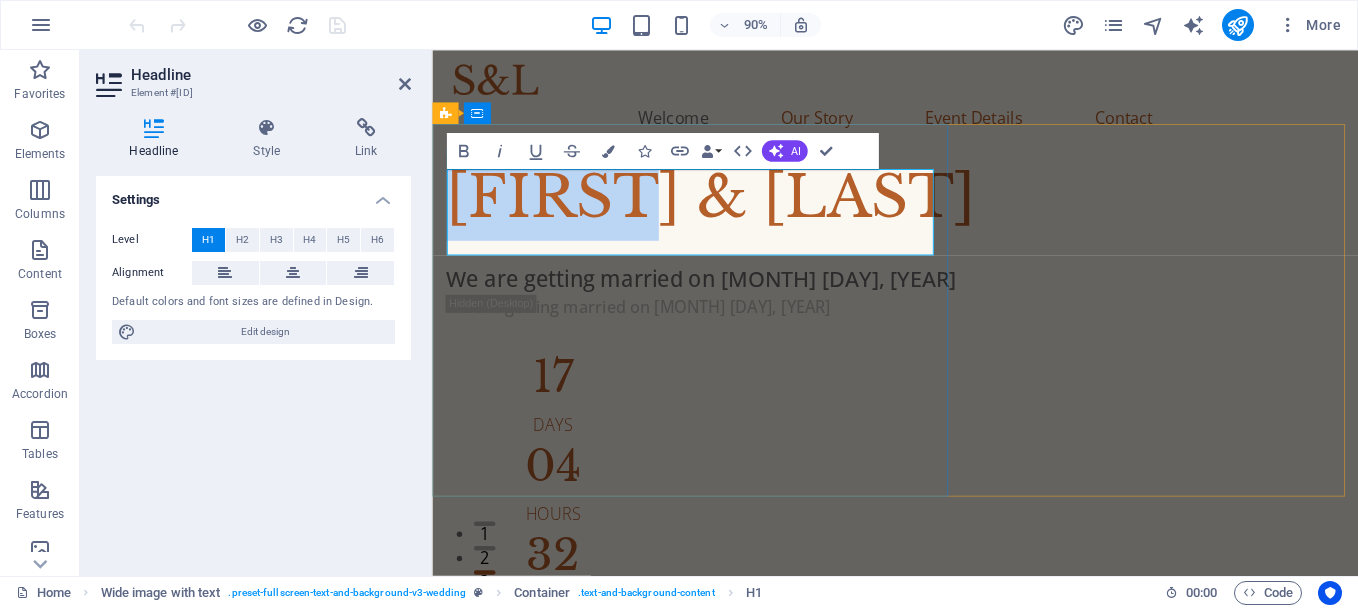 click on "Sophia & Liam We are getting married on Sep 21, 2025  We are getting married on Sep 21, 2025  17 Days 04 Hours 32 Minutes 35 Seconds" at bounding box center [946, 471] 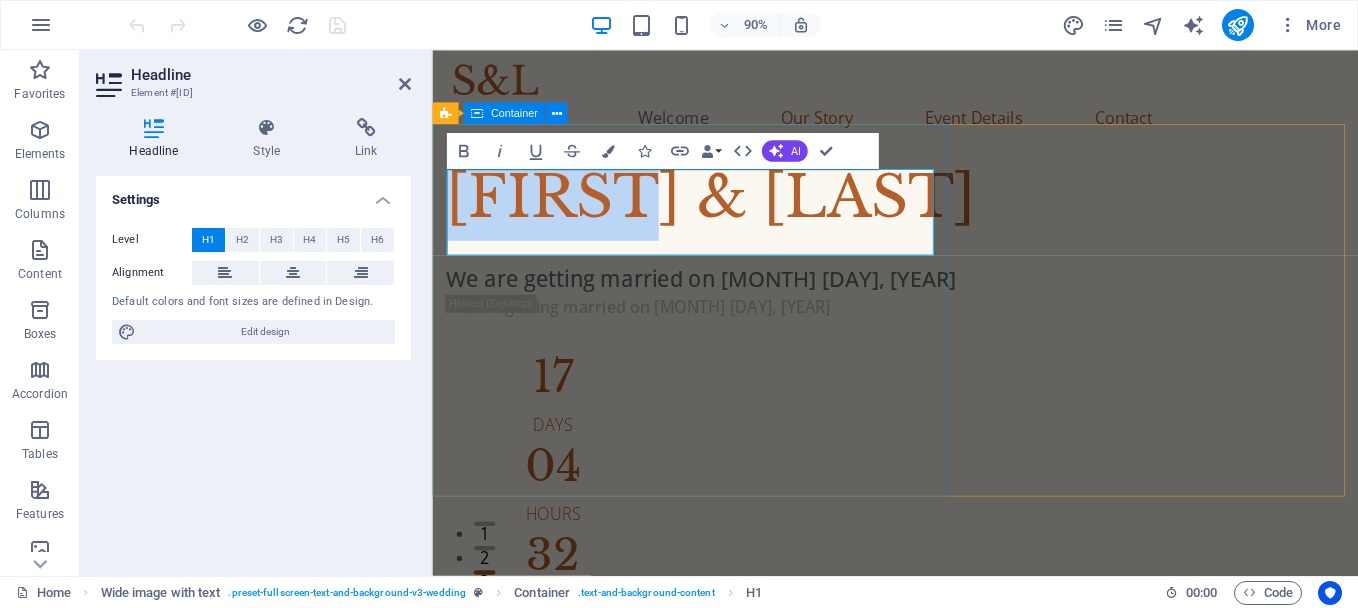 type 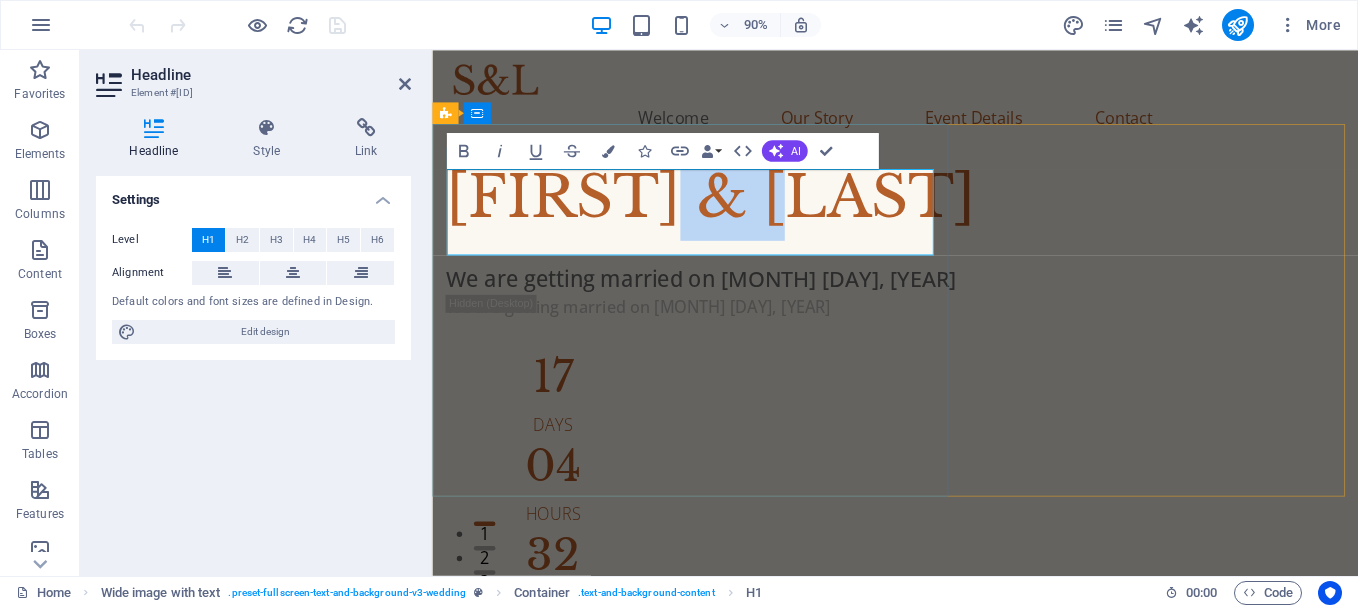 drag, startPoint x: 831, startPoint y: 226, endPoint x: 678, endPoint y: 237, distance: 153.39491 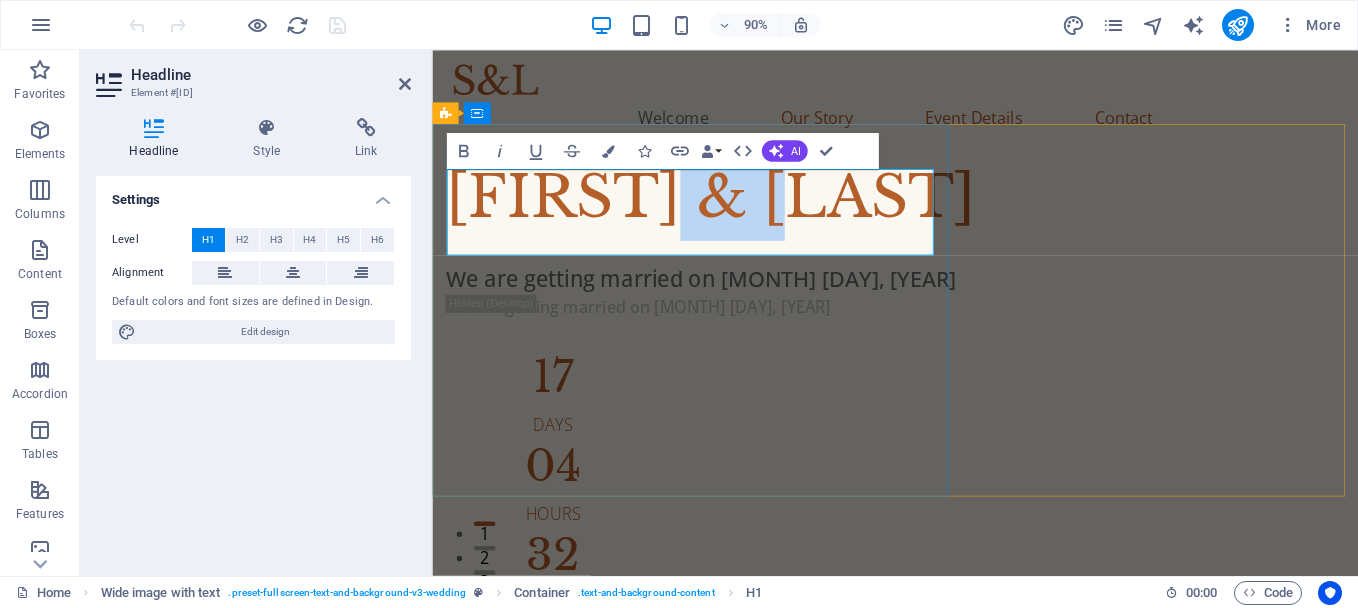 click on "Vivi & Liam" at bounding box center (946, 214) 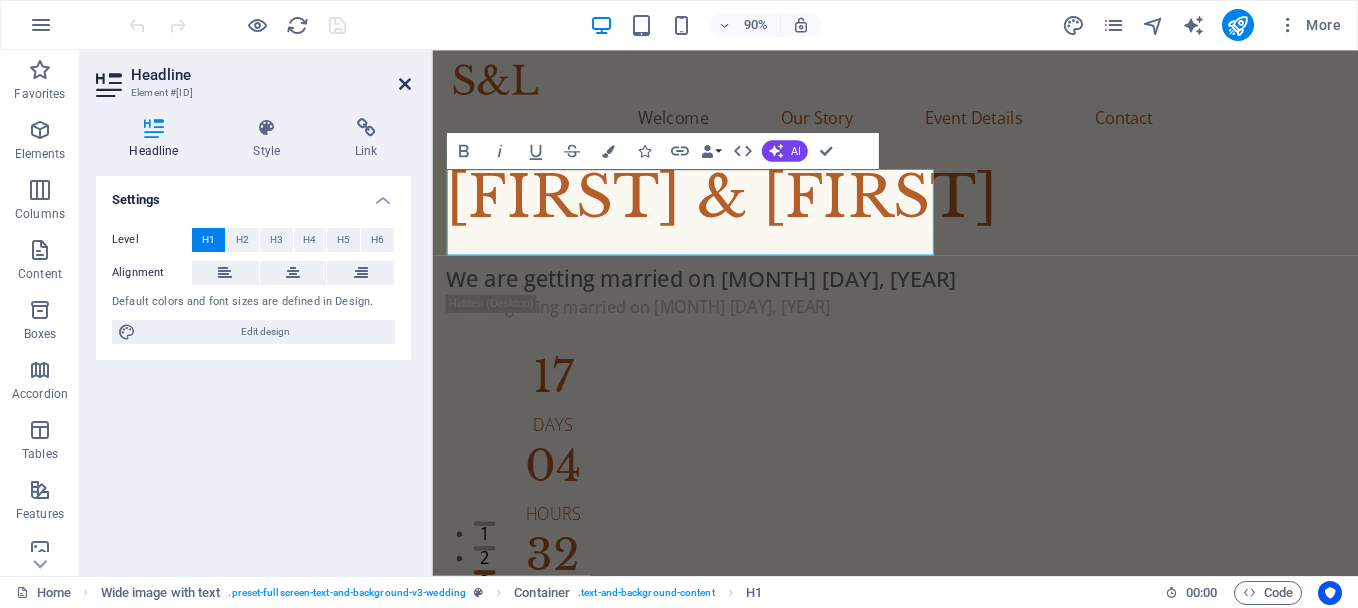 click at bounding box center (405, 84) 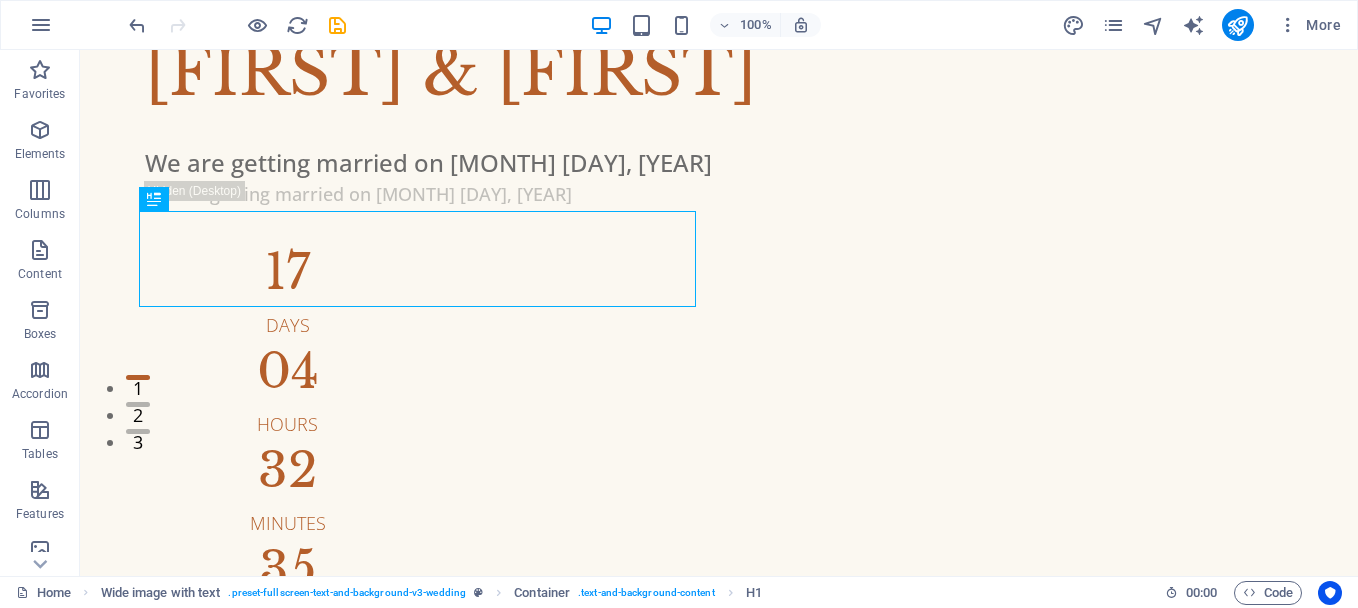 scroll, scrollTop: 156, scrollLeft: 0, axis: vertical 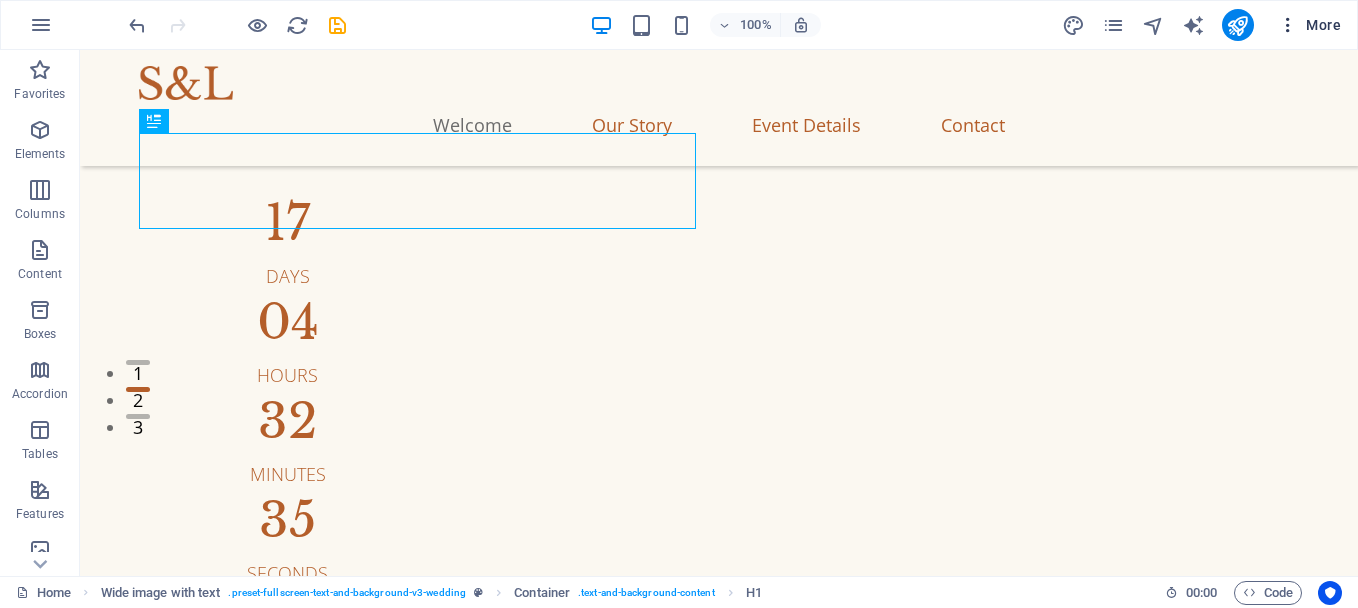 click on "More" at bounding box center [1309, 25] 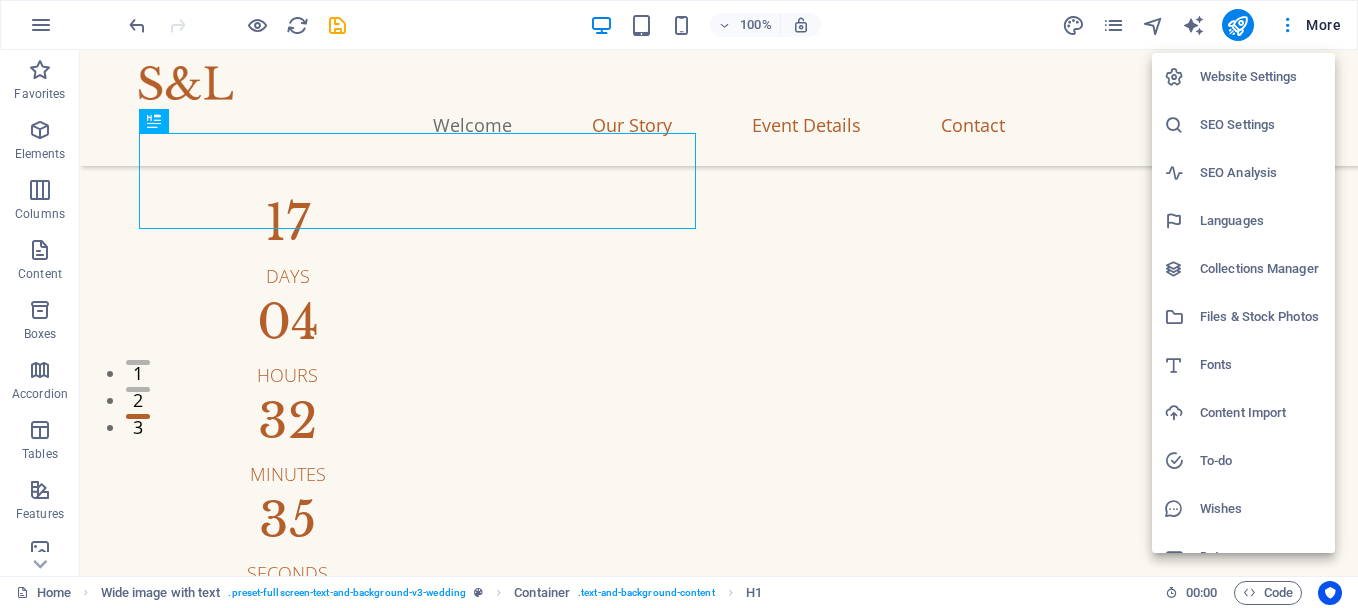 click on "Website Settings" at bounding box center (1261, 77) 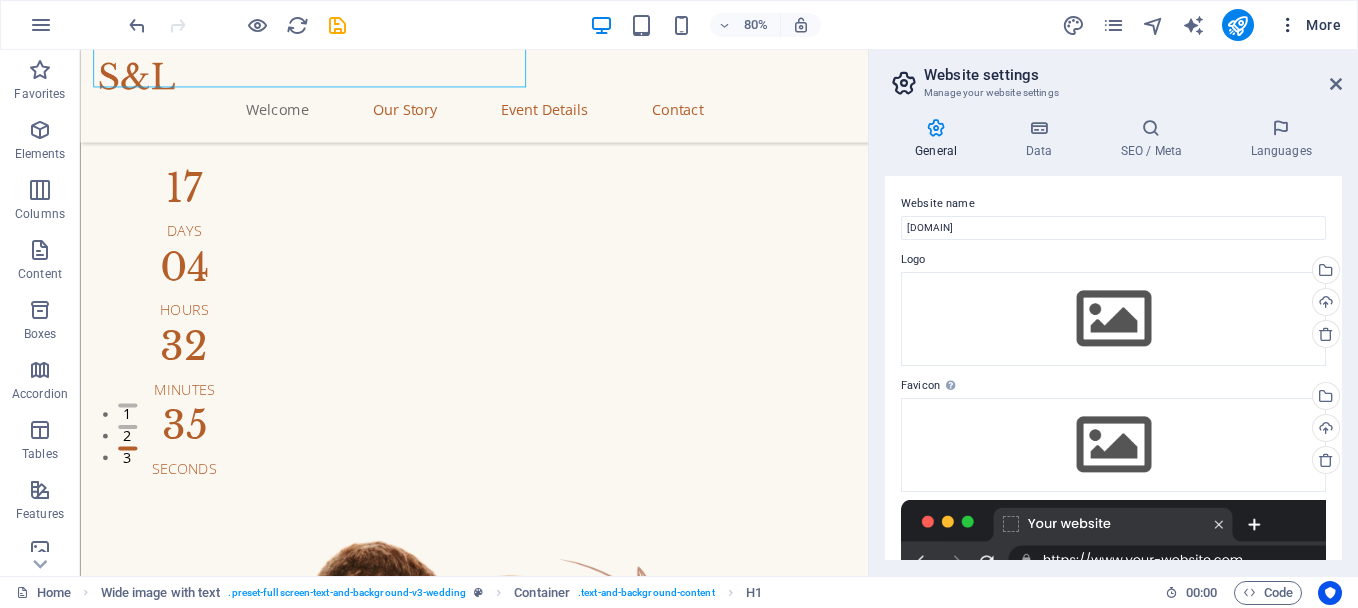 click on "More" at bounding box center [1309, 25] 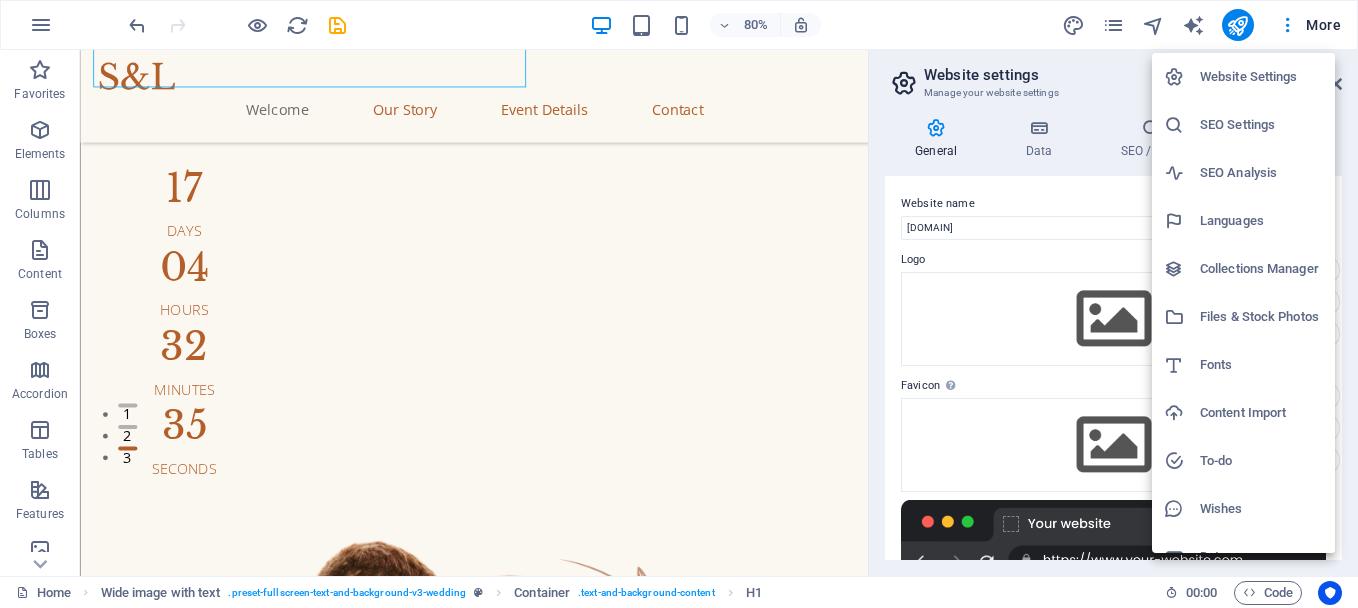click on "Languages" at bounding box center [1261, 221] 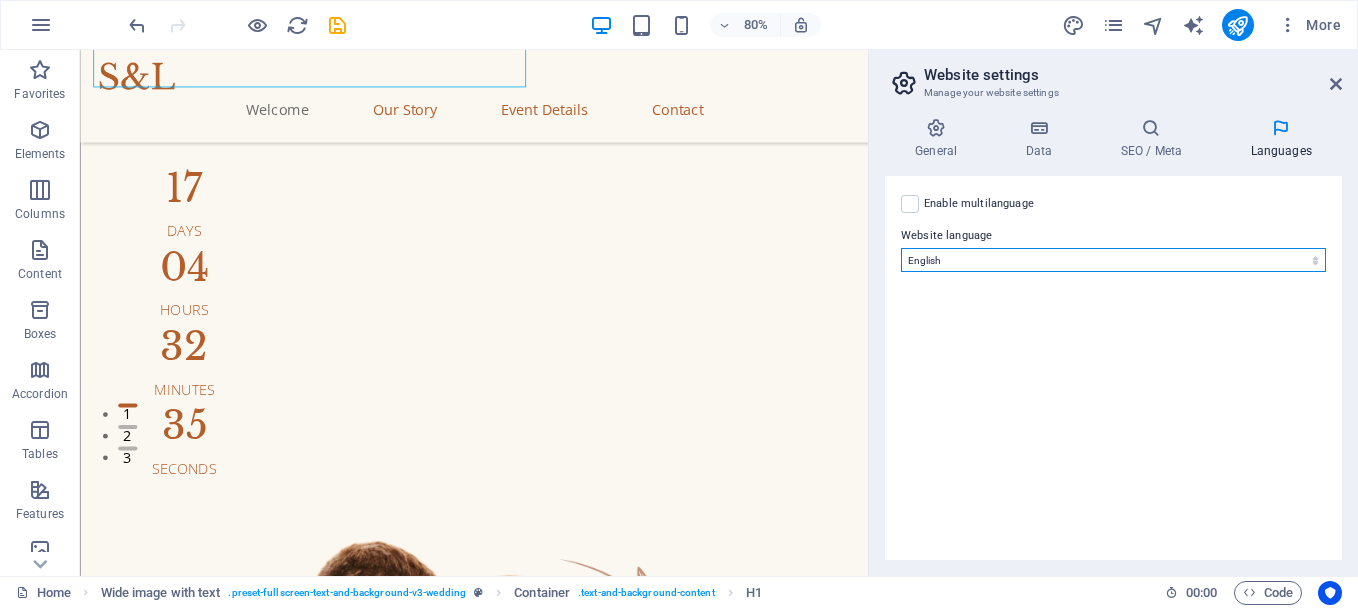 click on "Abkhazian Afar Afrikaans Akan Albanian Amharic Arabic Aragonese Armenian Assamese Avaric Avestan Aymara Azerbaijani Bambara Bashkir Basque Belarusian Bengali Bihari languages Bislama Bokmål Bosnian Breton Bulgarian Burmese Catalan Central Khmer Chamorro Chechen Chinese Church Slavic Chuvash Cornish Corsican Cree Croatian Czech Danish Dutch Dzongkha English Esperanto Estonian Ewe Faroese Farsi (Persian) Fijian Finnish French Fulah Gaelic Galician Ganda Georgian German Greek Greenlandic Guaraní Gujarati Haitian Creole Hausa Hebrew Herero Hindi Hiri Motu Hungarian Icelandic Ido Igbo Indonesian Interlingua Interlingue Inuktitut Inupiaq Irish Italian Japanese Javanese Kannada Kanuri Kashmiri Kazakh Kikuyu Kinyarwanda Komi Kongo Korean Kurdish Kwanyama Kyrgyz Lao Latin Latvian Limburgish Lingala Lithuanian Luba-Katanga Luxembourgish Macedonian Malagasy Malay Malayalam Maldivian Maltese Manx Maori Marathi Marshallese Mongolian Nauru Navajo Ndonga Nepali North Ndebele Northern Sami Norwegian Norwegian Nynorsk Nuosu" at bounding box center (1113, 260) 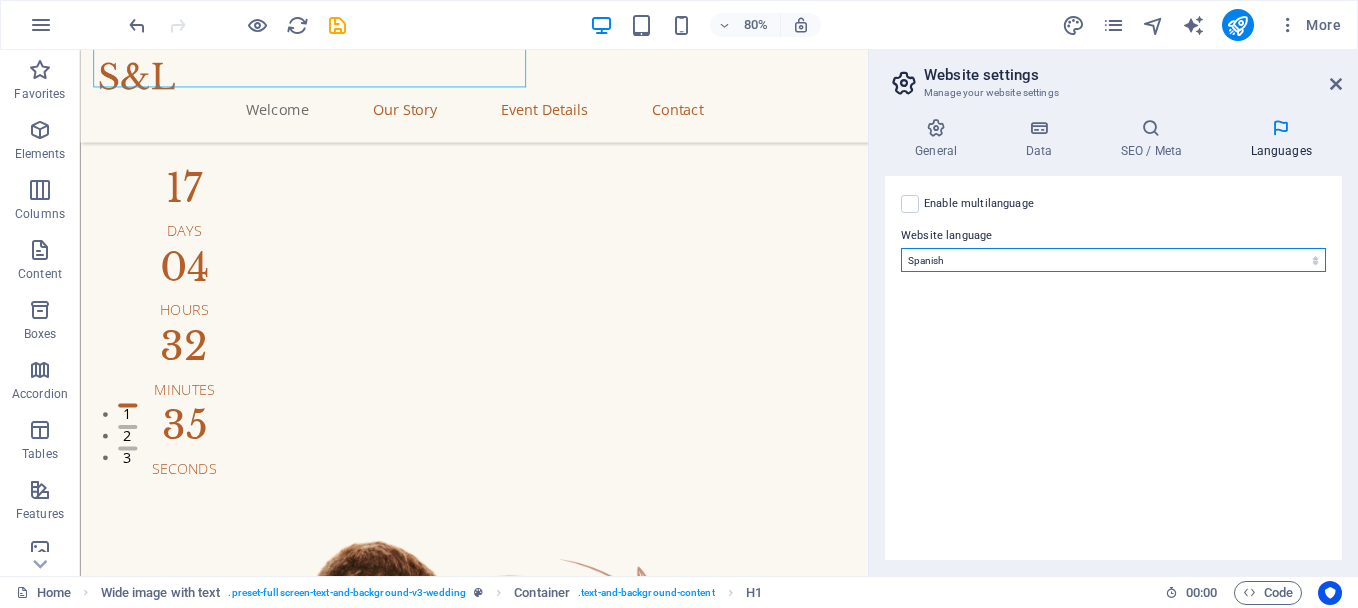 click on "Abkhazian Afar Afrikaans Akan Albanian Amharic Arabic Aragonese Armenian Assamese Avaric Avestan Aymara Azerbaijani Bambara Bashkir Basque Belarusian Bengali Bihari languages Bislama Bokmål Bosnian Breton Bulgarian Burmese Catalan Central Khmer Chamorro Chechen Chinese Church Slavic Chuvash Cornish Corsican Cree Croatian Czech Danish Dutch Dzongkha English Esperanto Estonian Ewe Faroese Farsi (Persian) Fijian Finnish French Fulah Gaelic Galician Ganda Georgian German Greek Greenlandic Guaraní Gujarati Haitian Creole Hausa Hebrew Herero Hindi Hiri Motu Hungarian Icelandic Ido Igbo Indonesian Interlingua Interlingue Inuktitut Inupiaq Irish Italian Japanese Javanese Kannada Kanuri Kashmiri Kazakh Kikuyu Kinyarwanda Komi Kongo Korean Kurdish Kwanyama Kyrgyz Lao Latin Latvian Limburgish Lingala Lithuanian Luba-Katanga Luxembourgish Macedonian Malagasy Malay Malayalam Maldivian Maltese Manx Maori Marathi Marshallese Mongolian Nauru Navajo Ndonga Nepali North Ndebele Northern Sami Norwegian Norwegian Nynorsk Nuosu" at bounding box center (1113, 260) 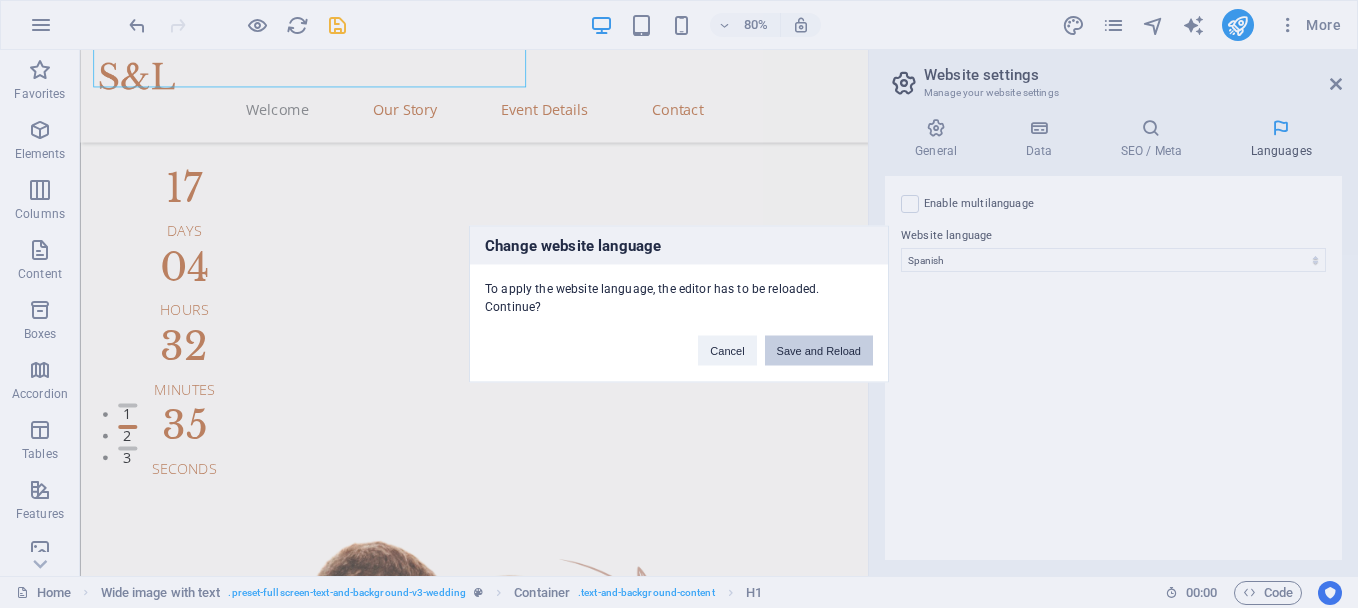click on "Save and Reload" at bounding box center [819, 351] 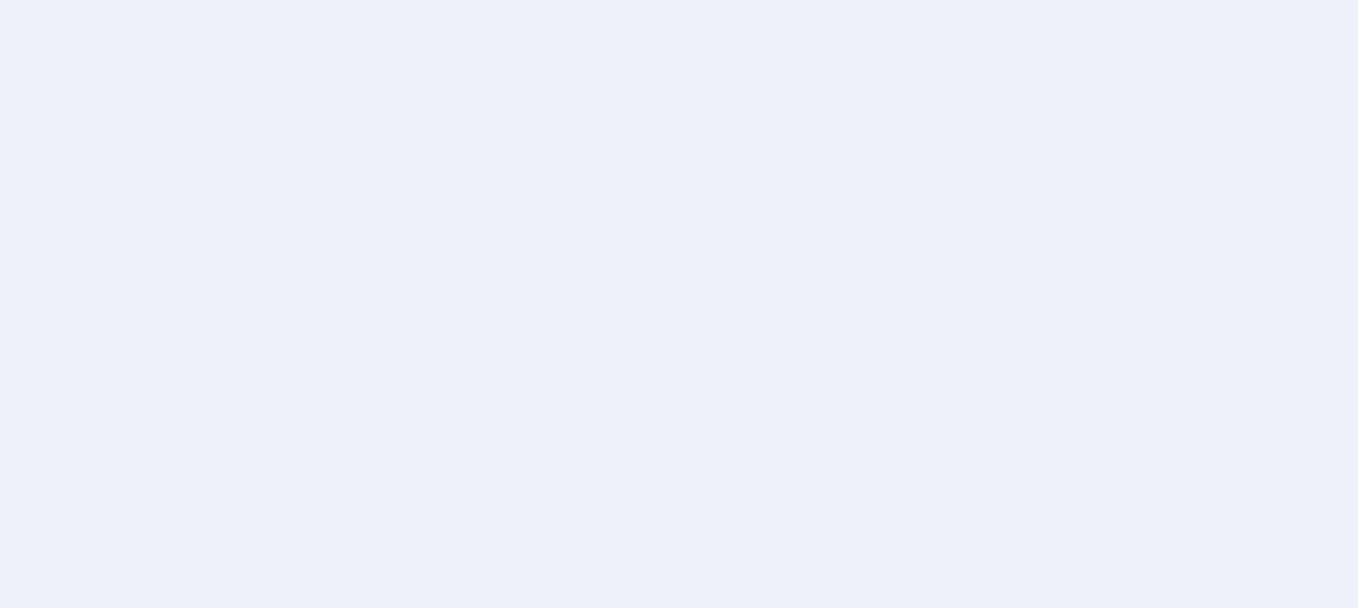 scroll, scrollTop: 0, scrollLeft: 0, axis: both 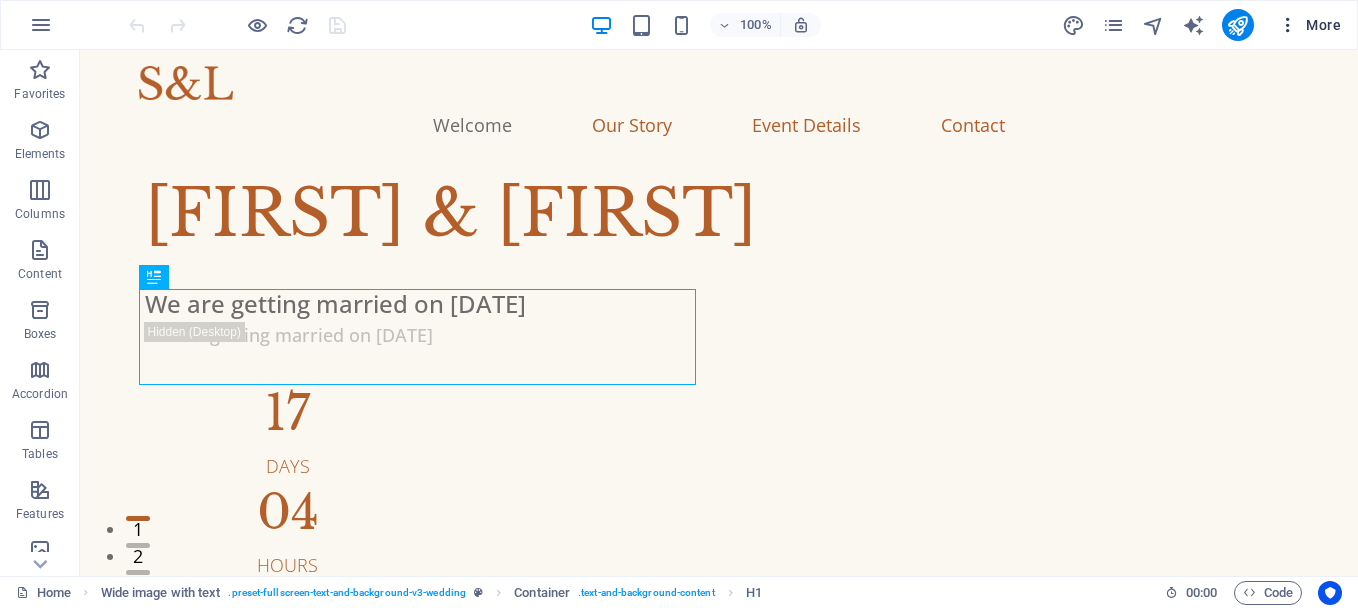 click on "More" at bounding box center (1309, 25) 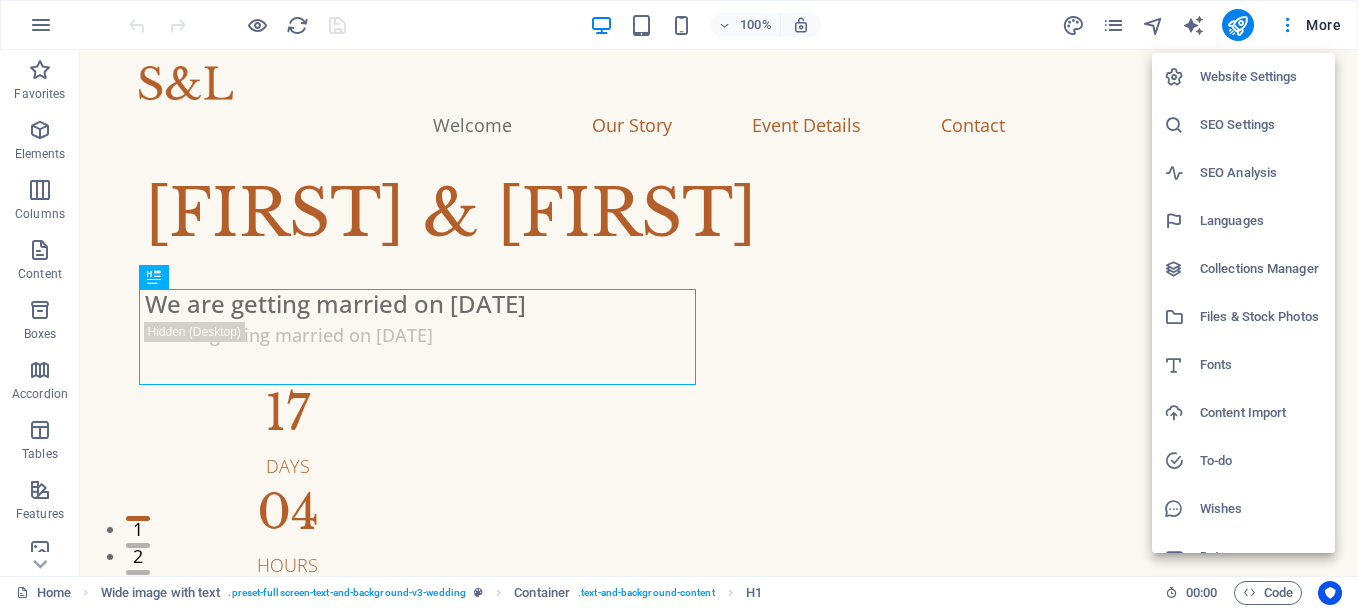 click on "Languages" at bounding box center (1261, 221) 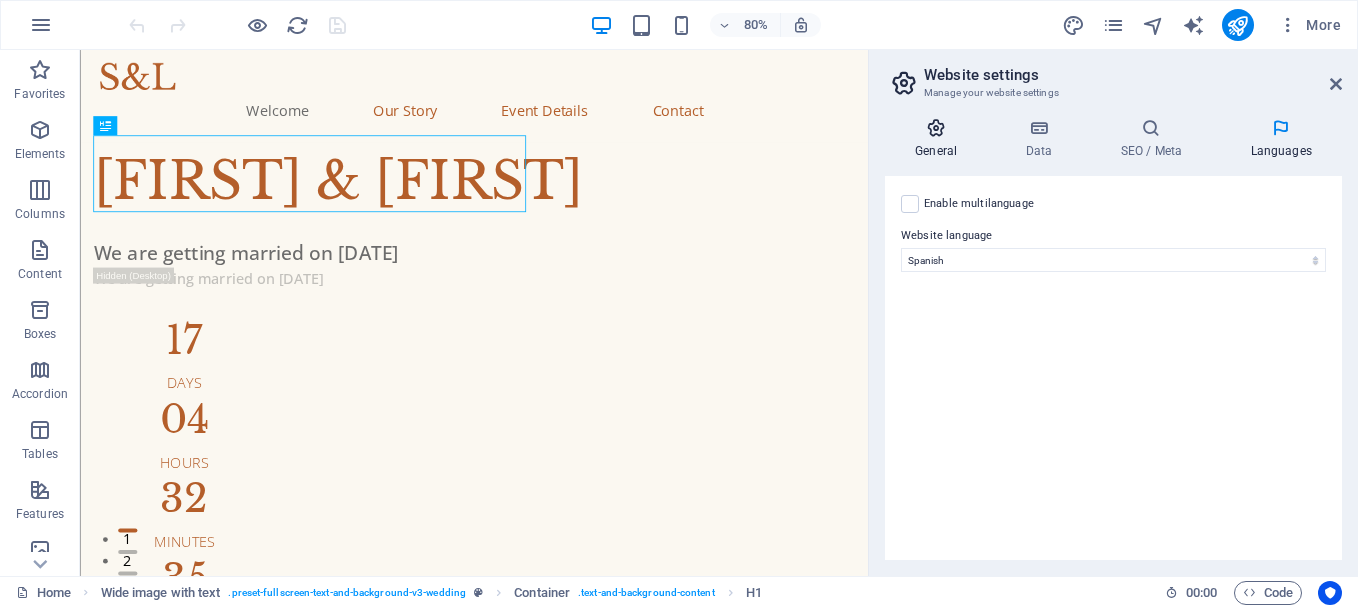 click on "General" at bounding box center (940, 139) 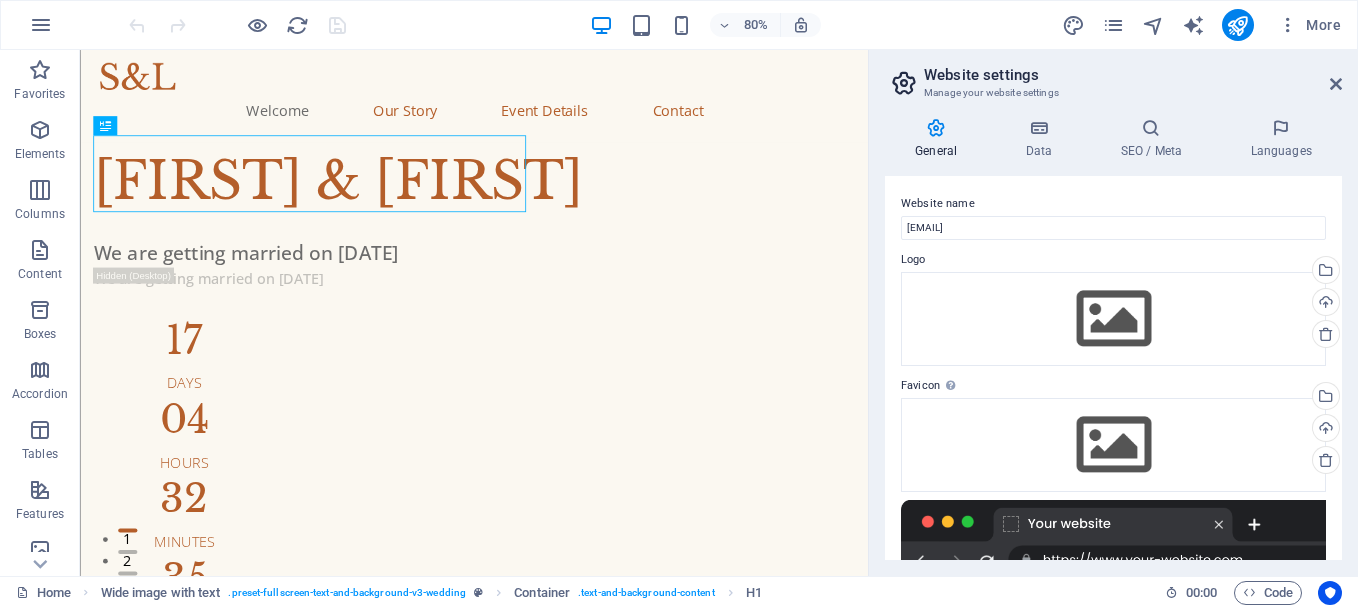 drag, startPoint x: 1342, startPoint y: 287, endPoint x: 1339, endPoint y: 314, distance: 27.166155 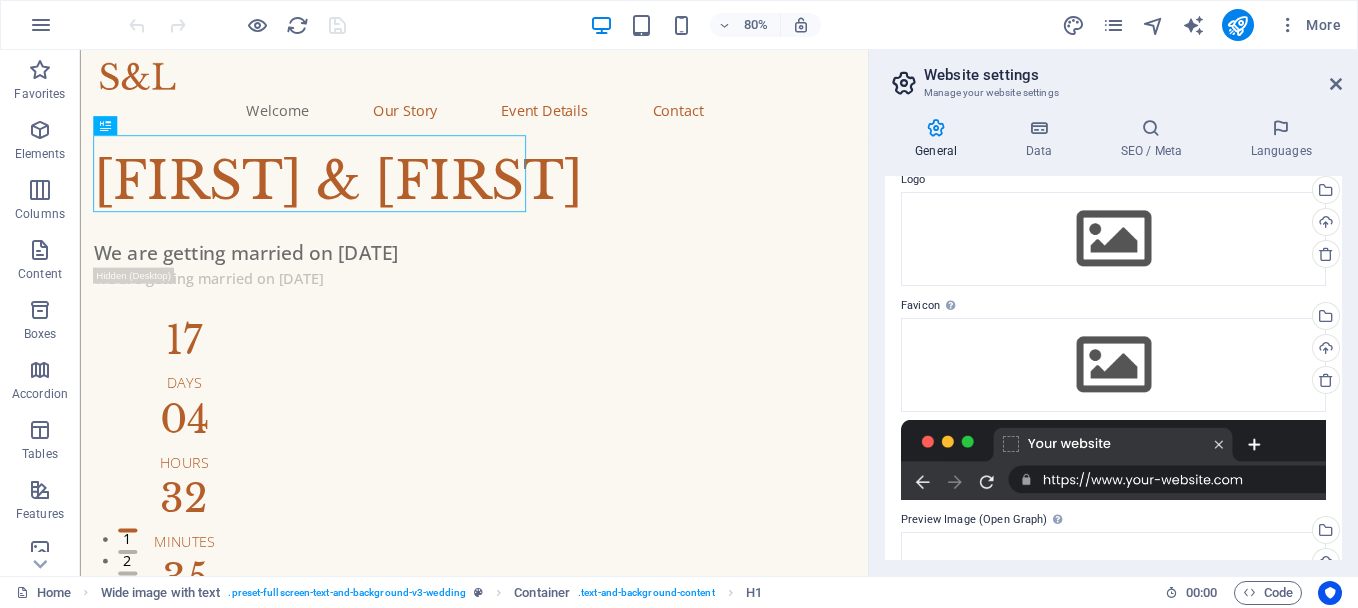 scroll, scrollTop: 0, scrollLeft: 0, axis: both 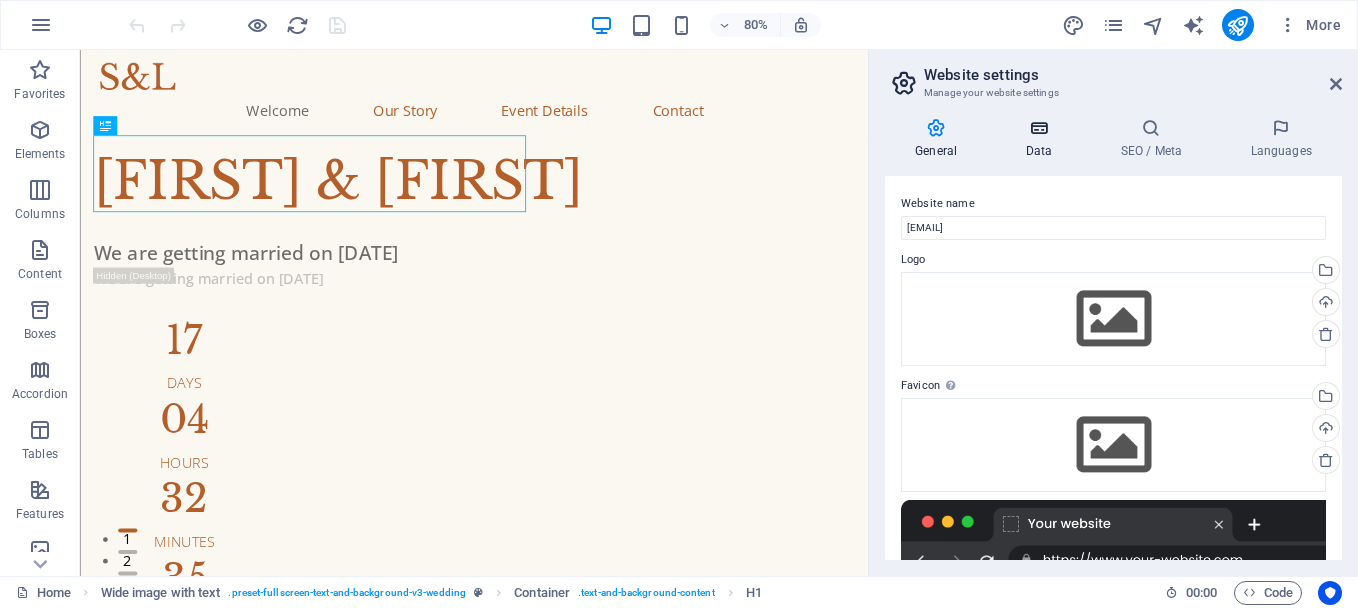 click at bounding box center (1038, 128) 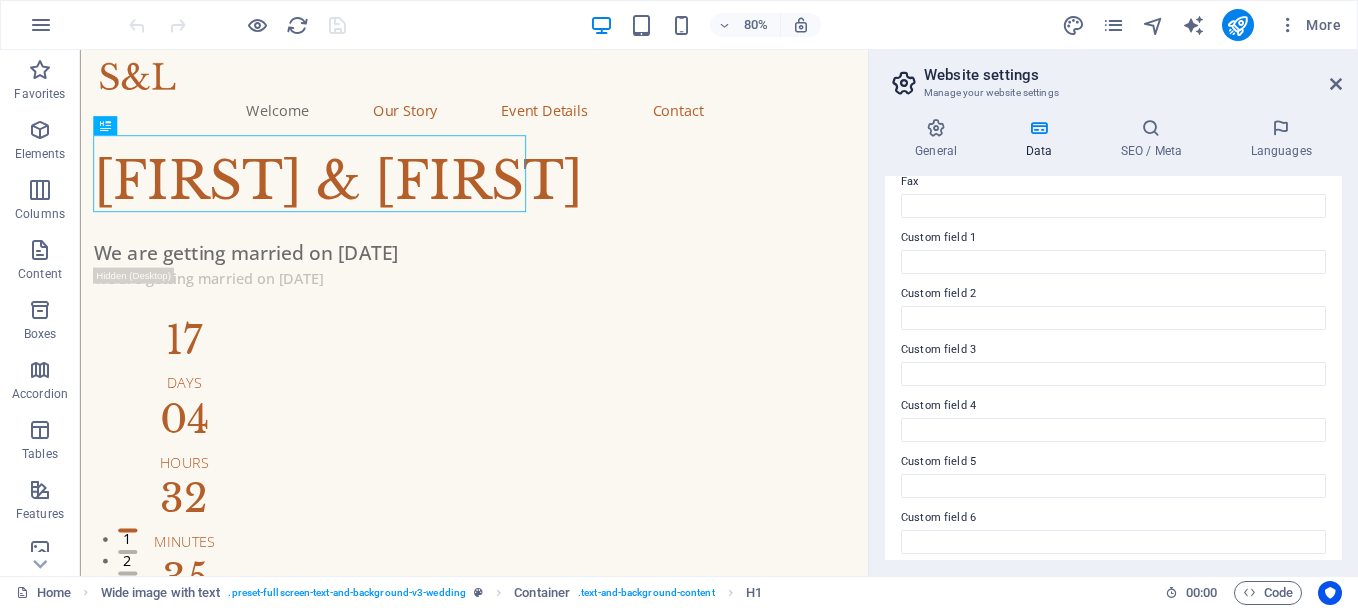 scroll, scrollTop: 577, scrollLeft: 0, axis: vertical 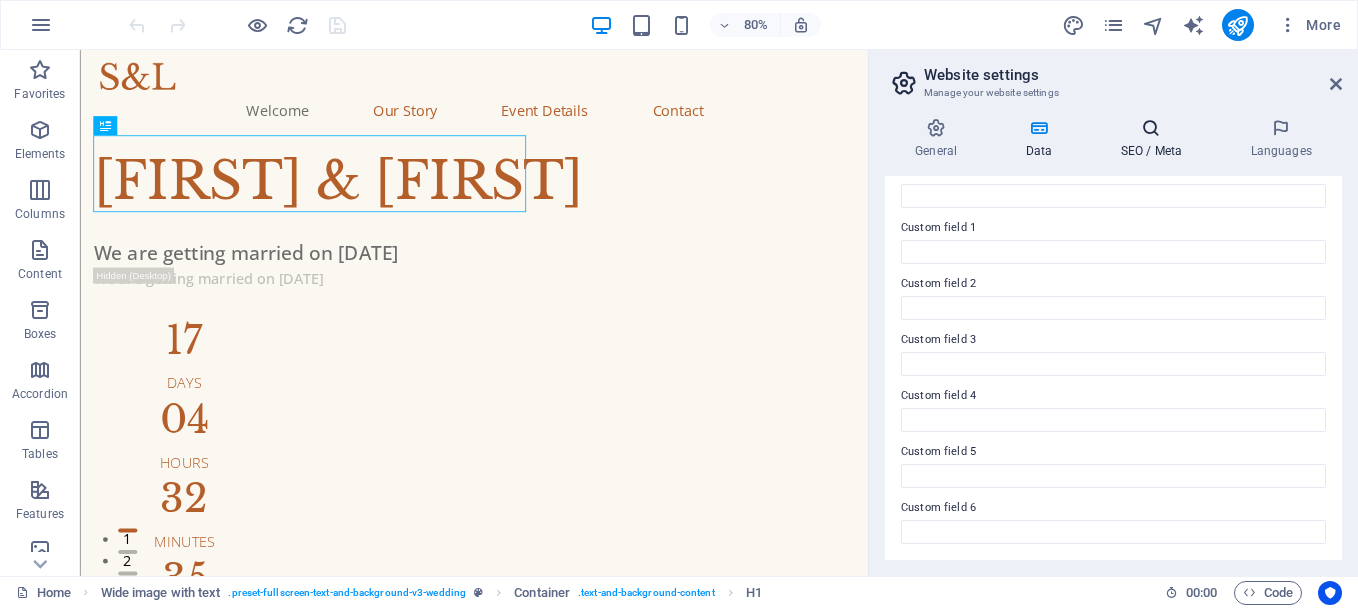 click on "SEO / Meta" at bounding box center (1155, 139) 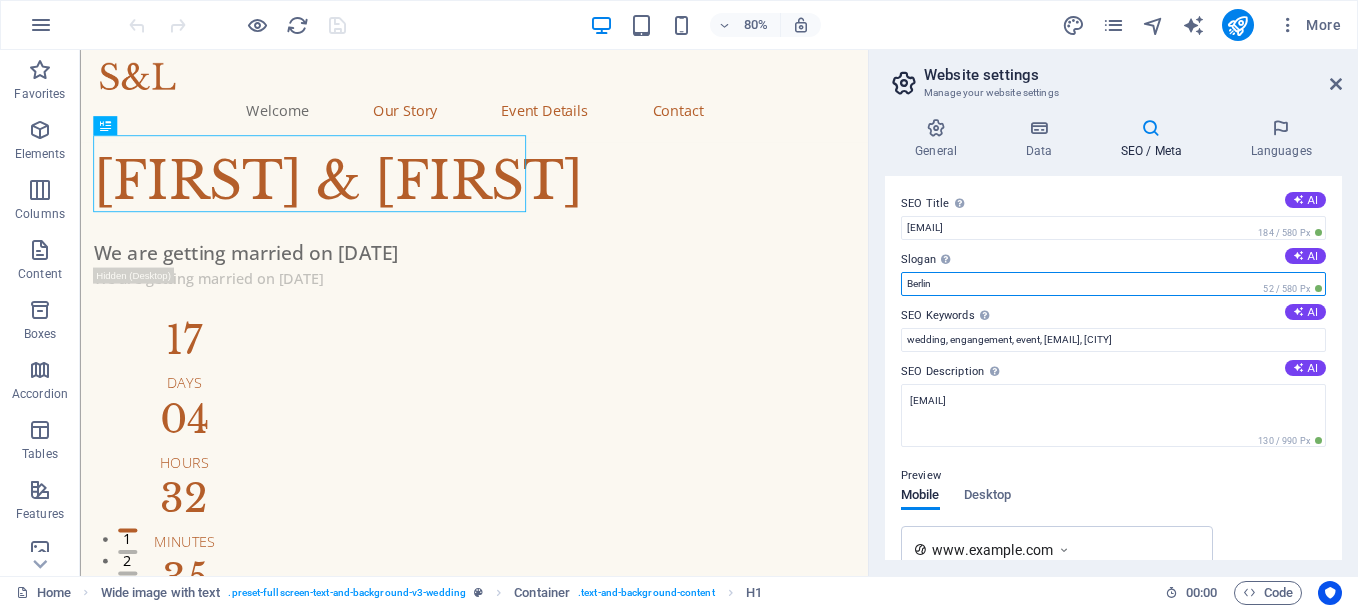 click on "Berlin" at bounding box center (1113, 284) 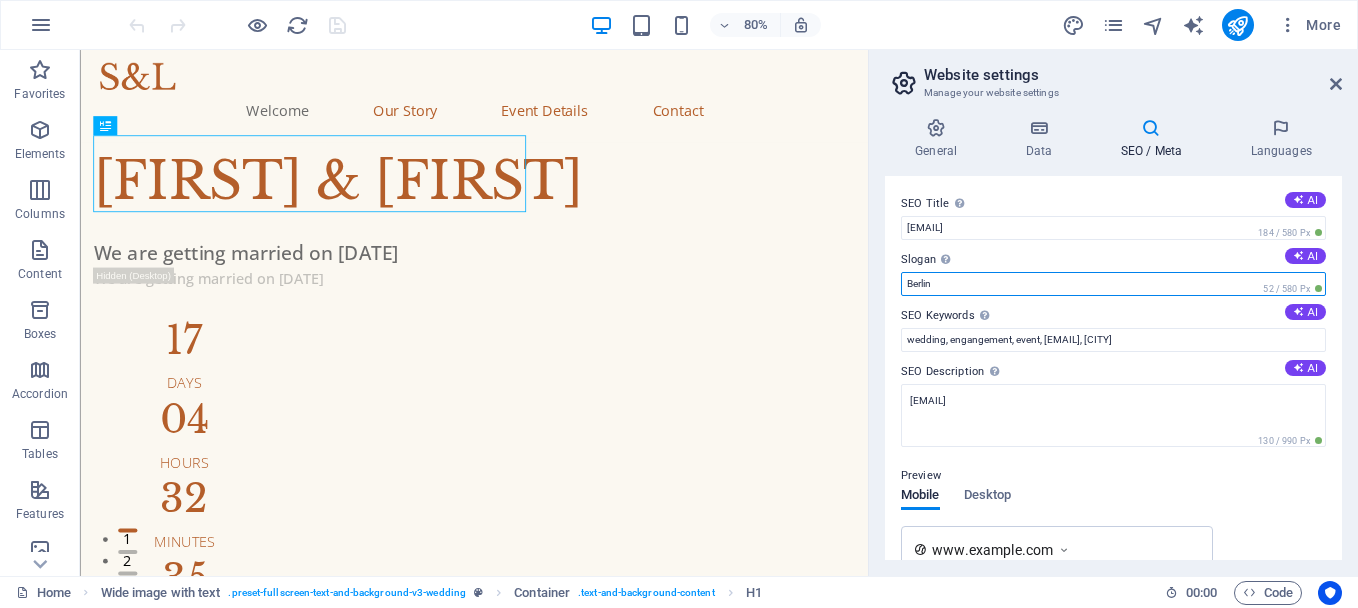 click on "Berlin" at bounding box center (1113, 284) 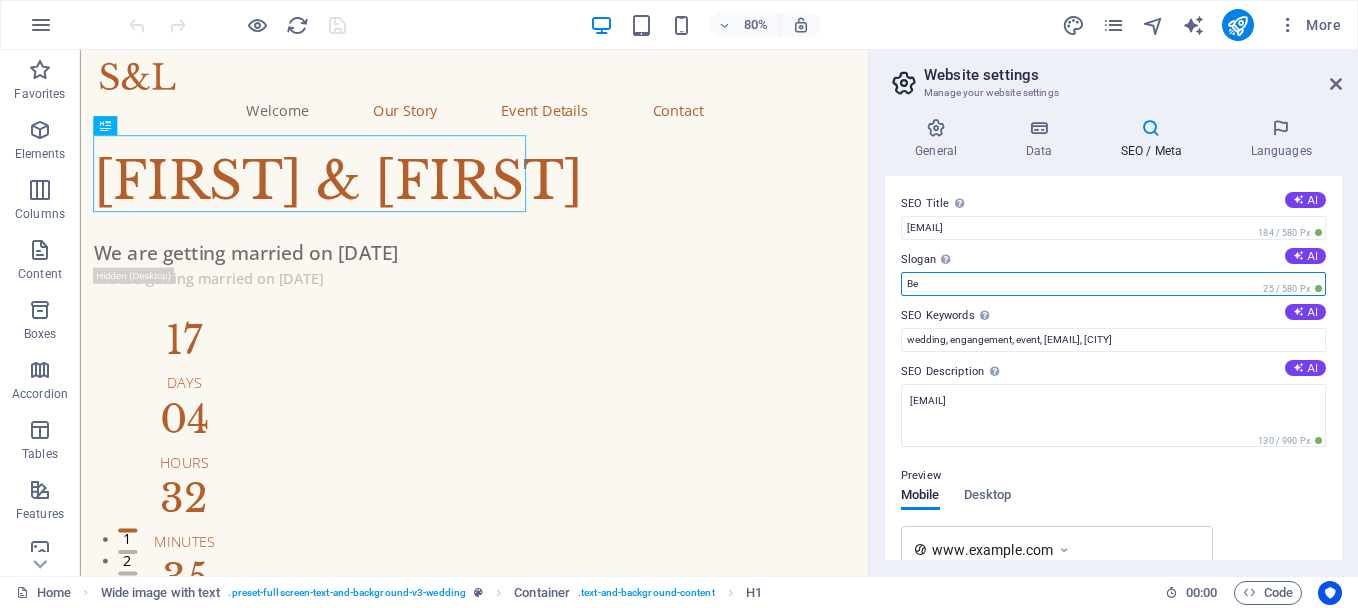 type on "B" 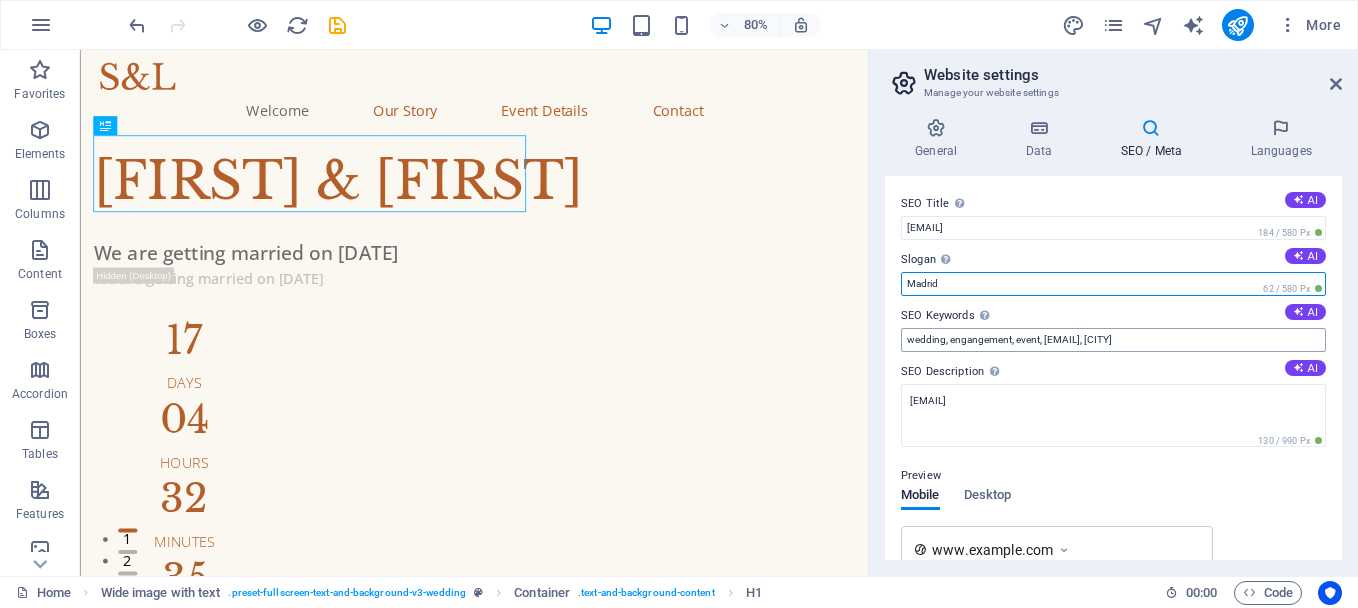type on "Madrid" 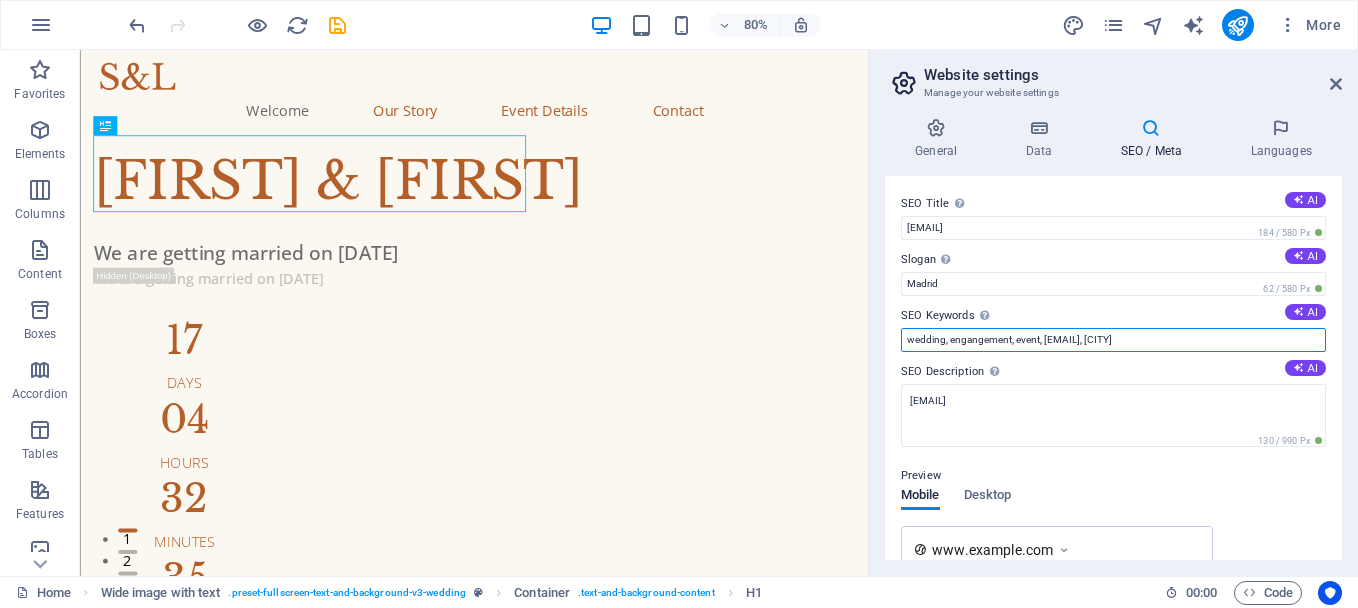 drag, startPoint x: 1190, startPoint y: 342, endPoint x: 1138, endPoint y: 343, distance: 52.009613 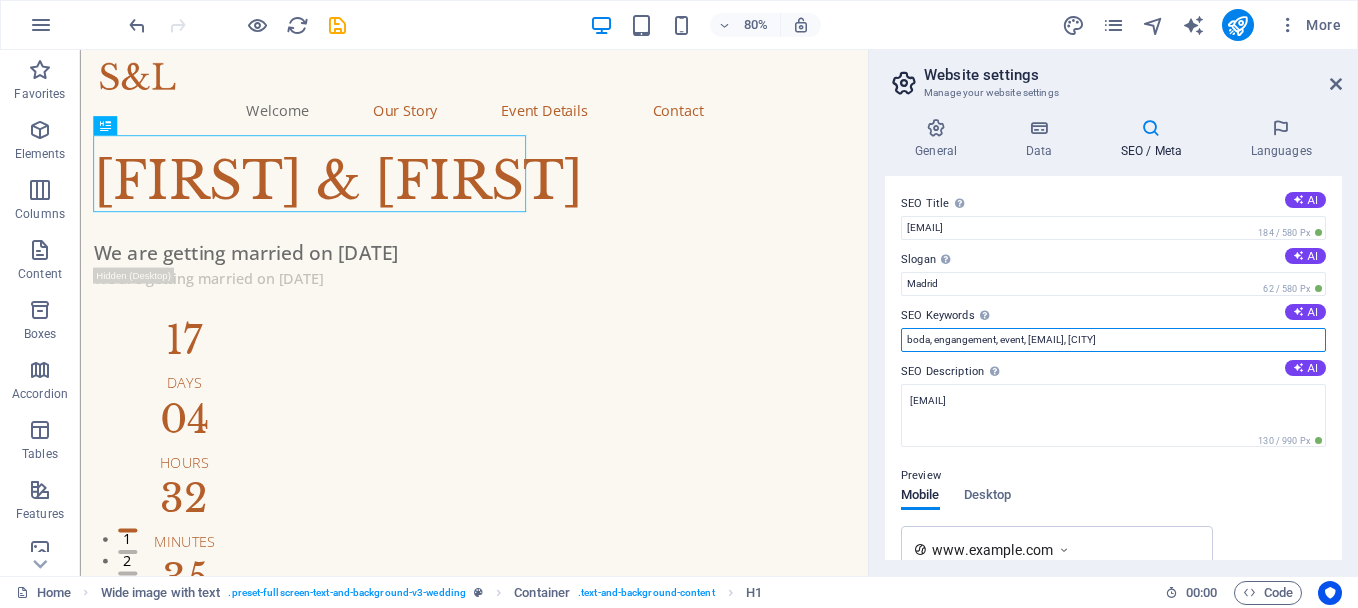 click on "boda, engangement, event, [EMAIL], [CITY]" at bounding box center (1113, 340) 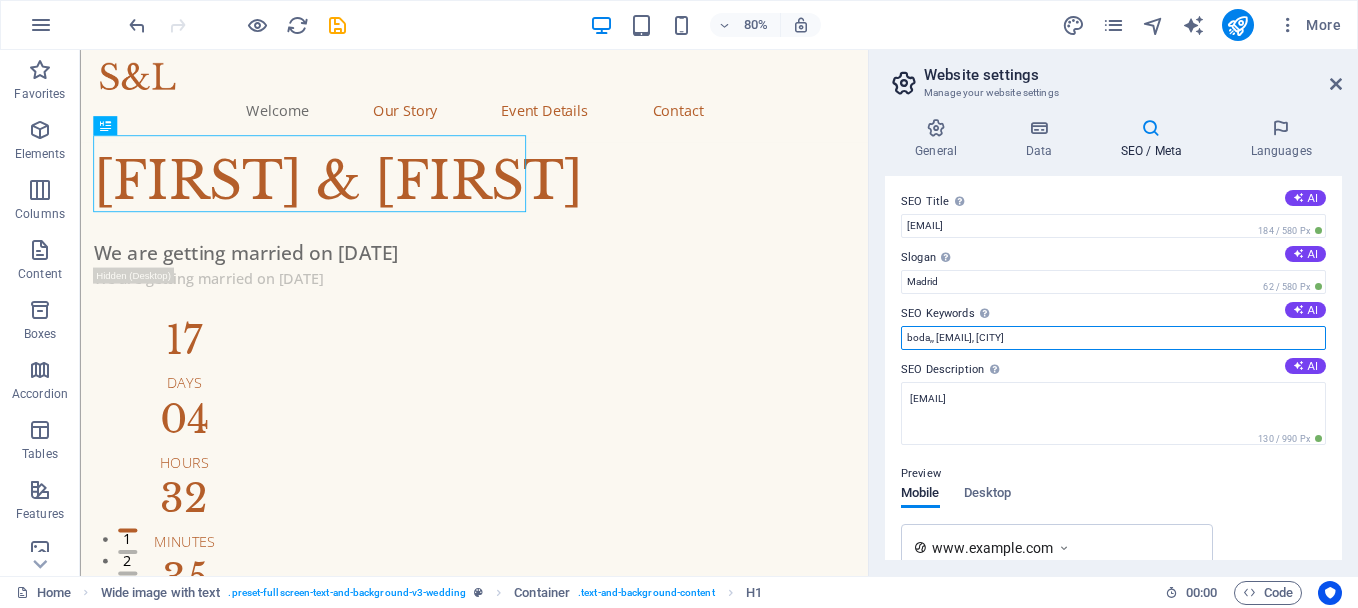 scroll, scrollTop: 0, scrollLeft: 0, axis: both 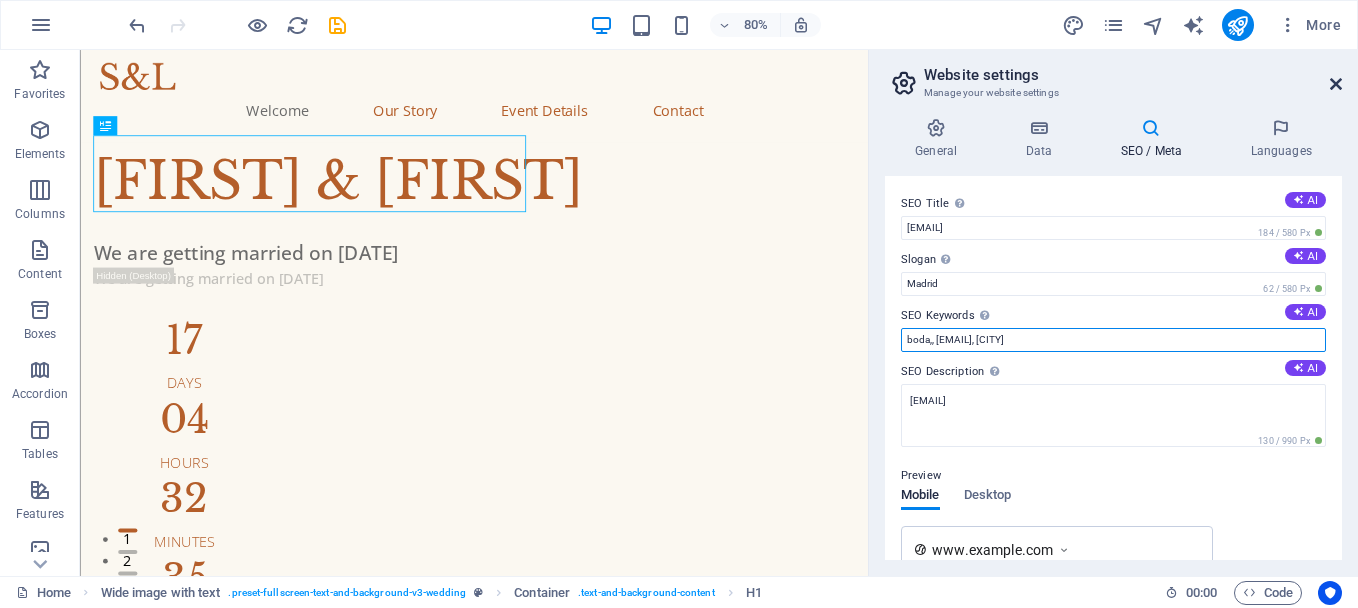 type on "boda,, [EMAIL], [CITY]" 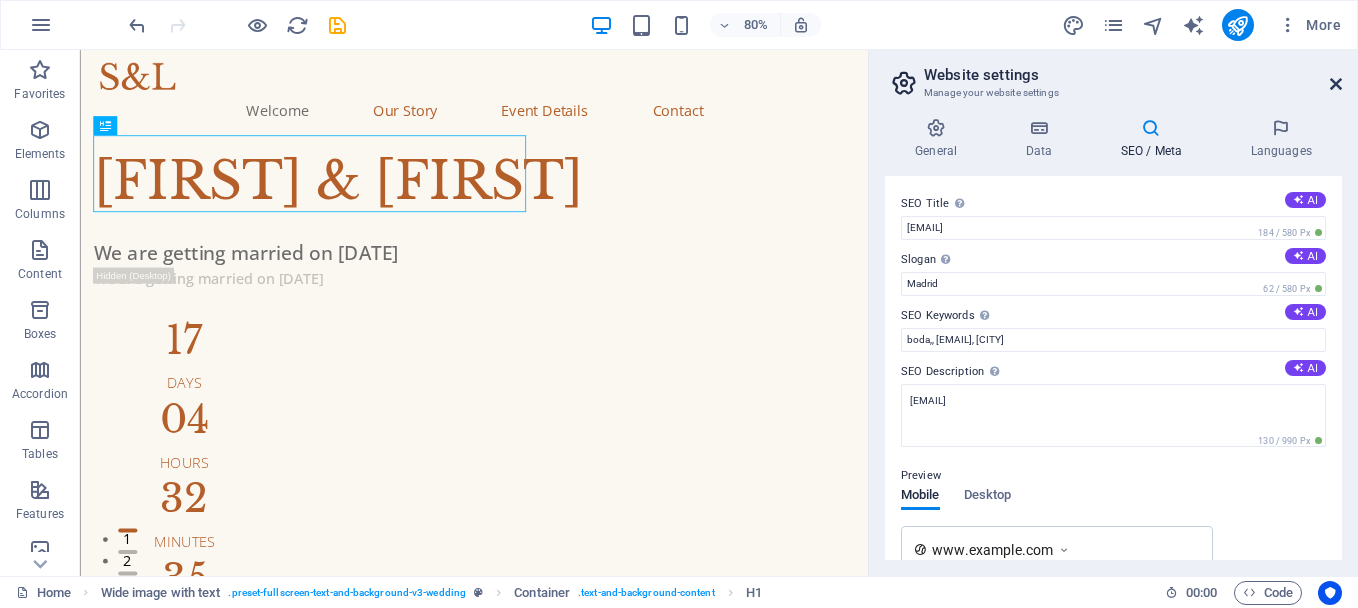 click at bounding box center [1336, 84] 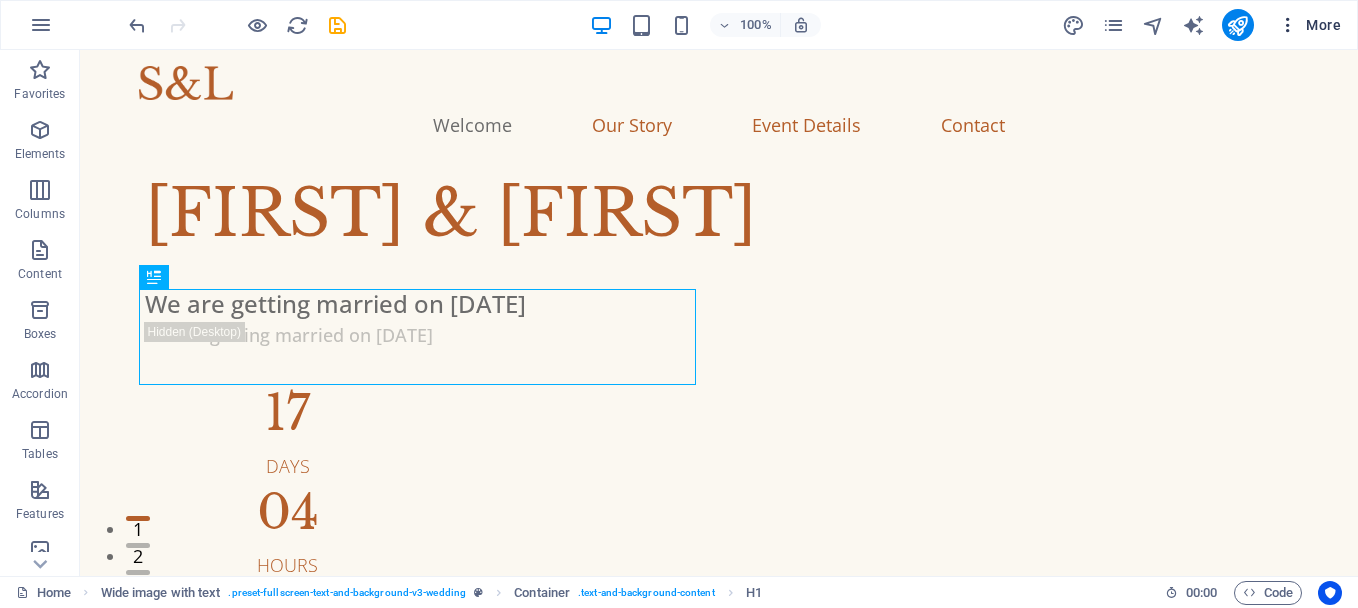 click on "More" at bounding box center (1309, 25) 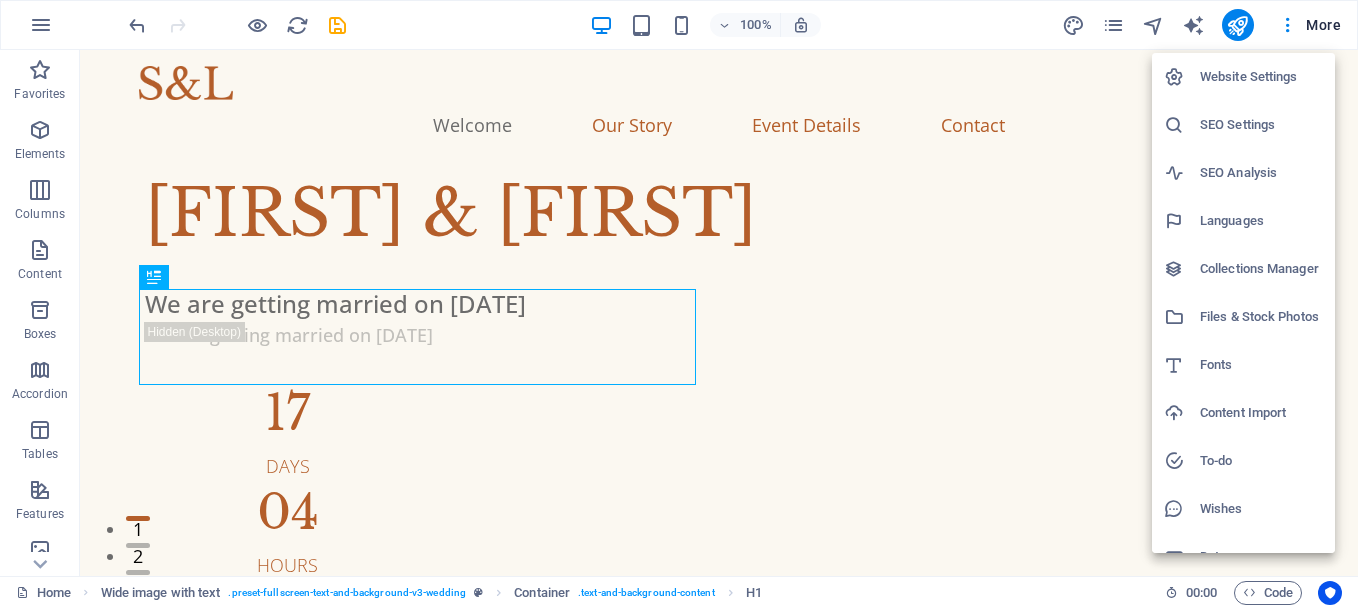 click on "Collections Manager" at bounding box center [1261, 269] 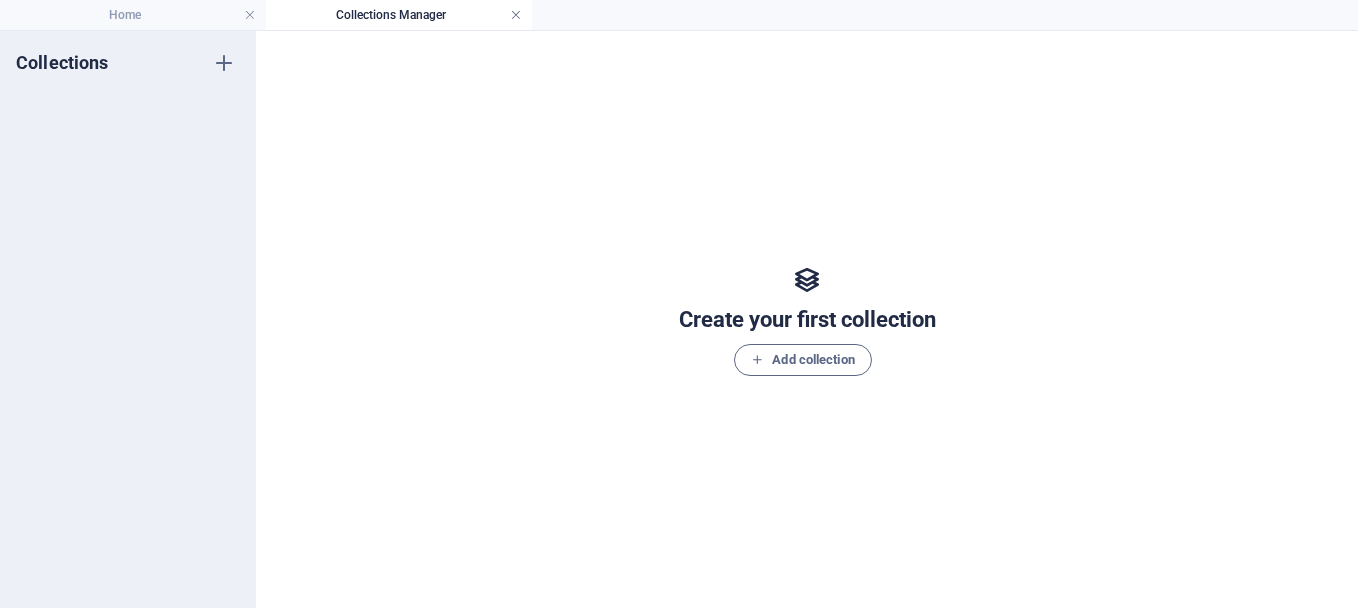 click at bounding box center [516, 15] 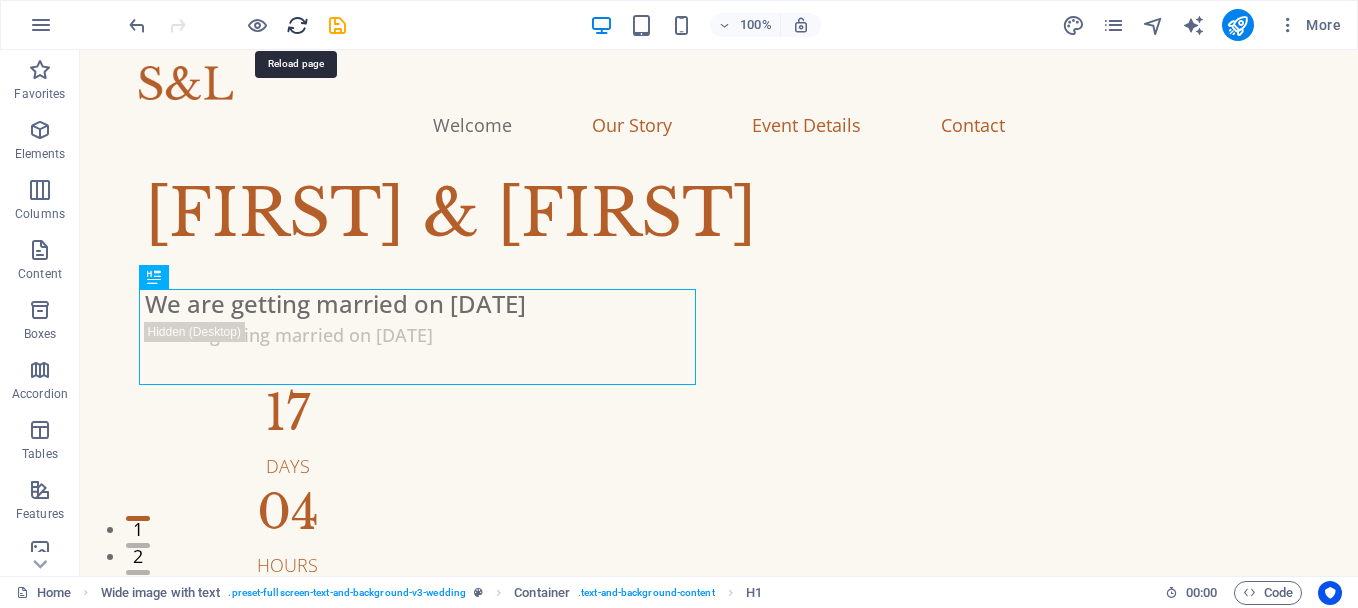 click at bounding box center [297, 25] 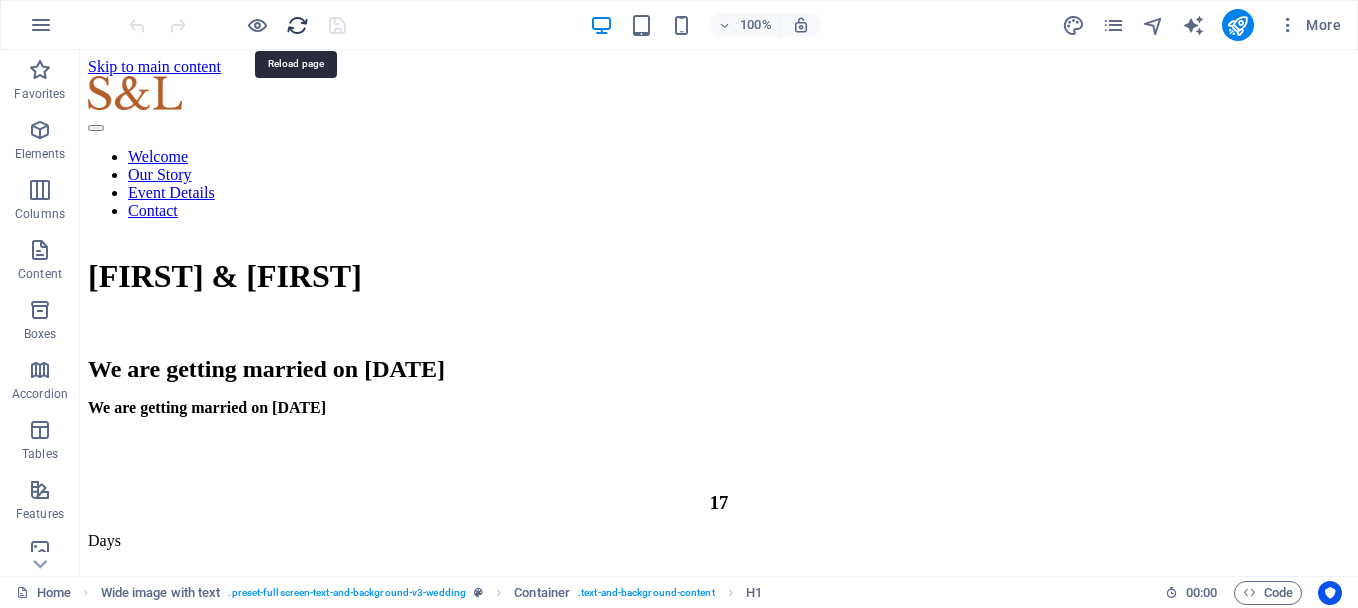 scroll, scrollTop: 0, scrollLeft: 0, axis: both 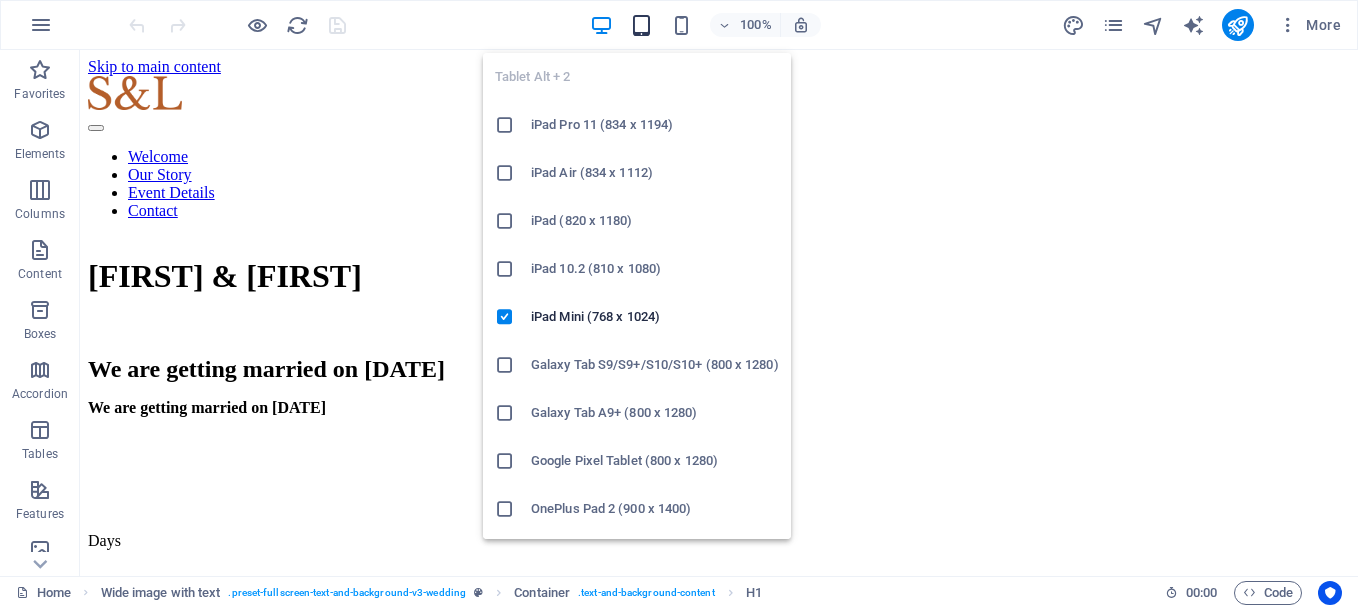 click at bounding box center (641, 25) 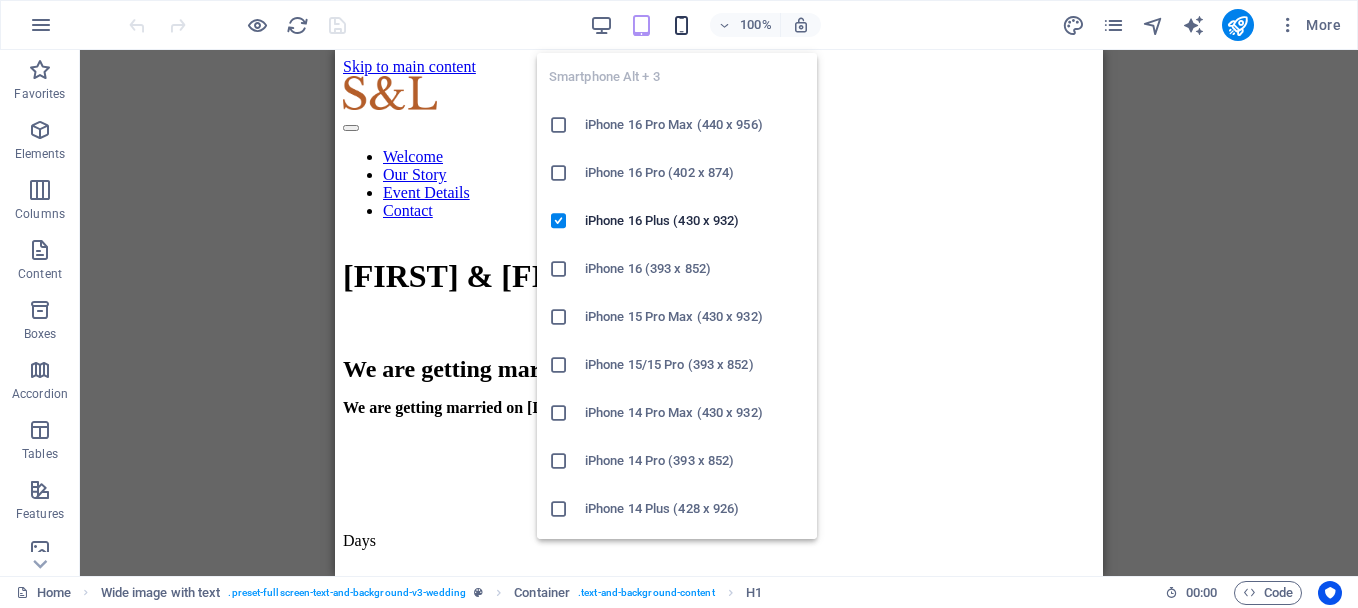 click at bounding box center (681, 25) 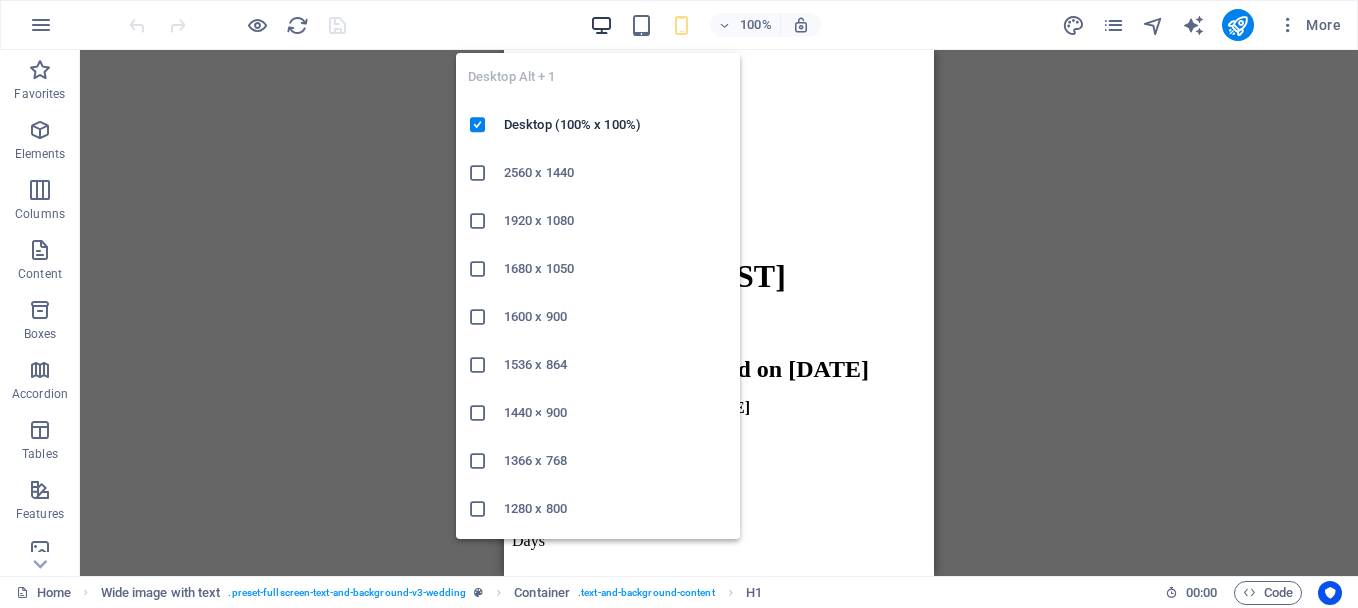 click at bounding box center [601, 25] 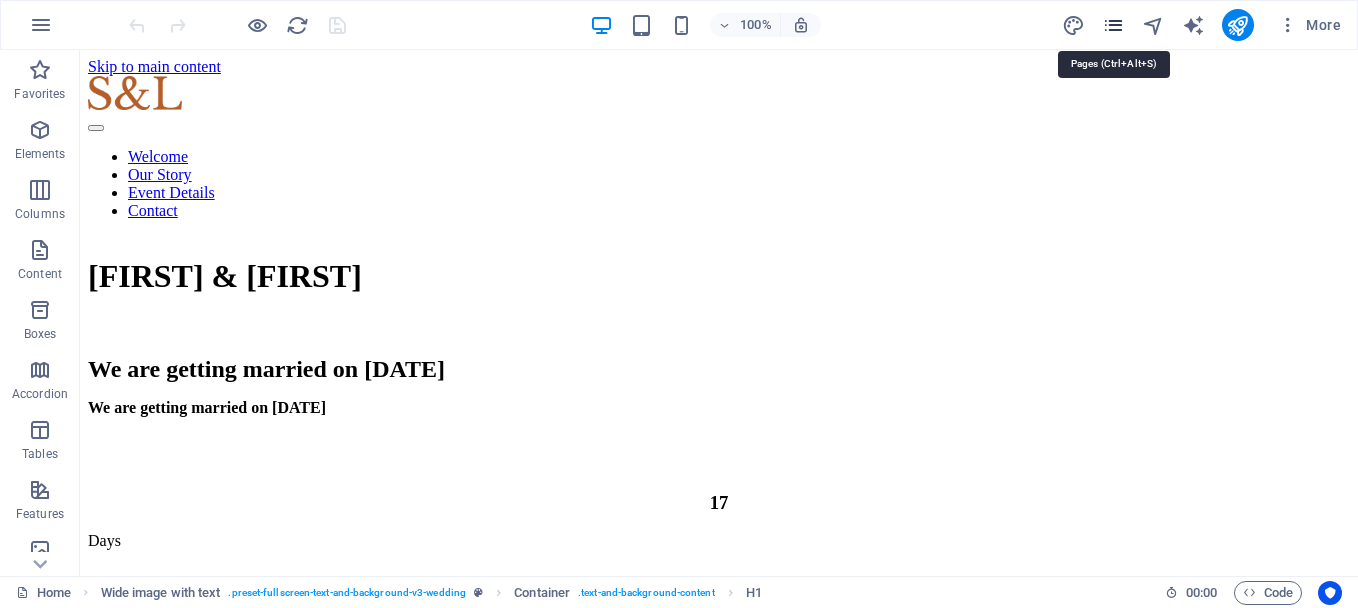 click at bounding box center [1113, 25] 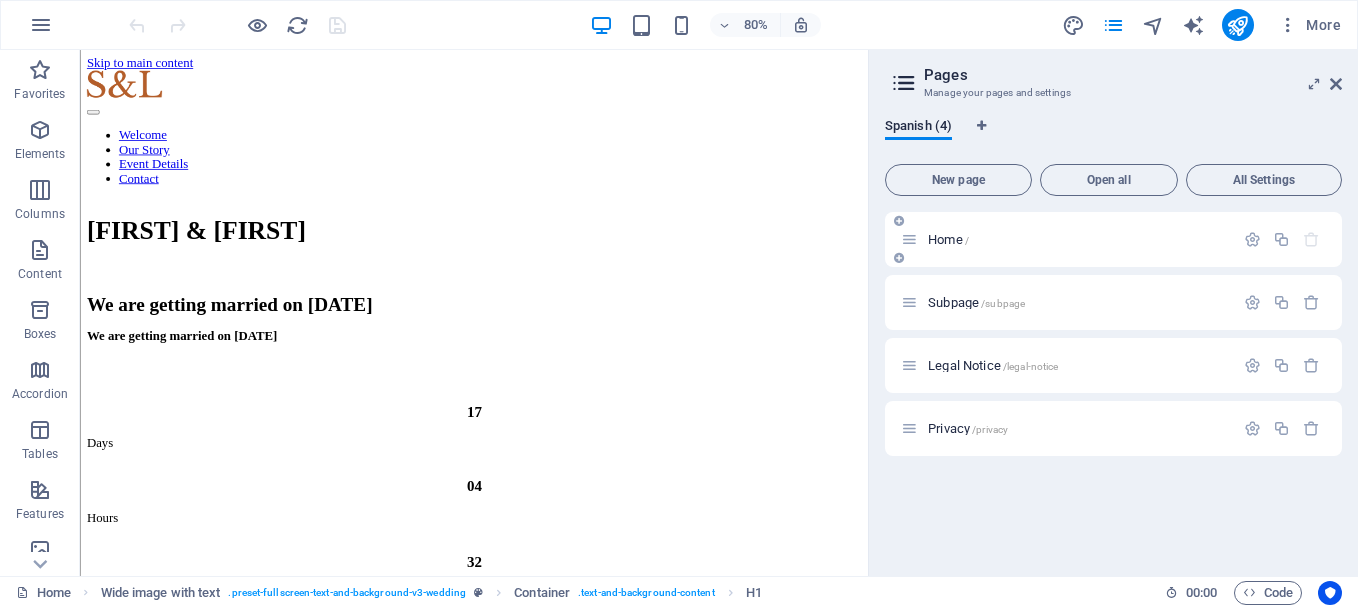 click on "Home /" at bounding box center (1067, 239) 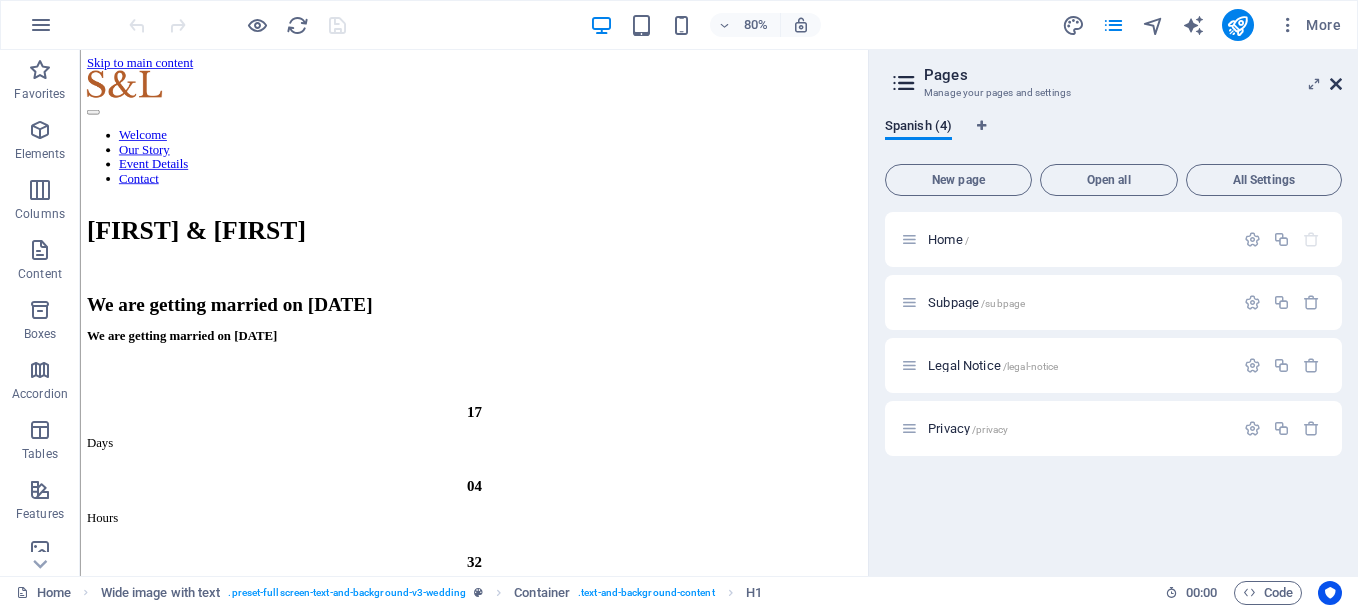 click at bounding box center (1336, 84) 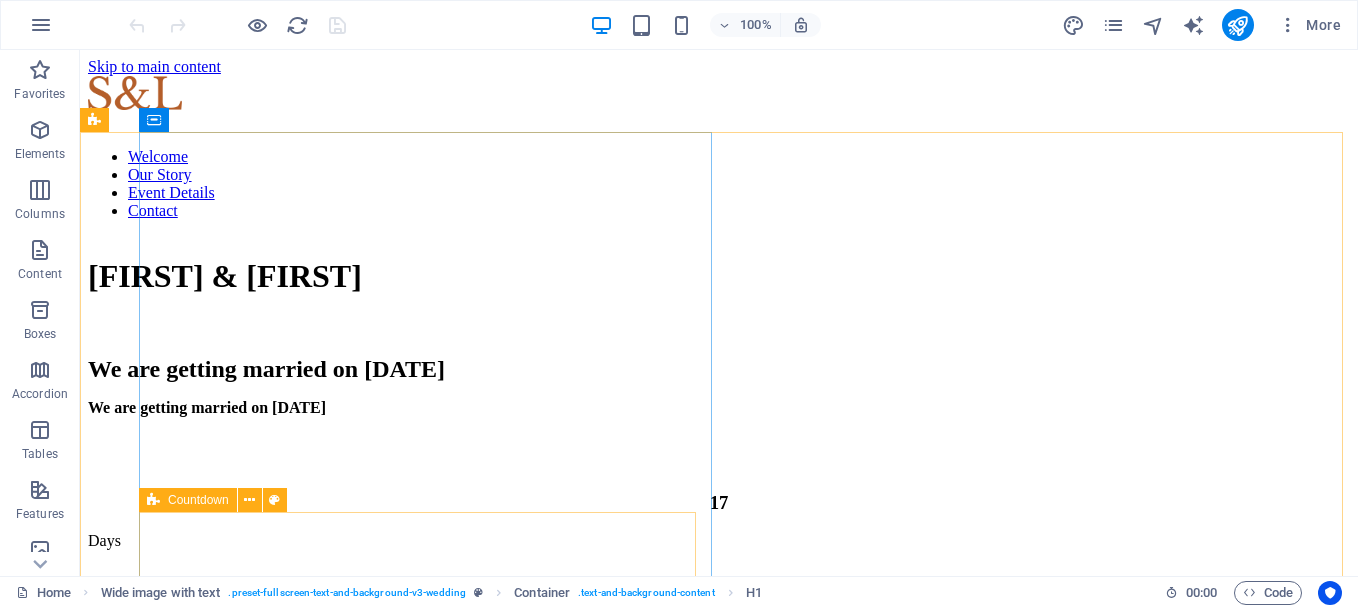 click on "Countdown" at bounding box center [198, 500] 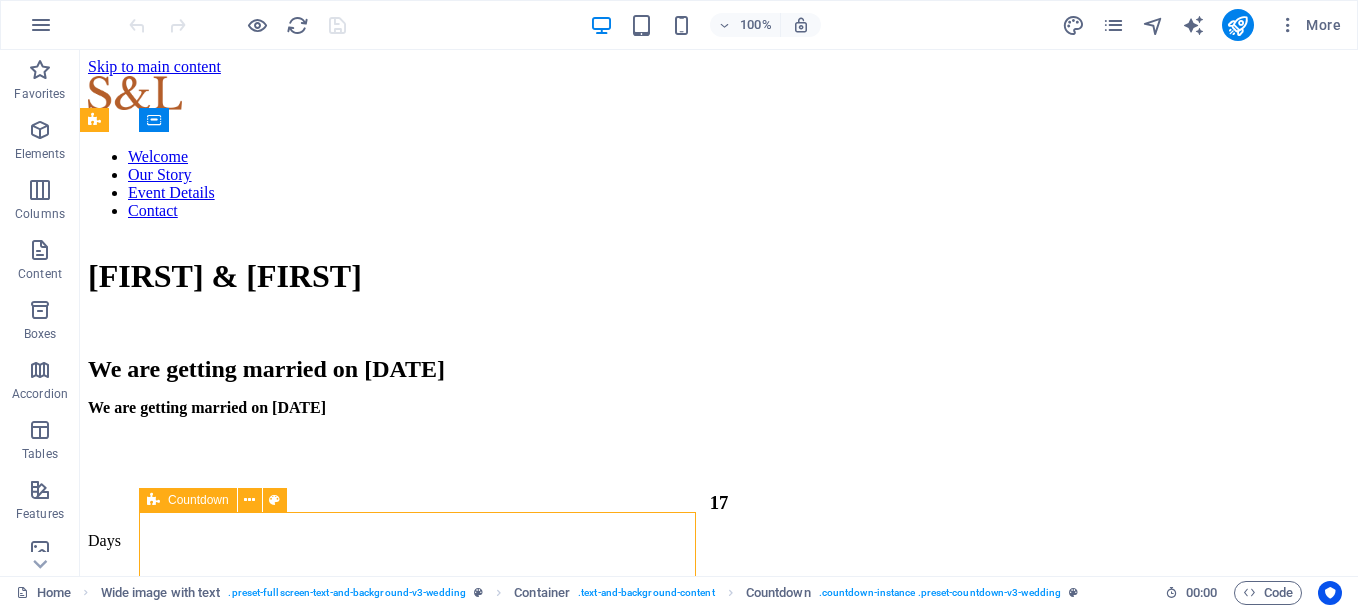 click on "Countdown" at bounding box center (198, 500) 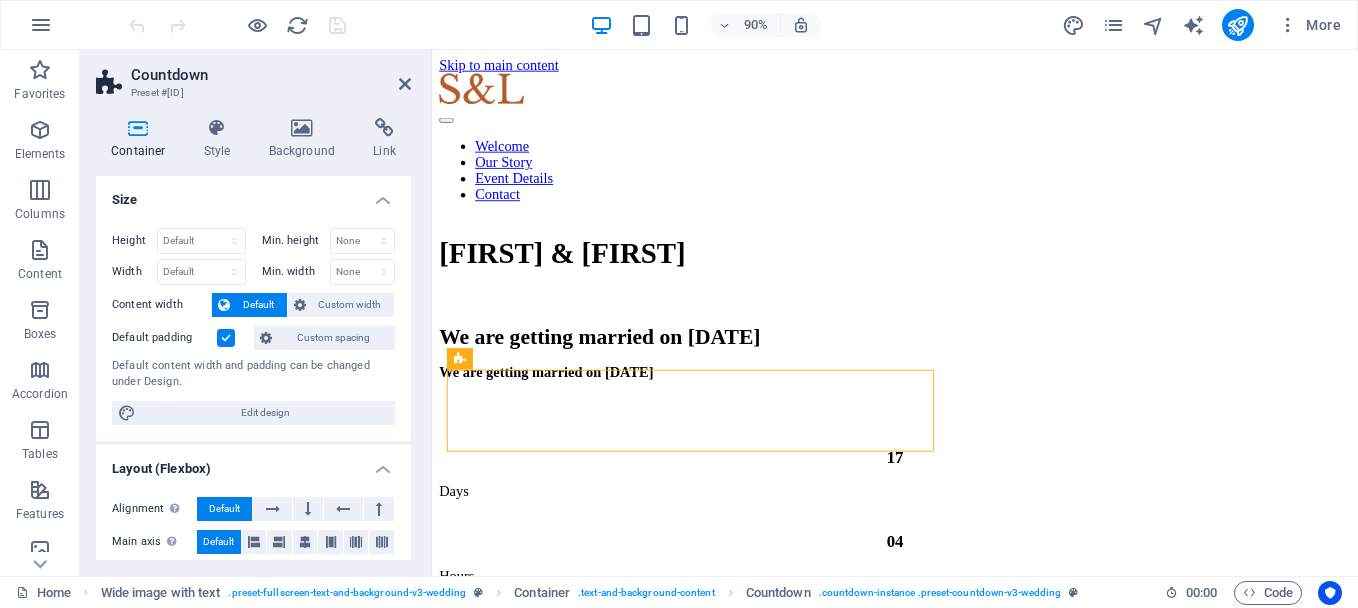 drag, startPoint x: 405, startPoint y: 294, endPoint x: 409, endPoint y: 331, distance: 37.215588 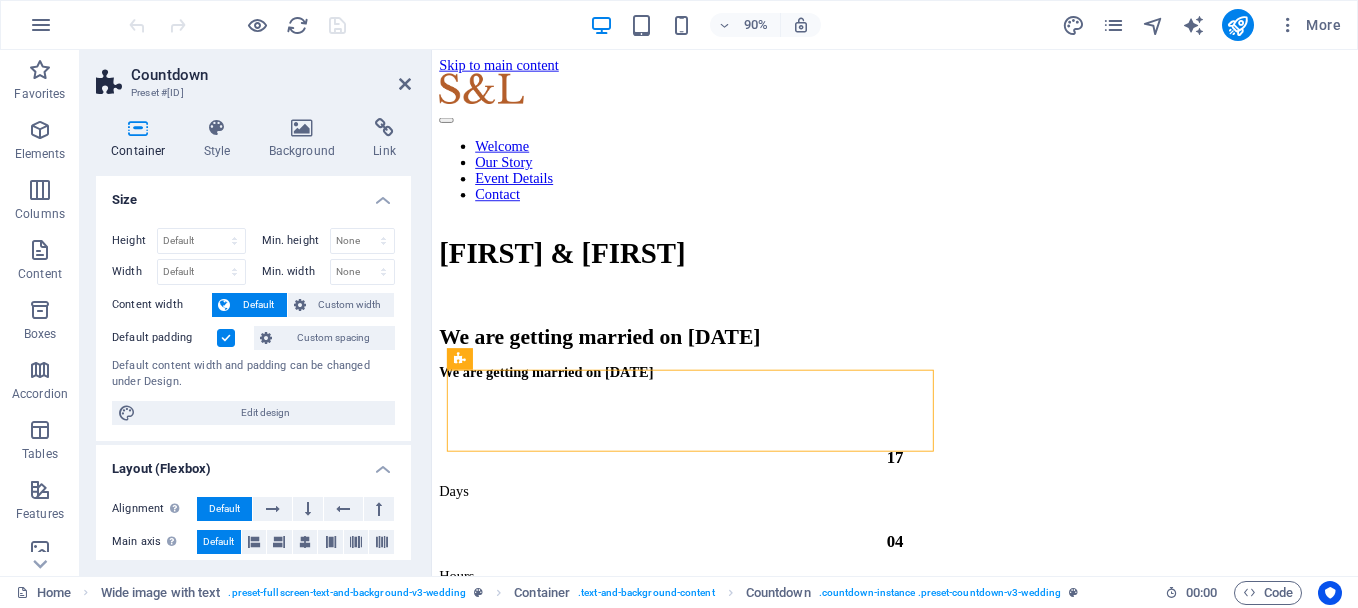 click on "Size Height Default px rem % vh vw Min. height None px rem % vh vw Width Default px rem % em vh vw Min. width None px rem % vh vw Content width Default Custom width Width Default px rem % em vh vw Min. width None px rem % vh vw Default padding Custom spacing Default content width and padding can be changed under Design. Edit design Layout (Flexbox) Alignment Determines the flex direction. Default Main axis Determine how elements should behave along the main axis inside this container (justify content). Default Side axis Control the vertical direction of the element inside of the container (align items). Default Wrap Default On Off Fill Controls the distances and direction of elements on the y-axis across several lines (align content). Default Accessibility ARIA helps assistive technologies (like screen readers) to understand the role, state, and behavior of web elements Role The ARIA role defines the purpose of an element.  Here you can find all explanations and recommendations None Alert Article Banner Timer" at bounding box center (253, 368) 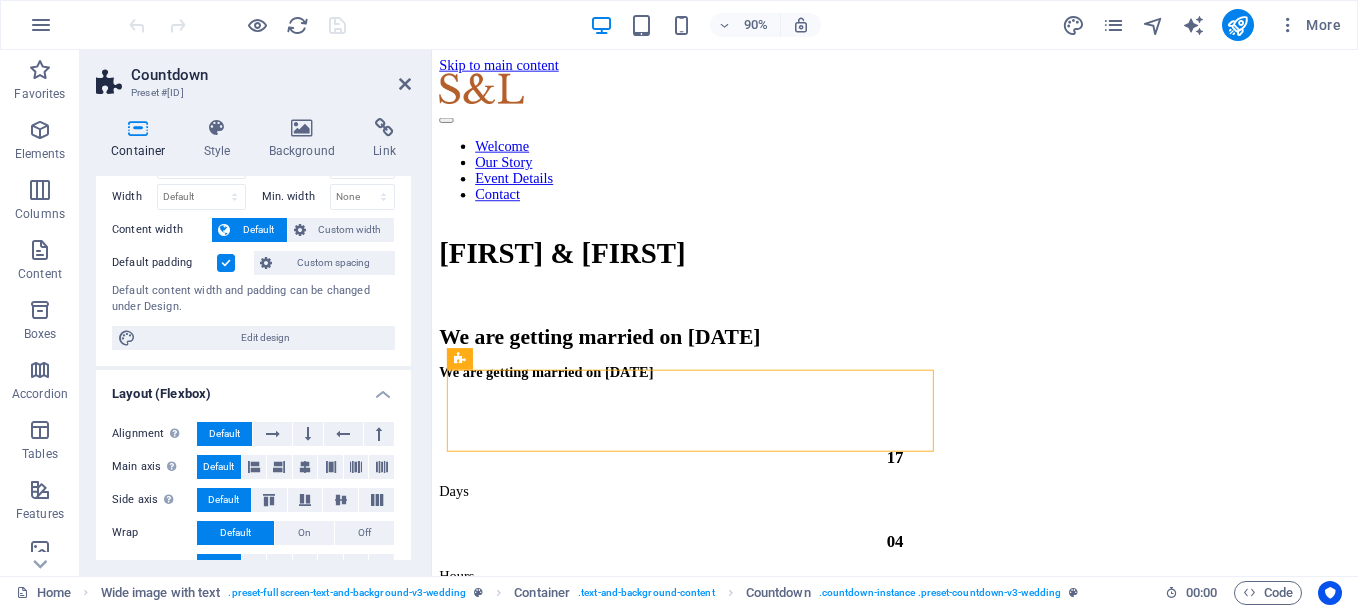 scroll, scrollTop: 0, scrollLeft: 0, axis: both 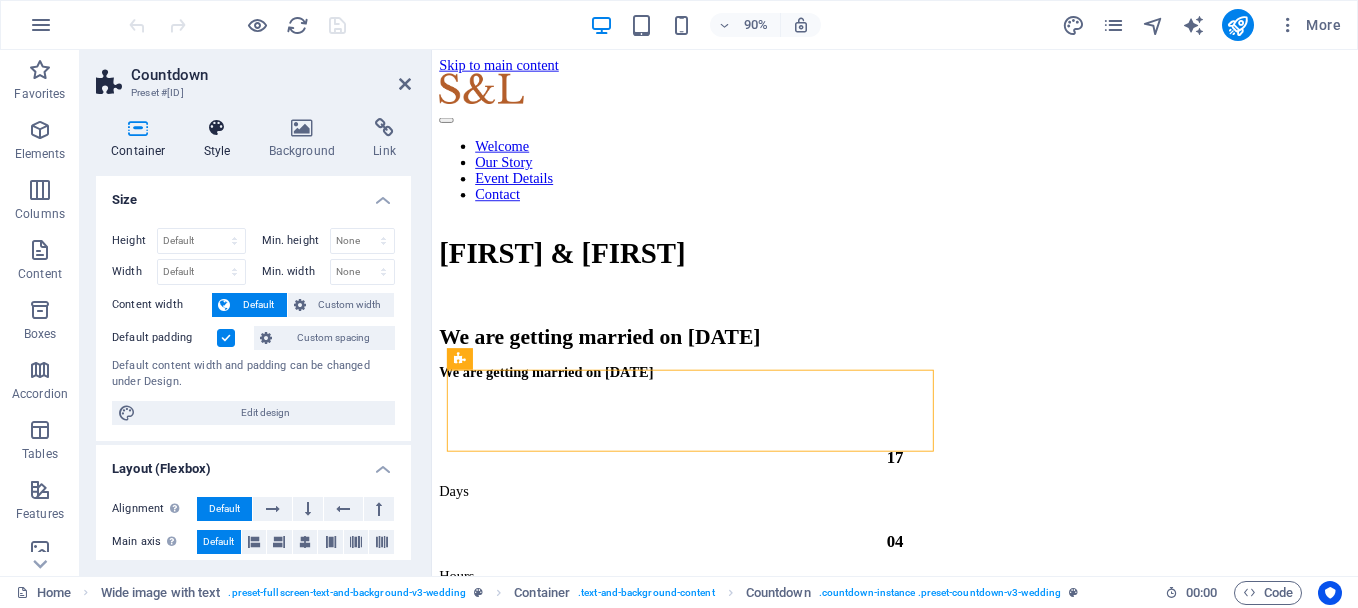 click on "Style" at bounding box center [221, 139] 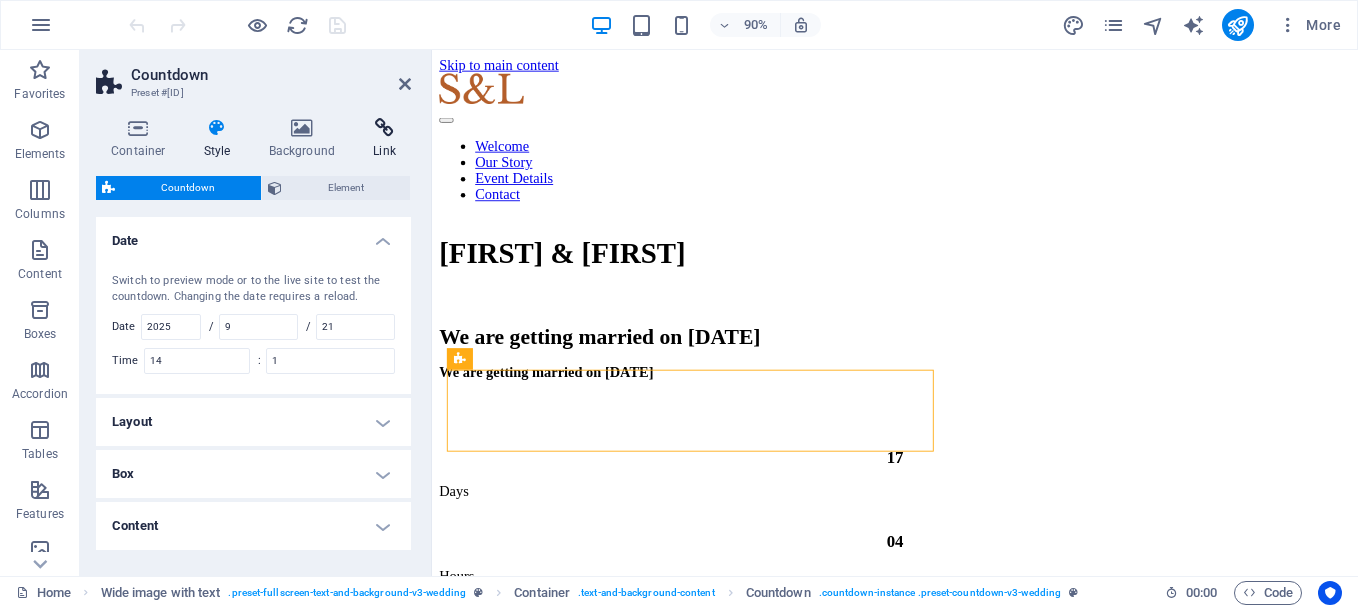 click on "Link" at bounding box center [384, 139] 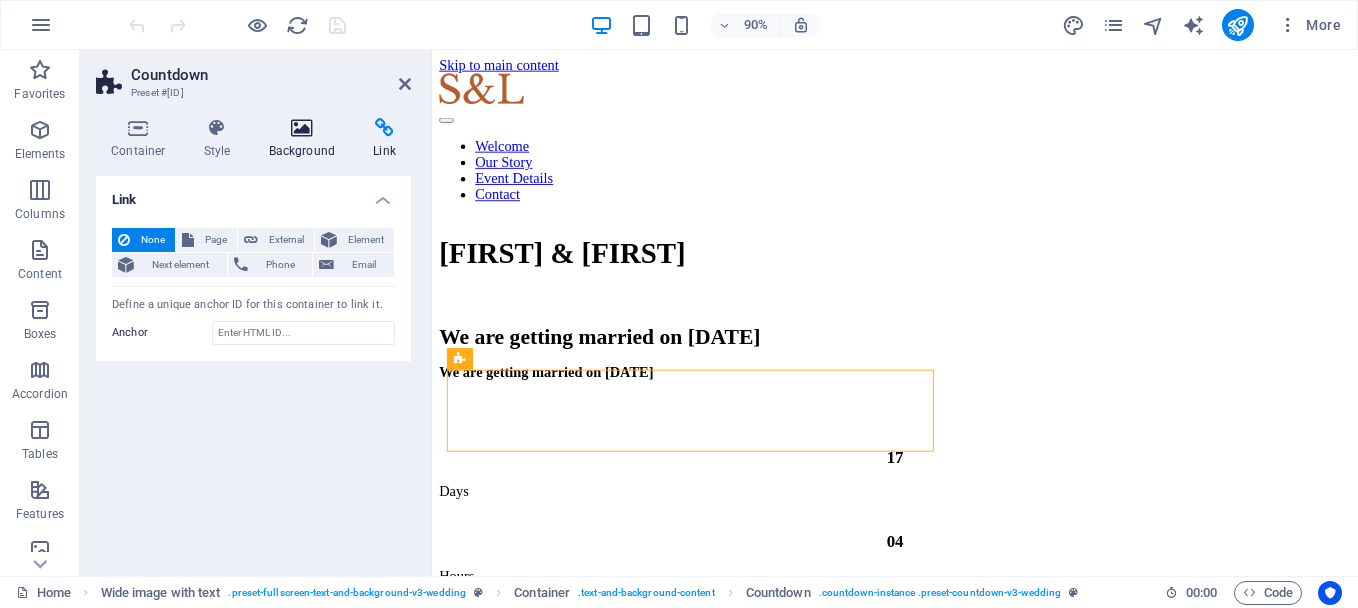 click on "Background" at bounding box center [306, 139] 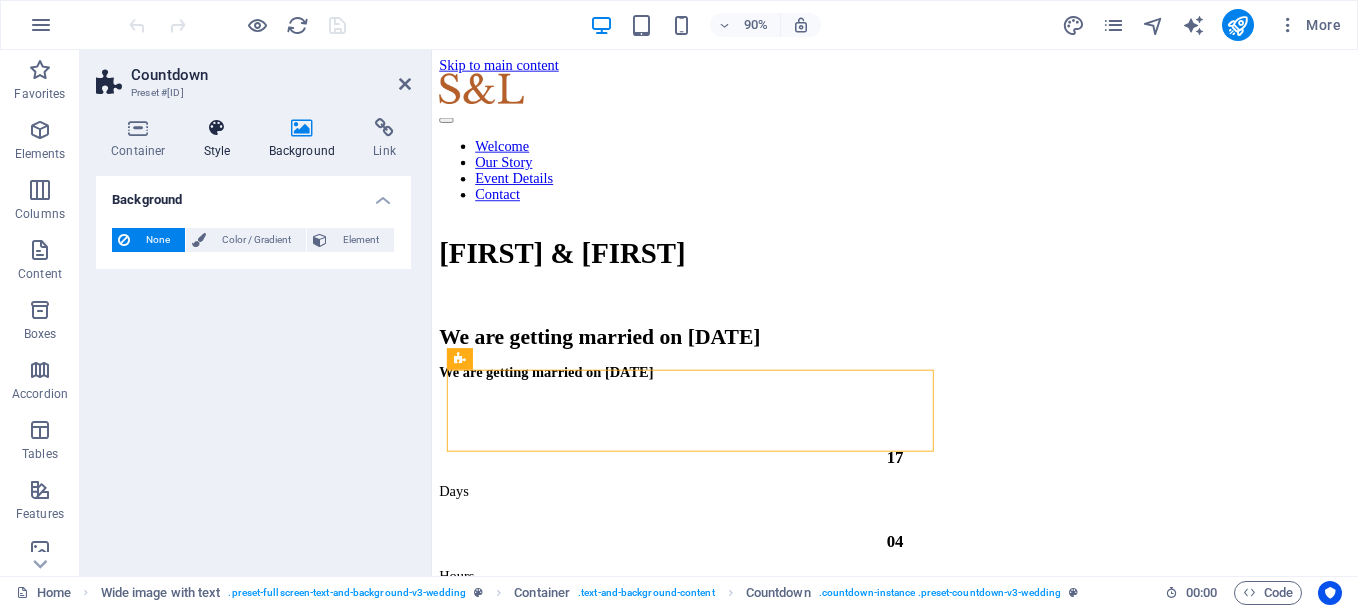 click on "Style" at bounding box center [221, 139] 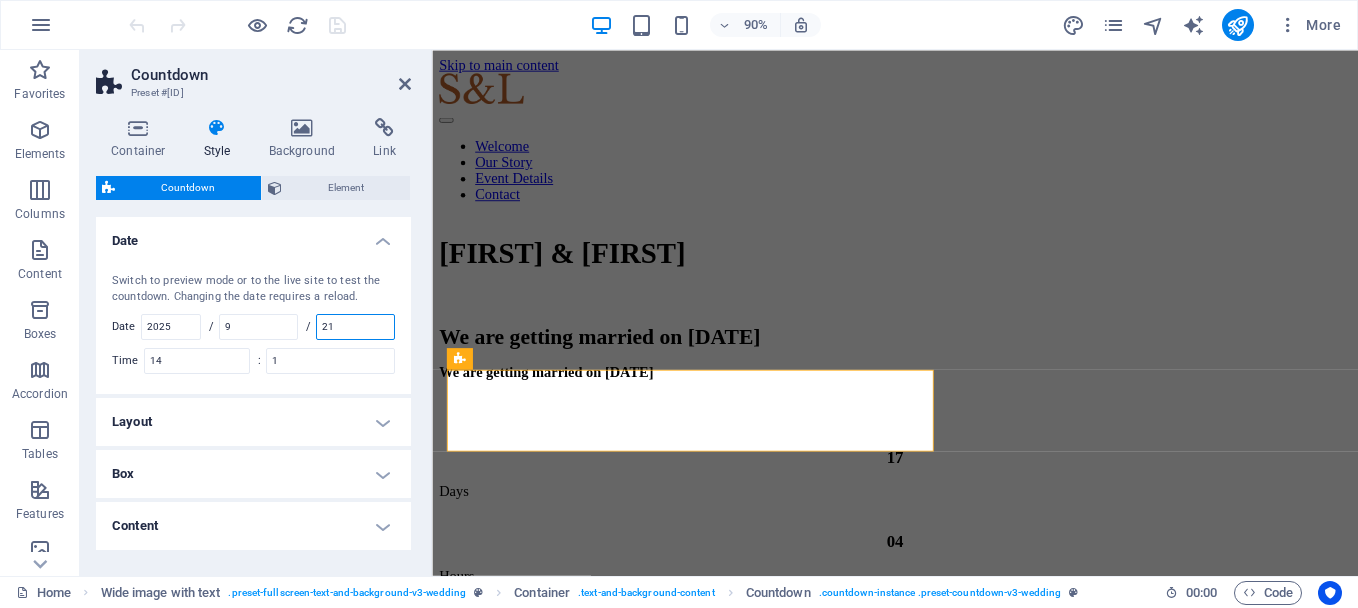click on "21" at bounding box center [355, 327] 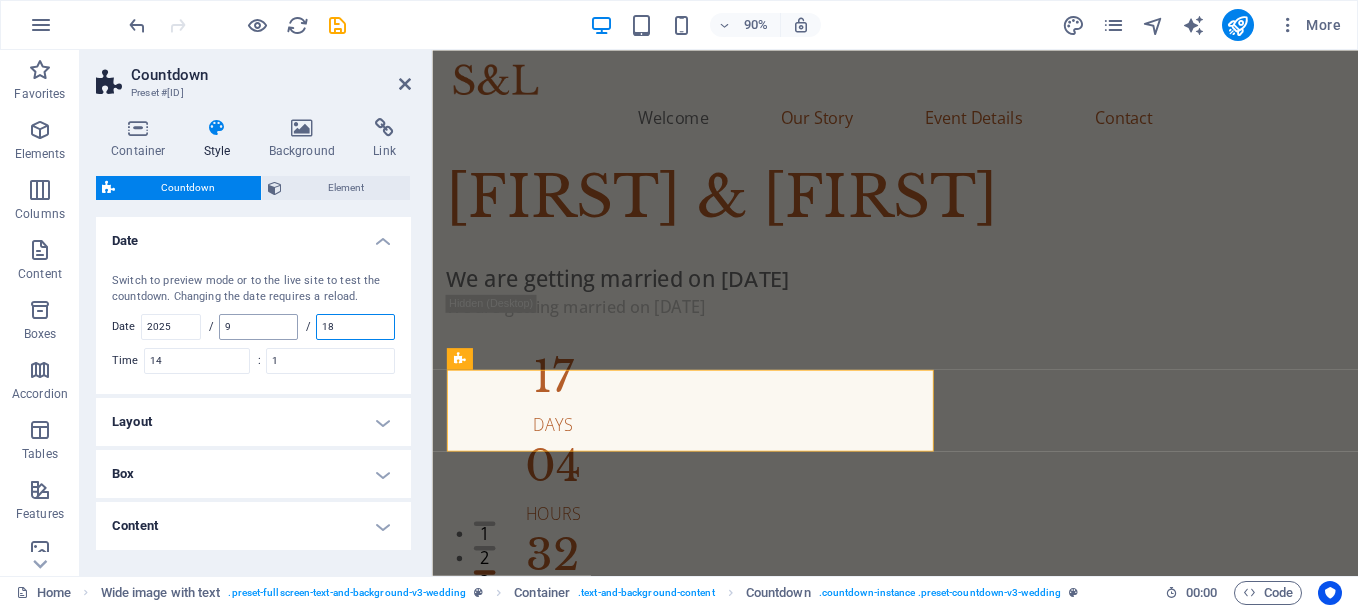 type on "18" 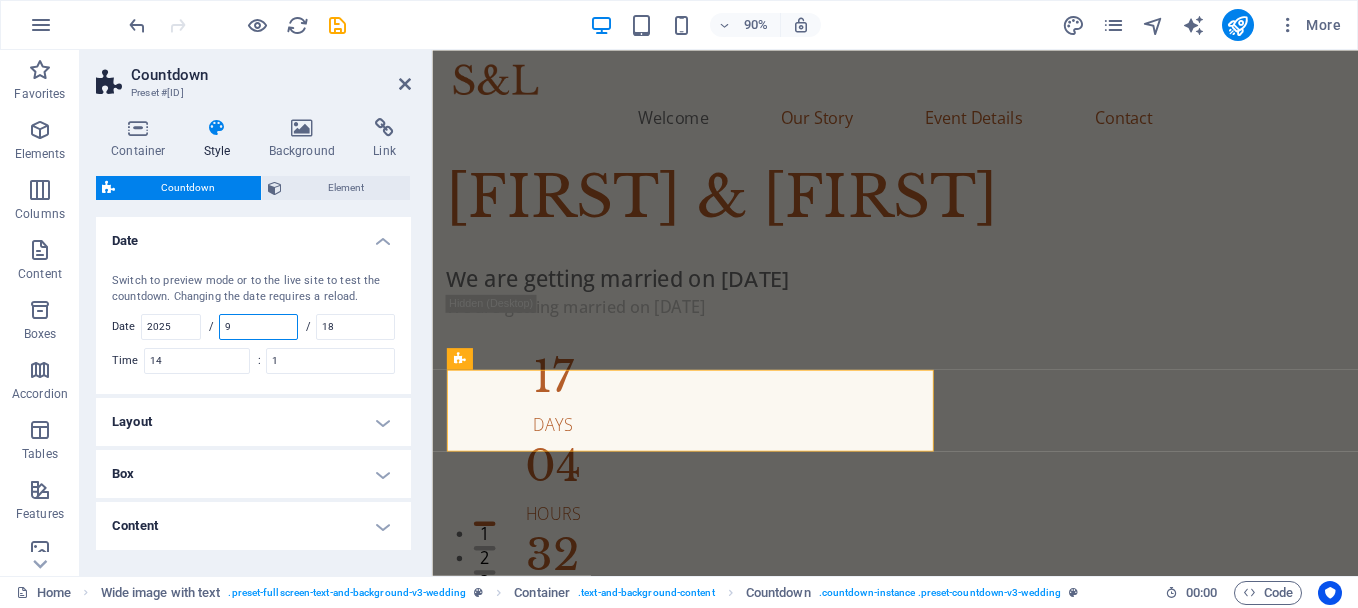 click on "9" at bounding box center [258, 327] 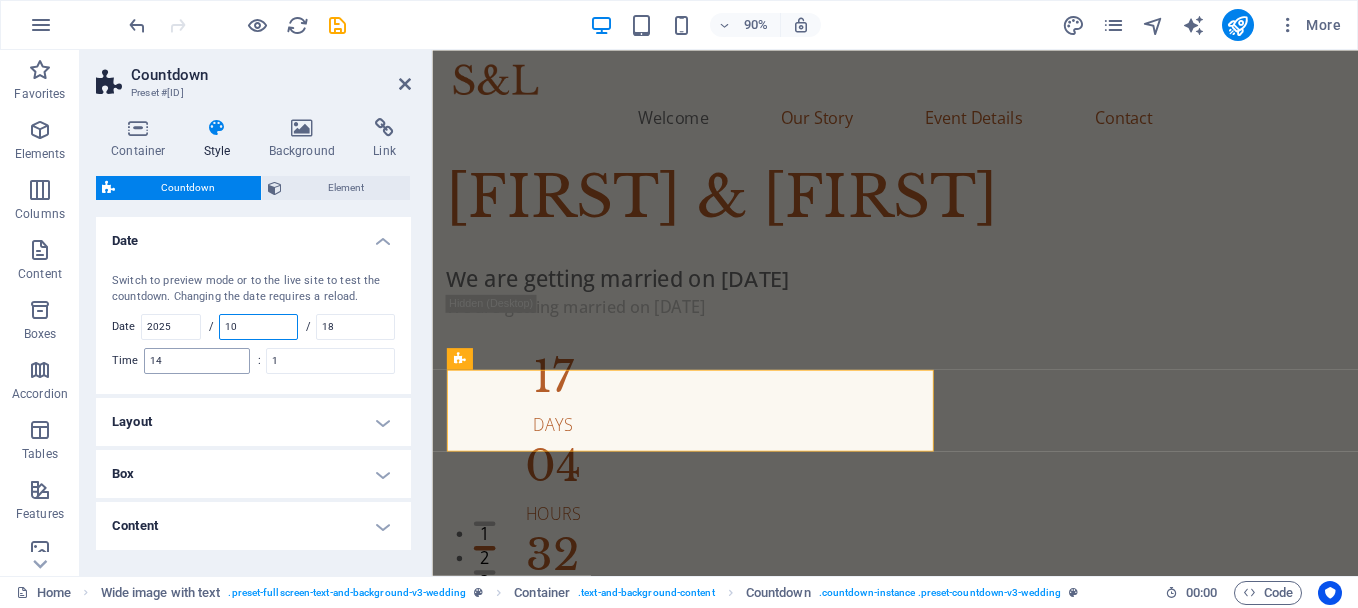 type on "10" 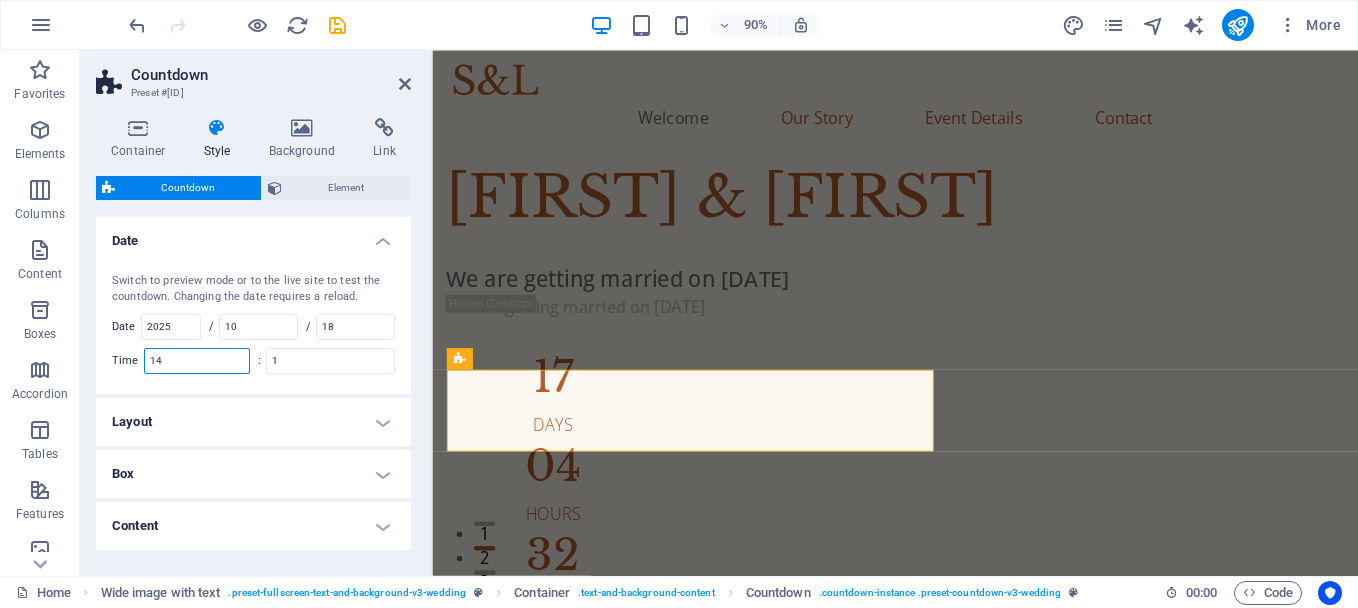 click on "14" at bounding box center [197, 361] 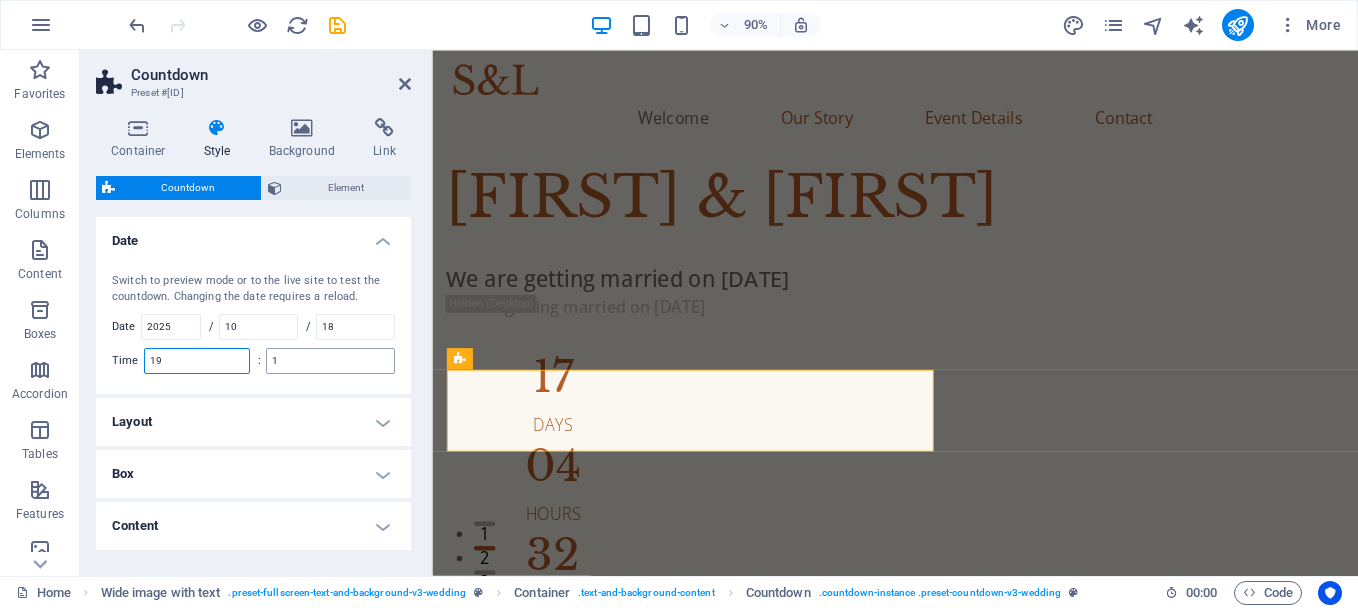type on "19" 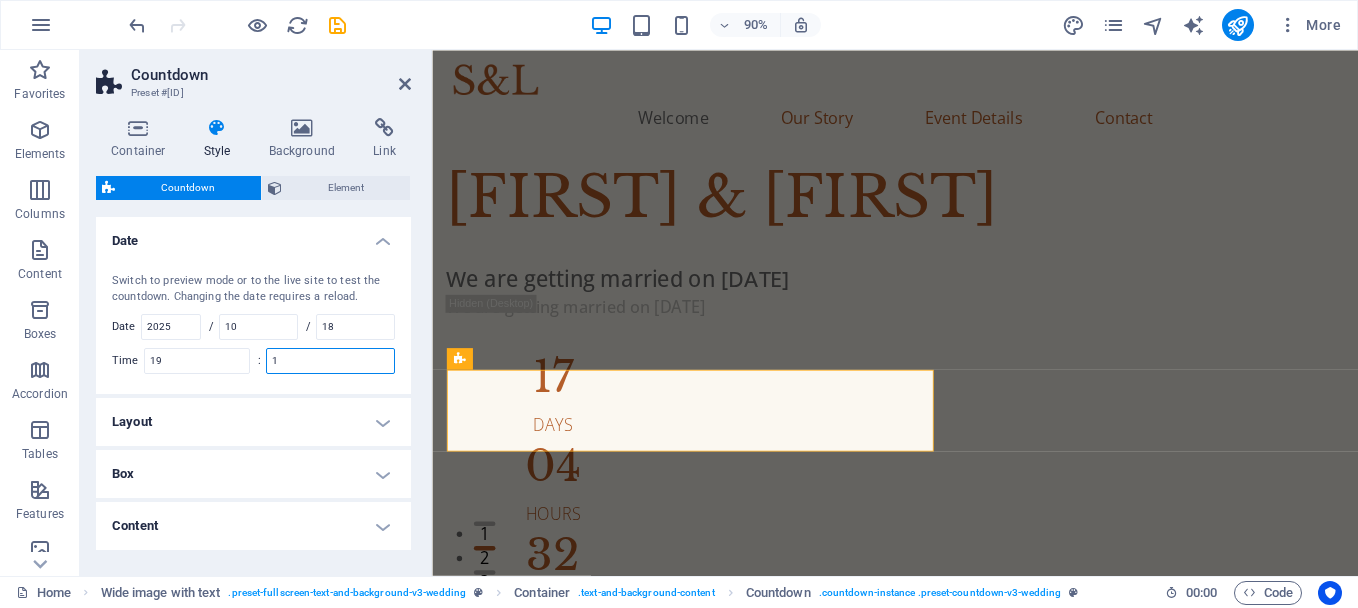 click on "1" at bounding box center [330, 361] 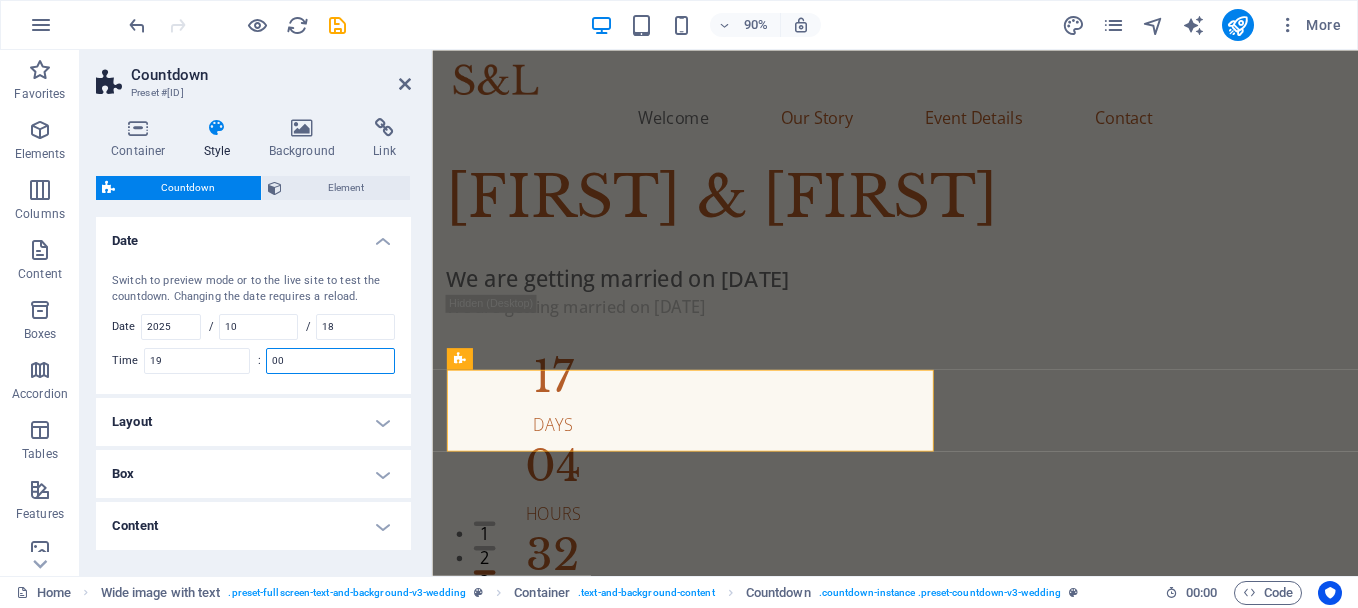 type on "1" 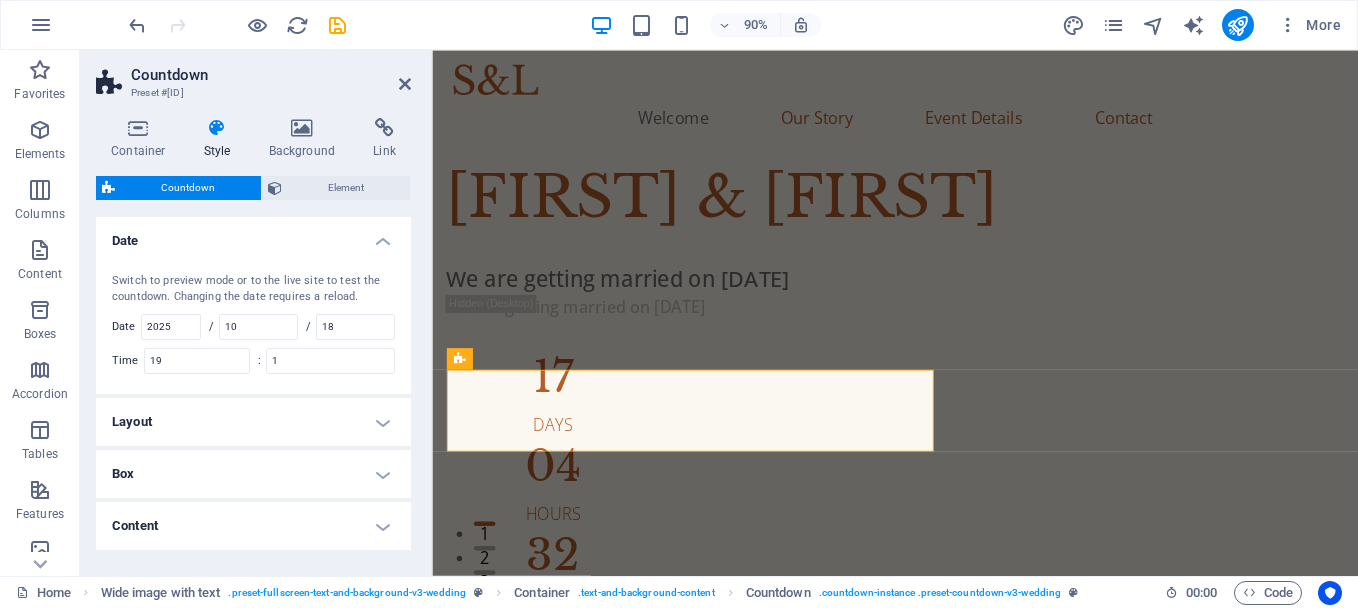 click on "Date" at bounding box center [253, 235] 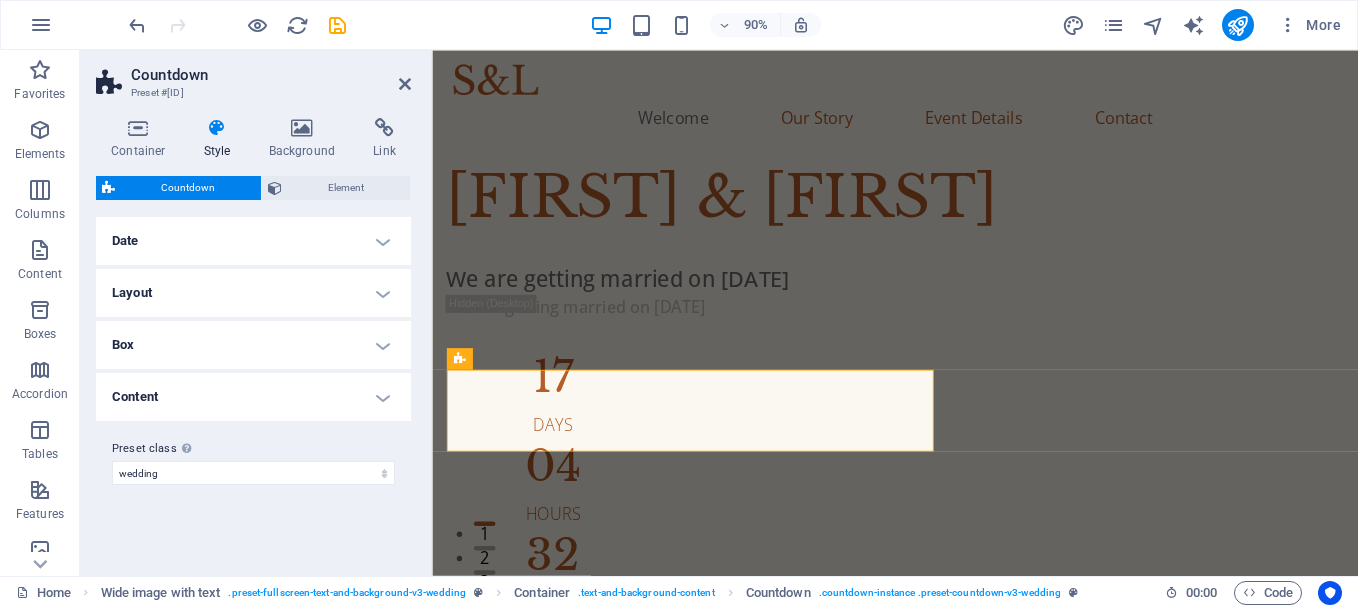 click on "Layout" at bounding box center [253, 293] 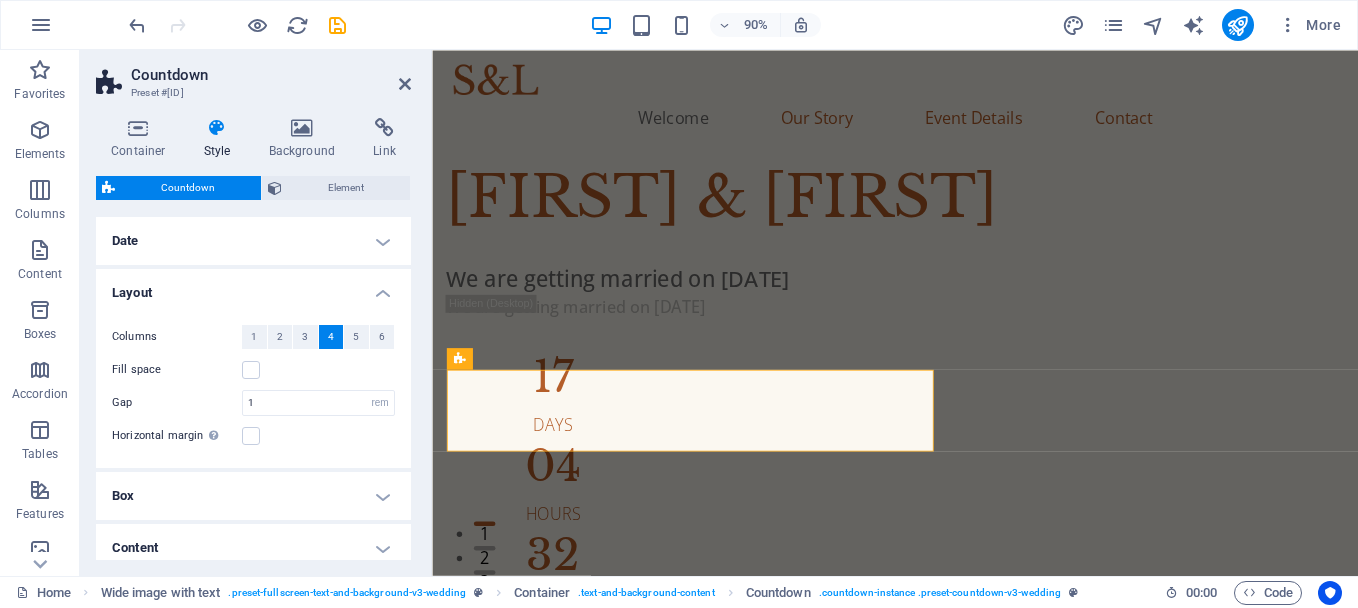 click on "Layout" at bounding box center (253, 287) 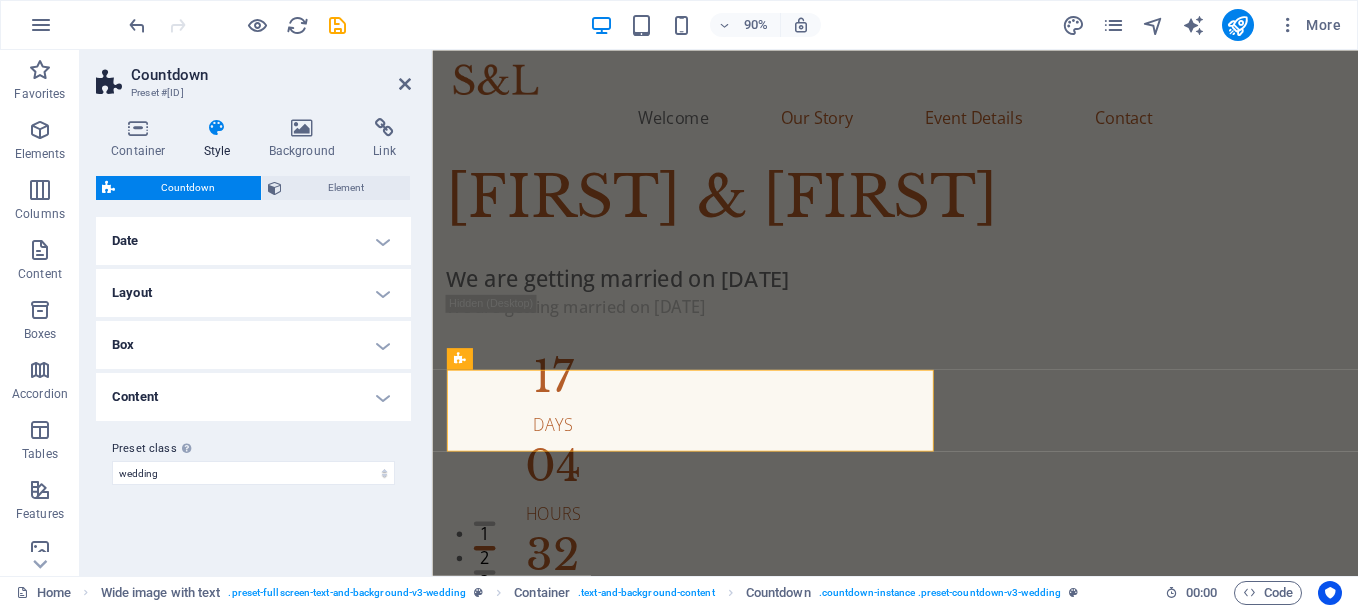 click on "Date" at bounding box center [253, 241] 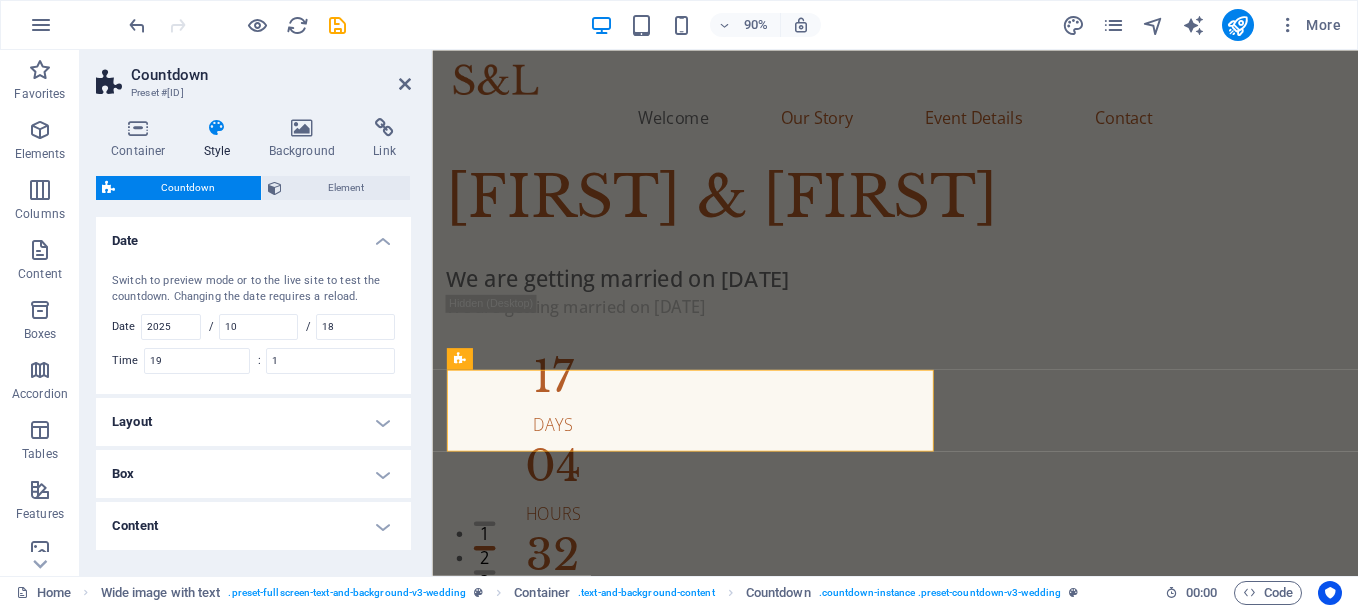 click on "Date" at bounding box center [253, 235] 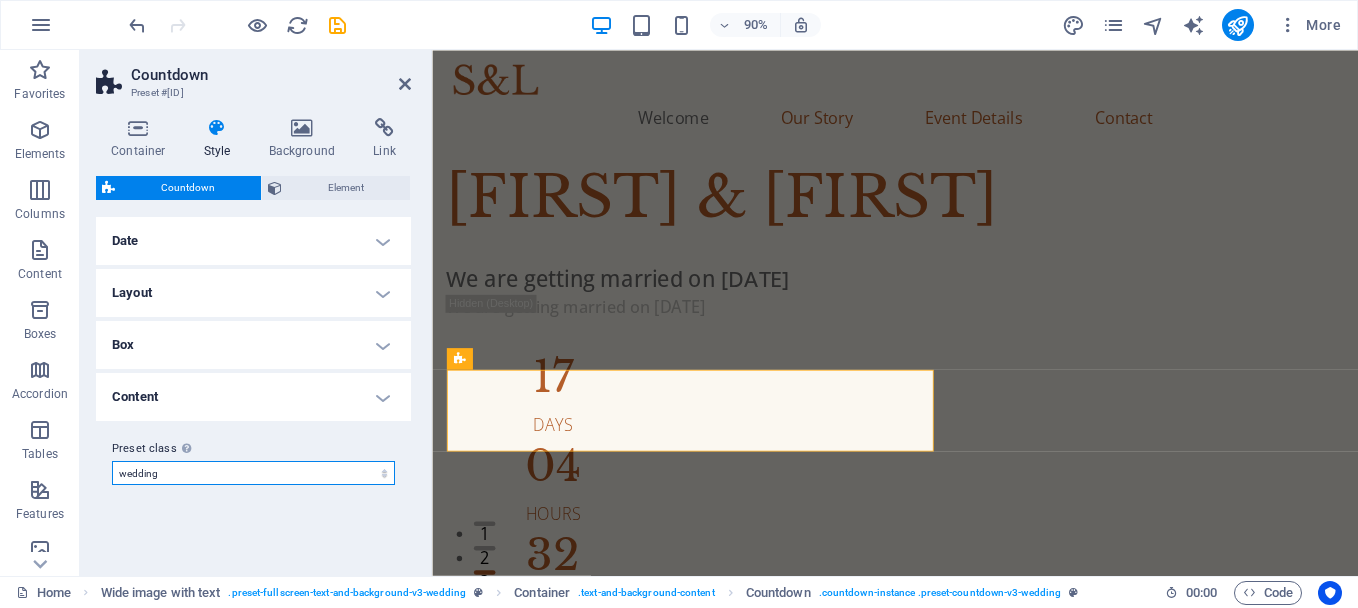 click on "wedding Add preset class" at bounding box center [253, 473] 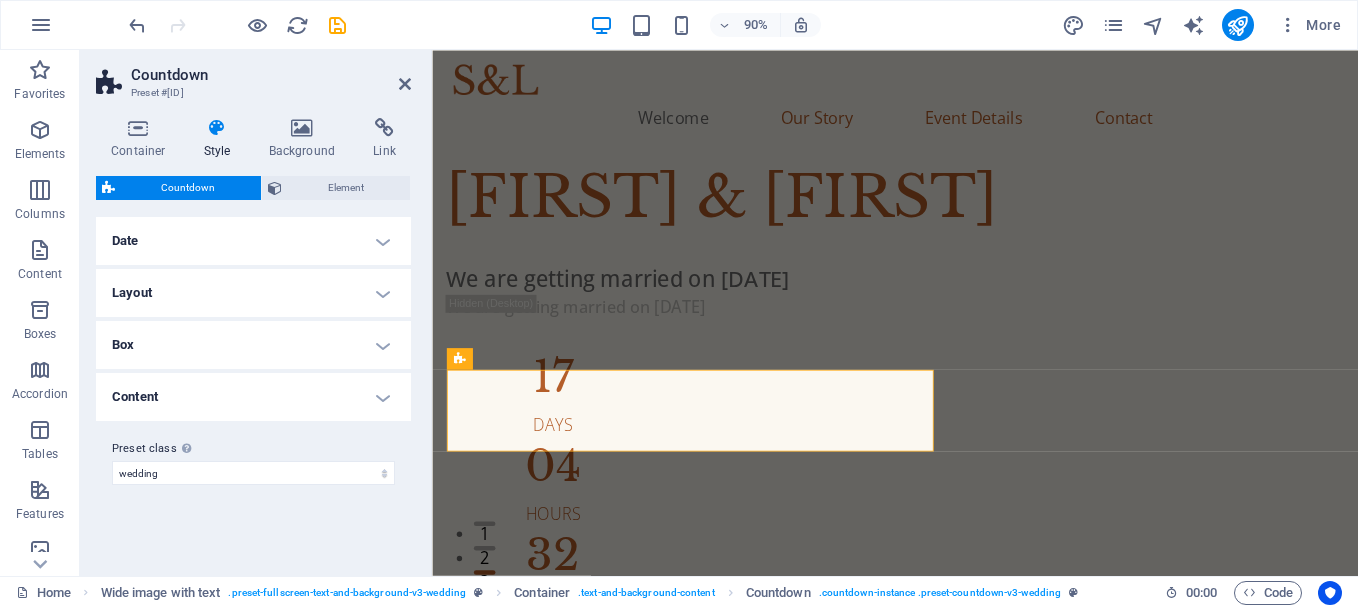 click on "Content" at bounding box center (253, 397) 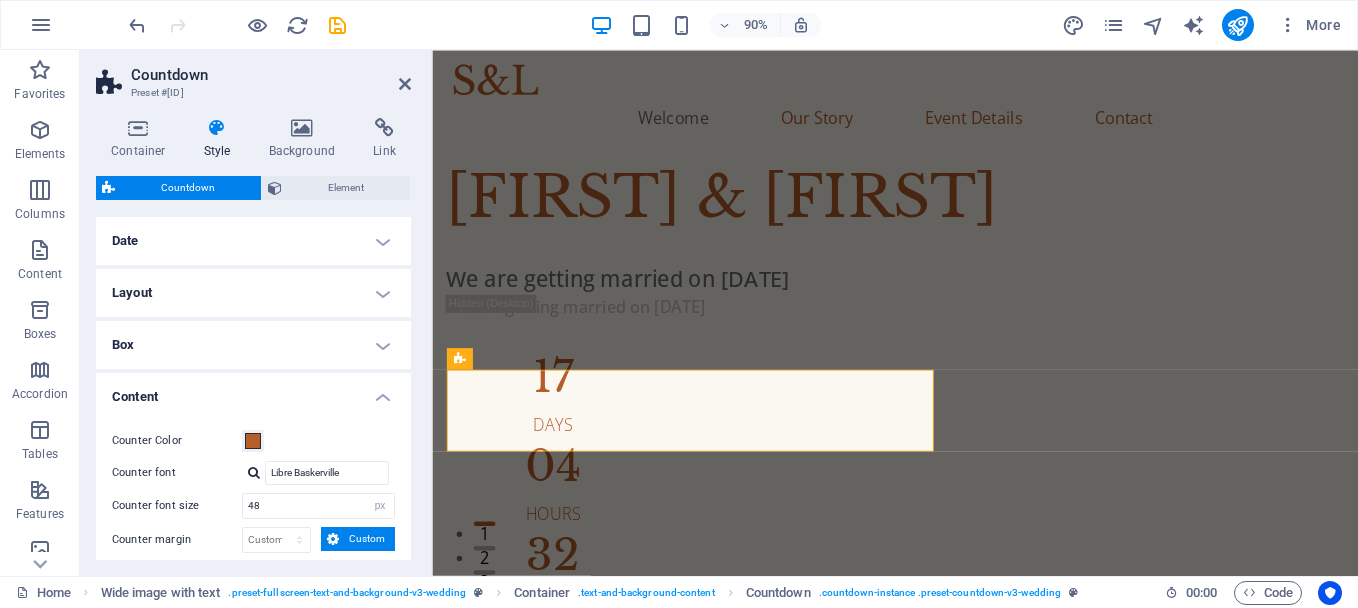 click on "Content" at bounding box center [253, 391] 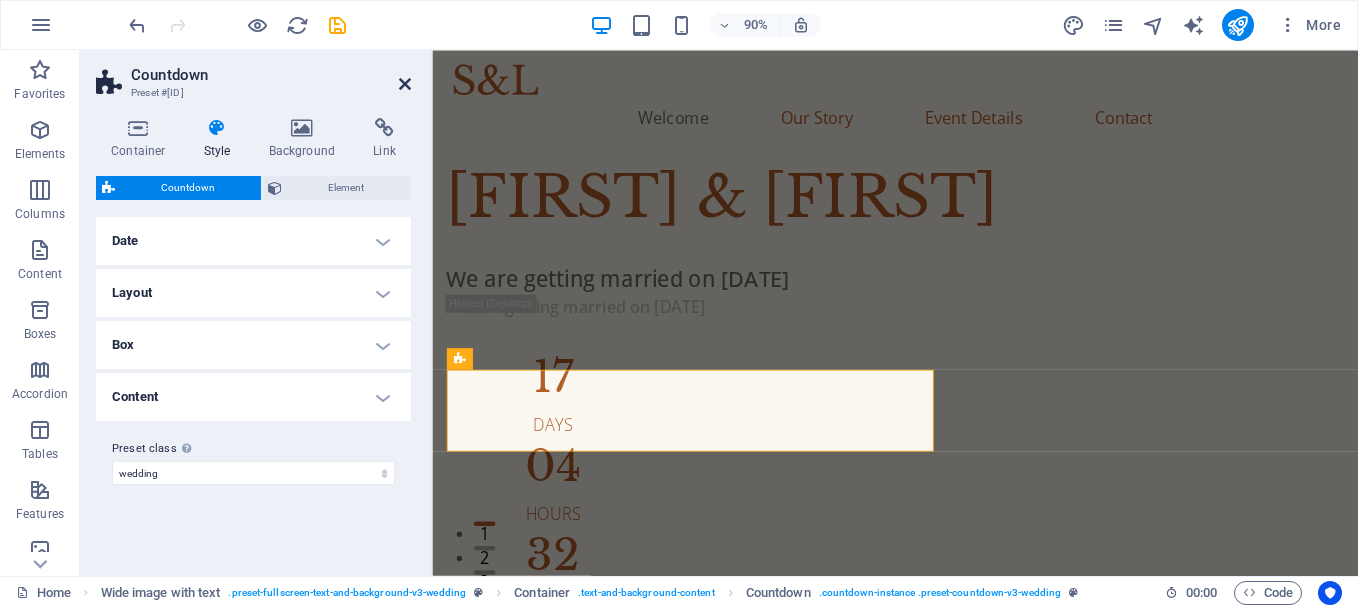 click at bounding box center (405, 84) 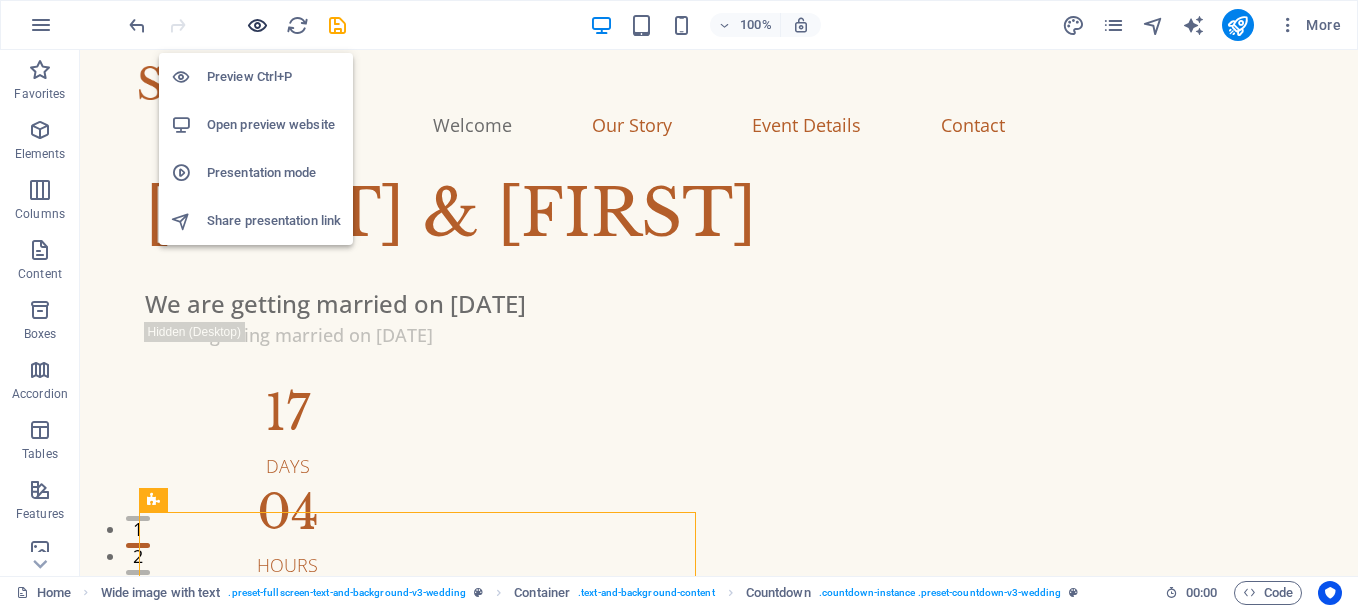 click at bounding box center (257, 25) 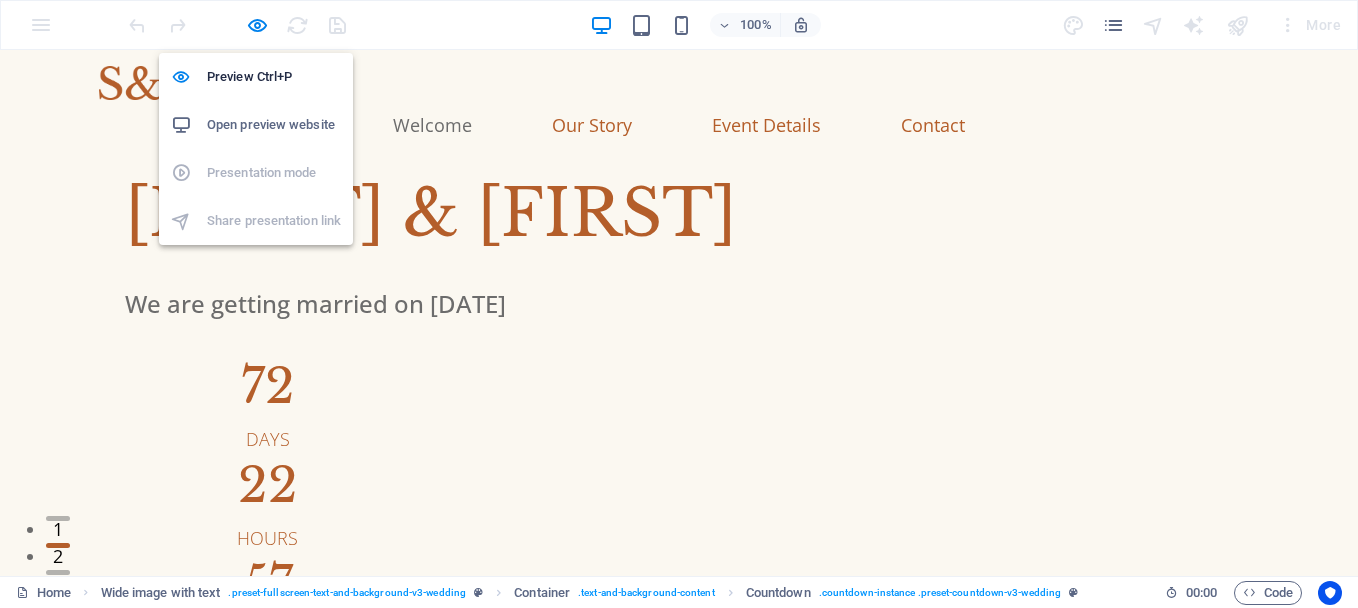 type 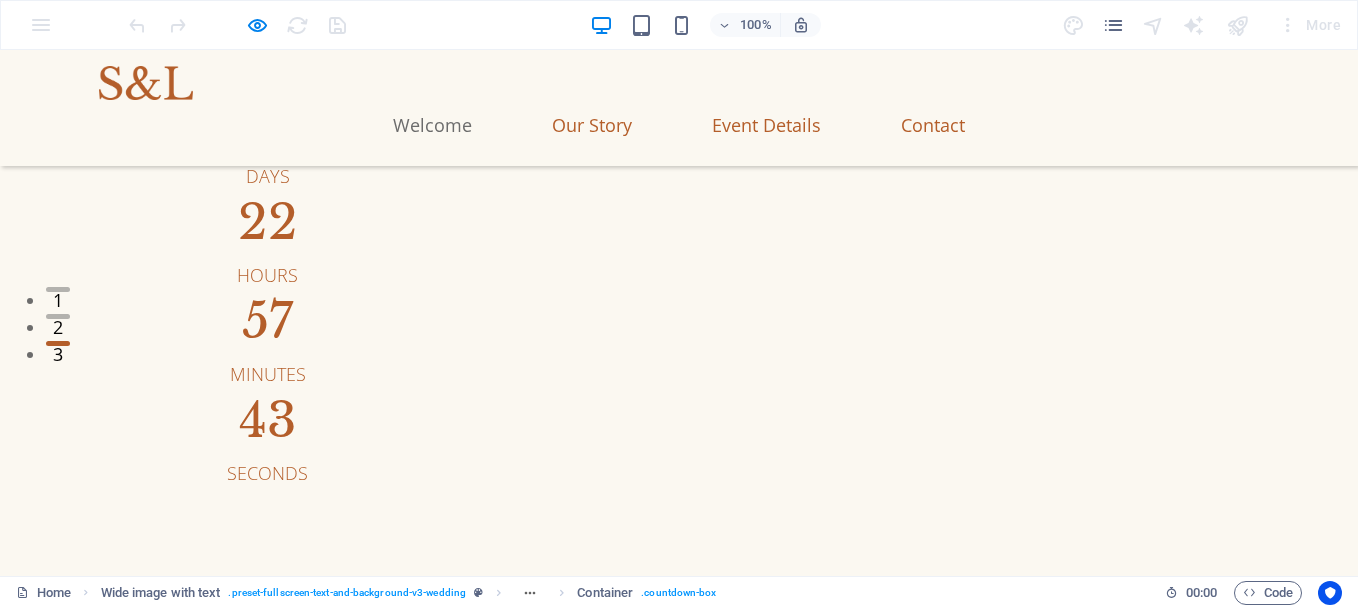 scroll, scrollTop: 115, scrollLeft: 0, axis: vertical 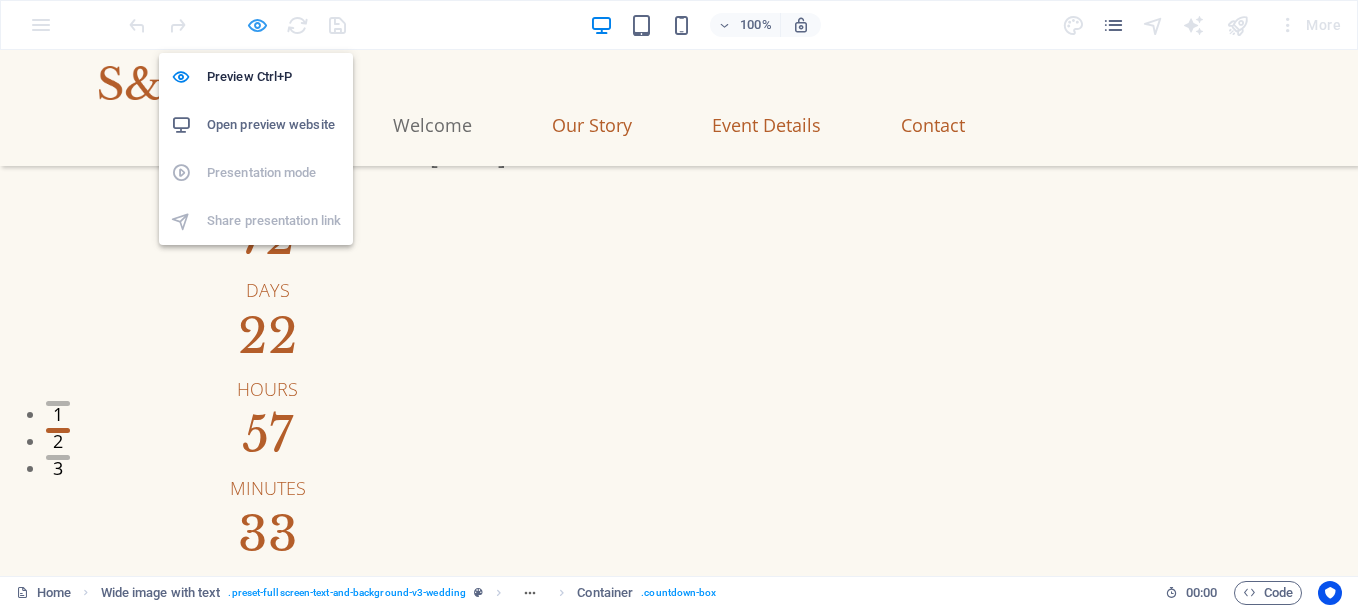 click at bounding box center [257, 25] 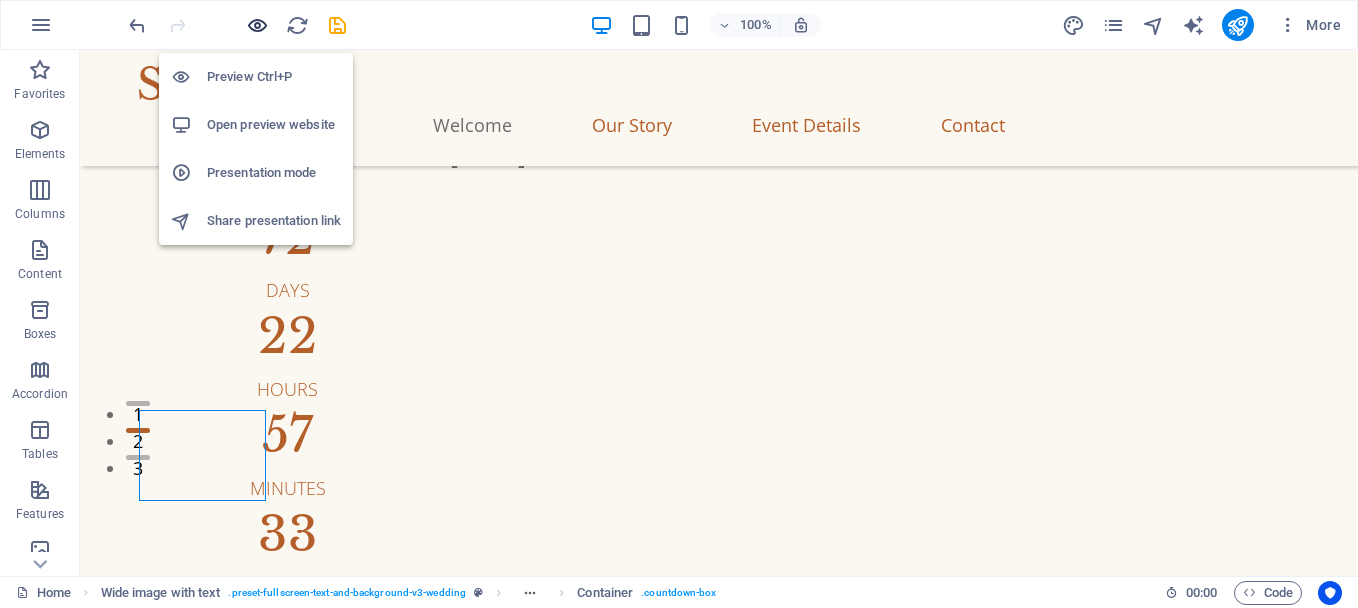 scroll, scrollTop: 102, scrollLeft: 0, axis: vertical 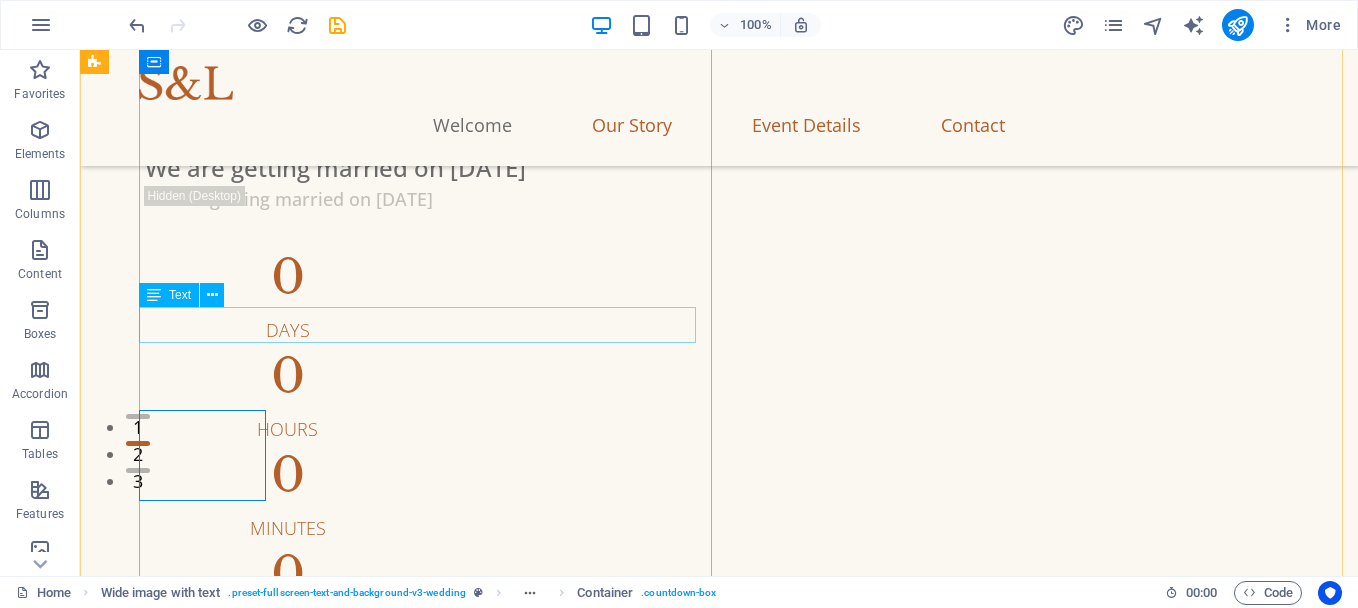click on "We are getting married on Sep 21, 2025" at bounding box center (741, 168) 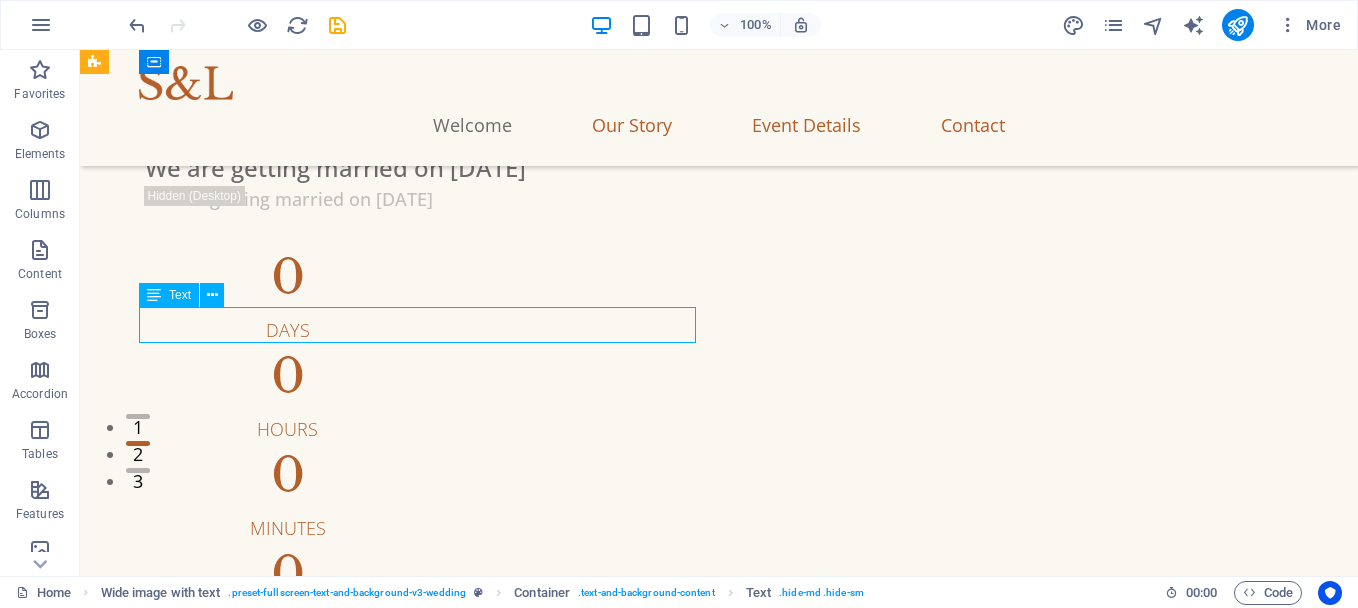 click on "We are getting married on Sep 21, 2025" at bounding box center (741, 168) 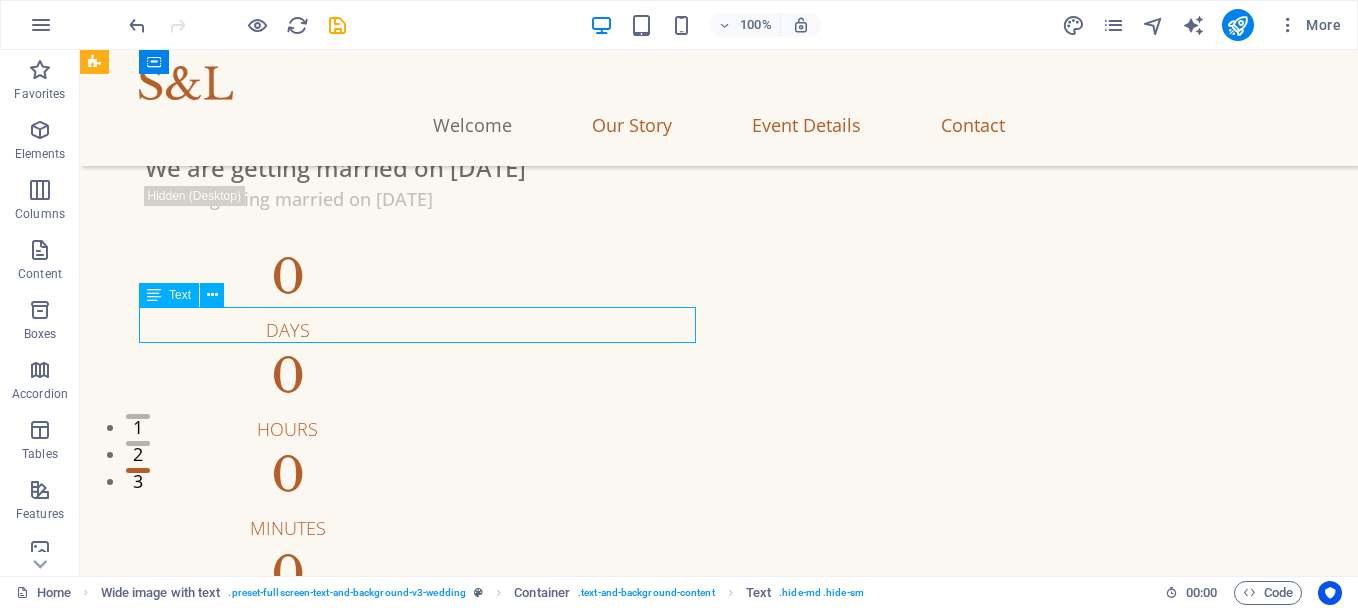 click on "We are getting married on Sep 21, 2025" at bounding box center [741, 168] 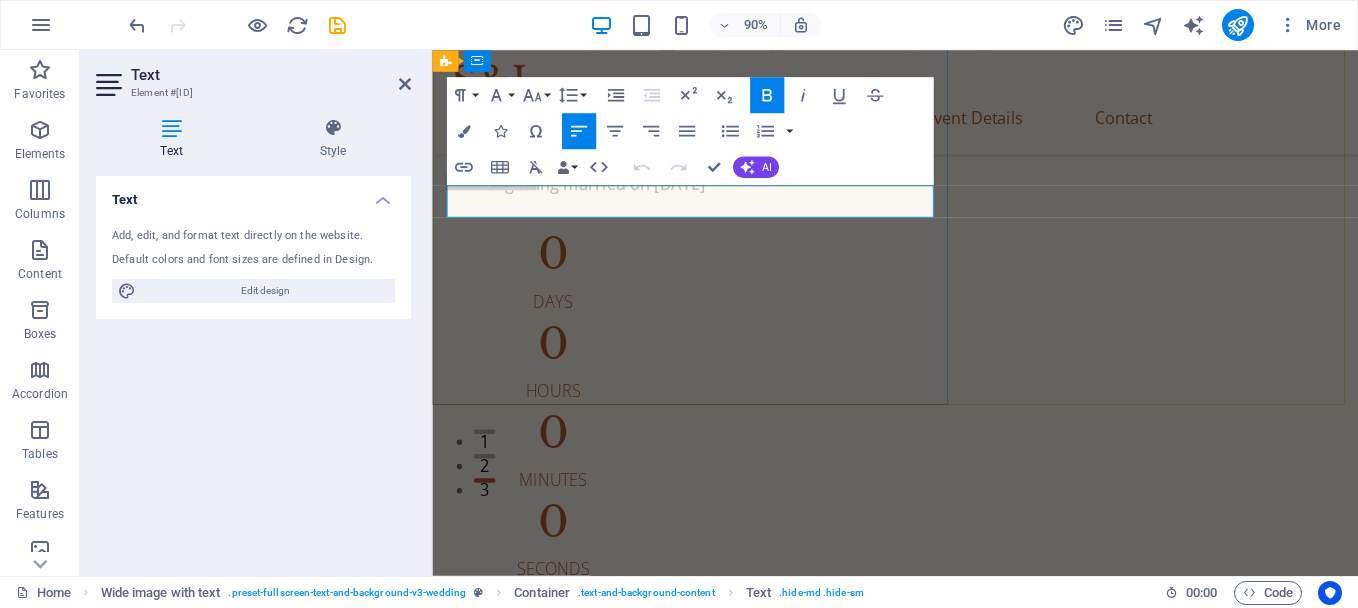 click on "We are getting married on Sep 21, 2025" at bounding box center [638, 167] 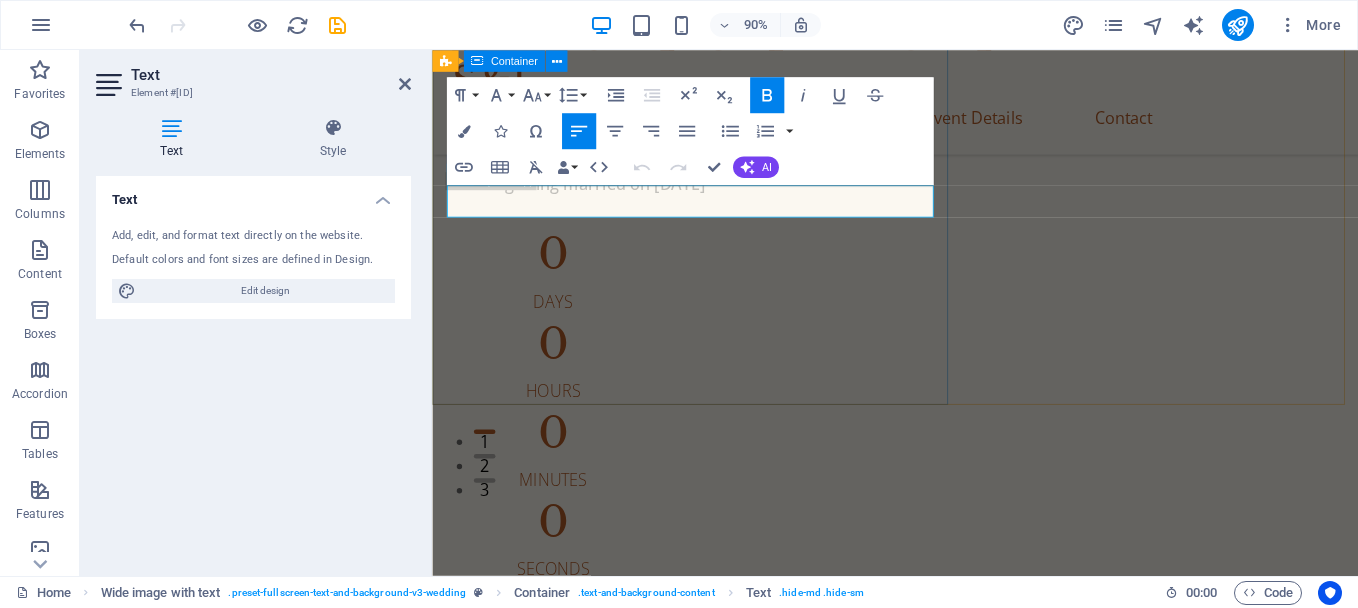 drag, startPoint x: 741, startPoint y: 216, endPoint x: 441, endPoint y: 217, distance: 300.00168 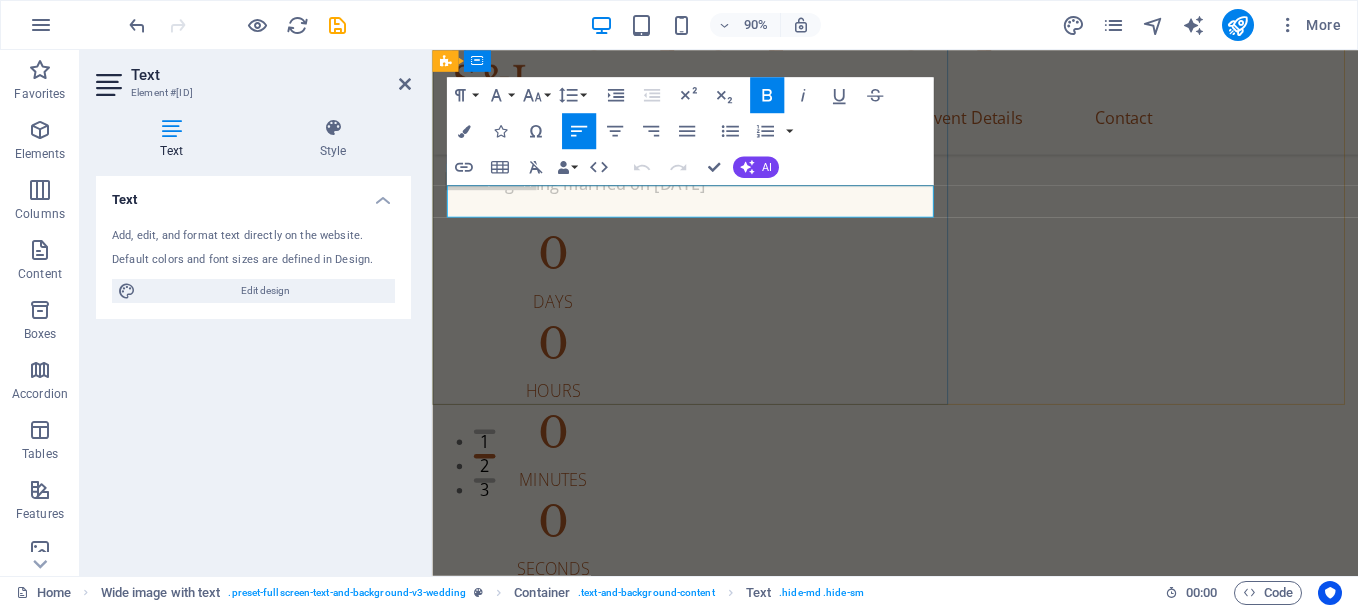 click on "We are getting married on Sep 21, 2025" at bounding box center (638, 167) 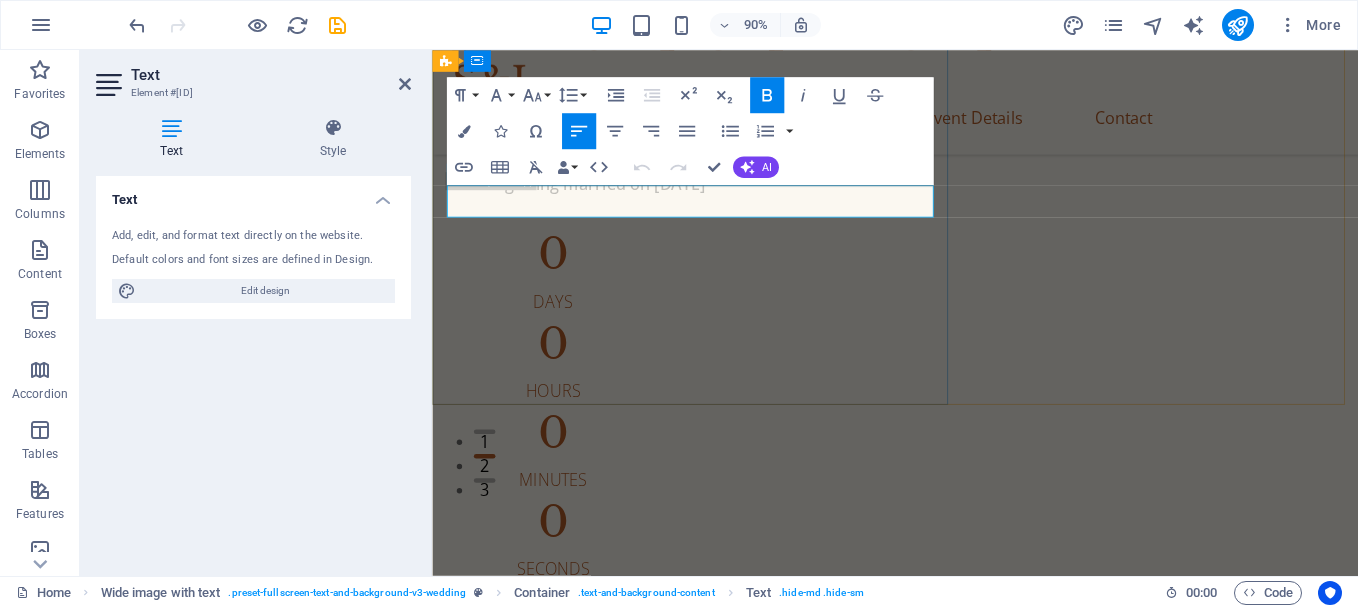 click on "We are getting married on Sep 21, 2025" at bounding box center [638, 167] 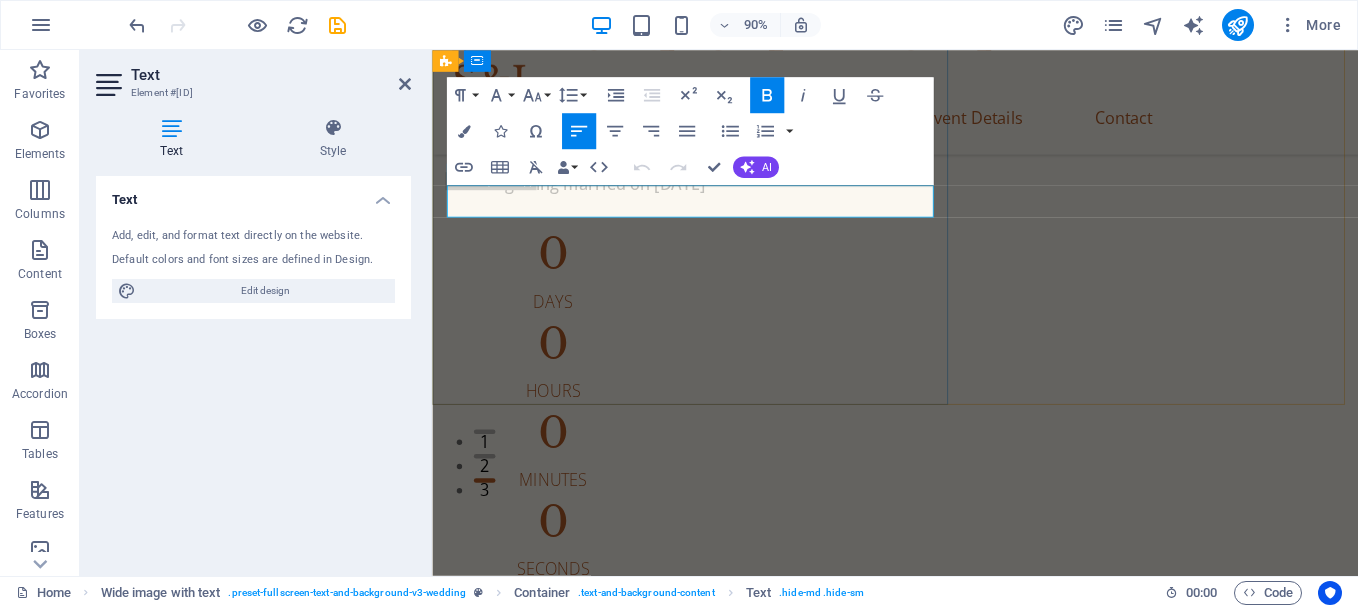 copy on "We are getting married on Sep 21, 2025" 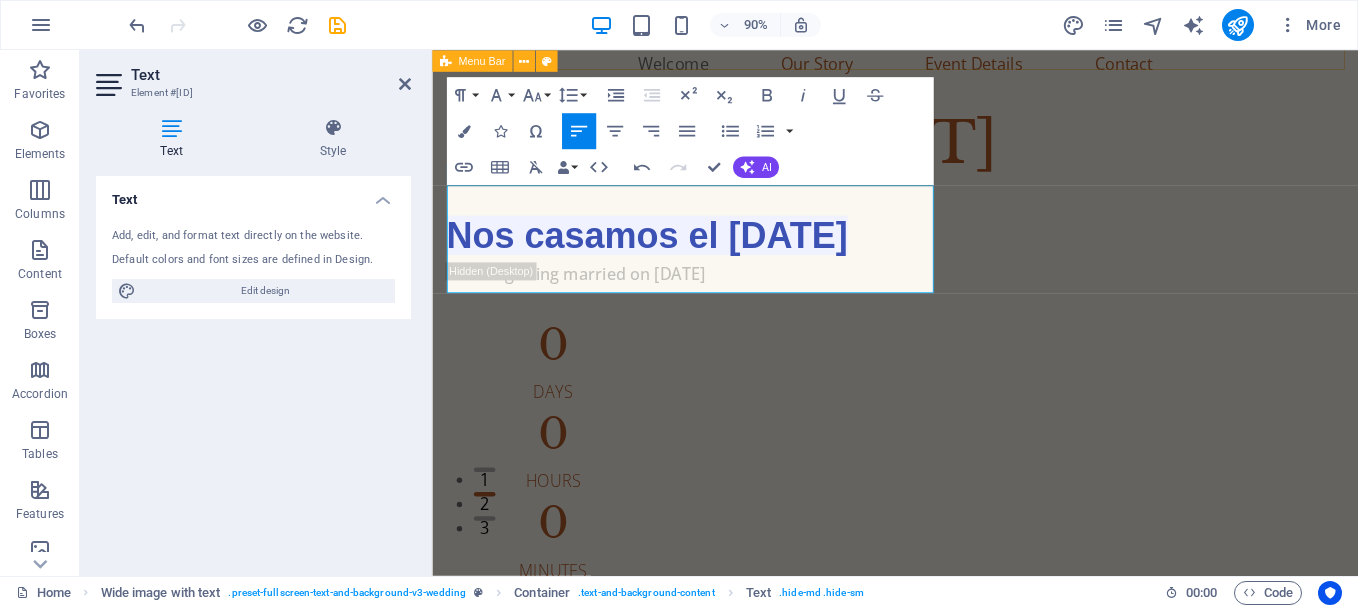 scroll, scrollTop: 102, scrollLeft: 0, axis: vertical 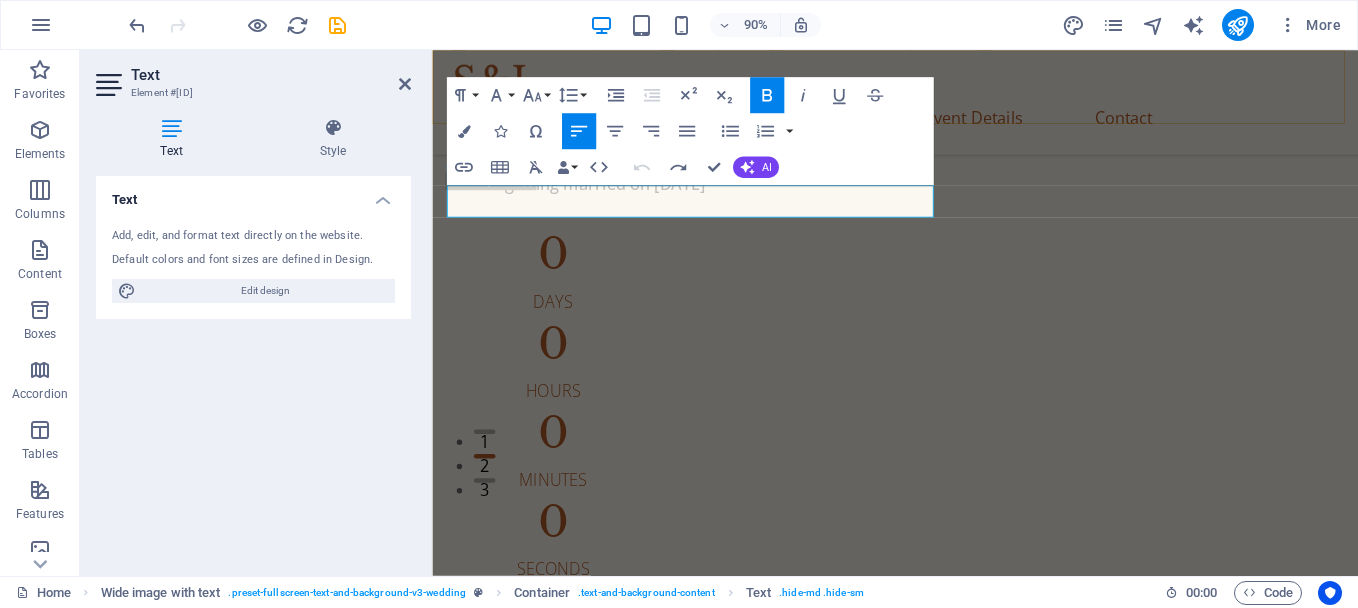 click on "Welcome Our Story Event Details Contact" at bounding box center (946, 108) 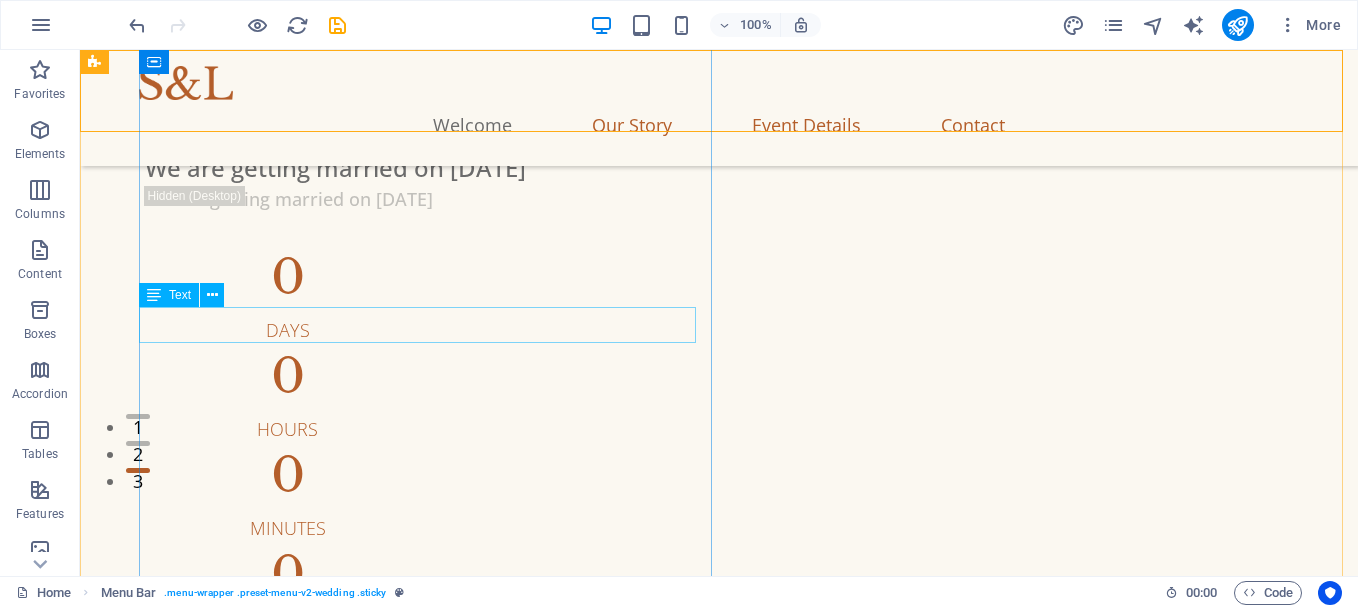 click on "We are getting married on Sep 21, 2025" at bounding box center [741, 168] 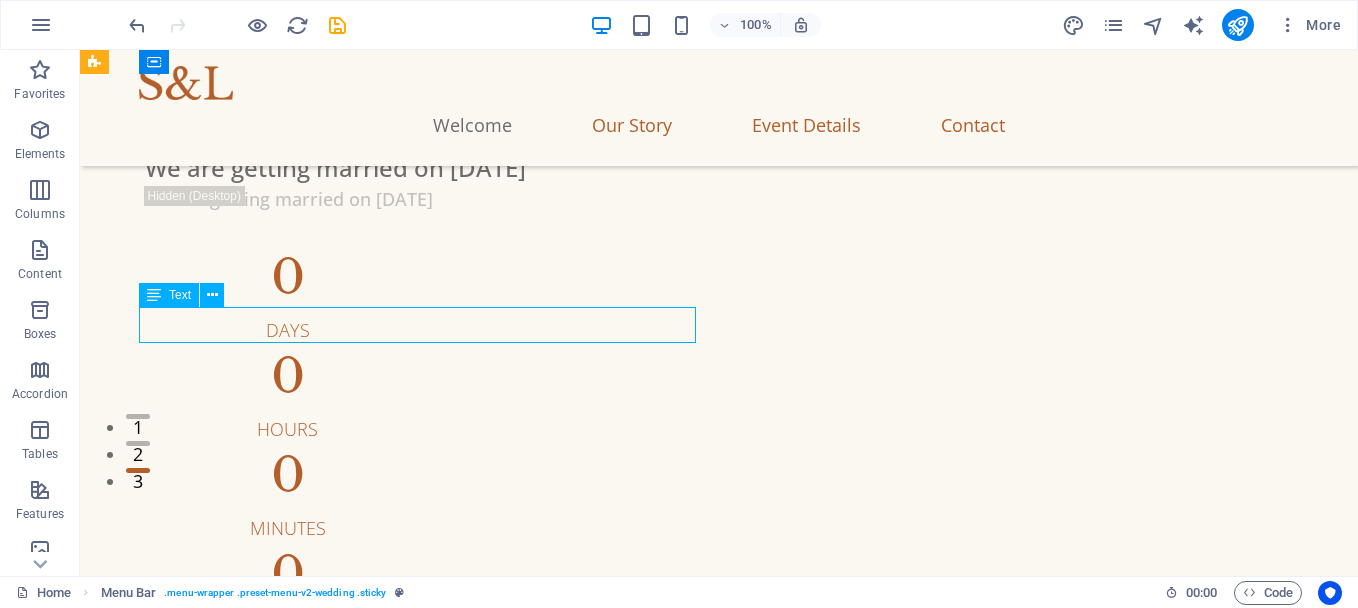 click on "We are getting married on Sep 21, 2025" at bounding box center [741, 168] 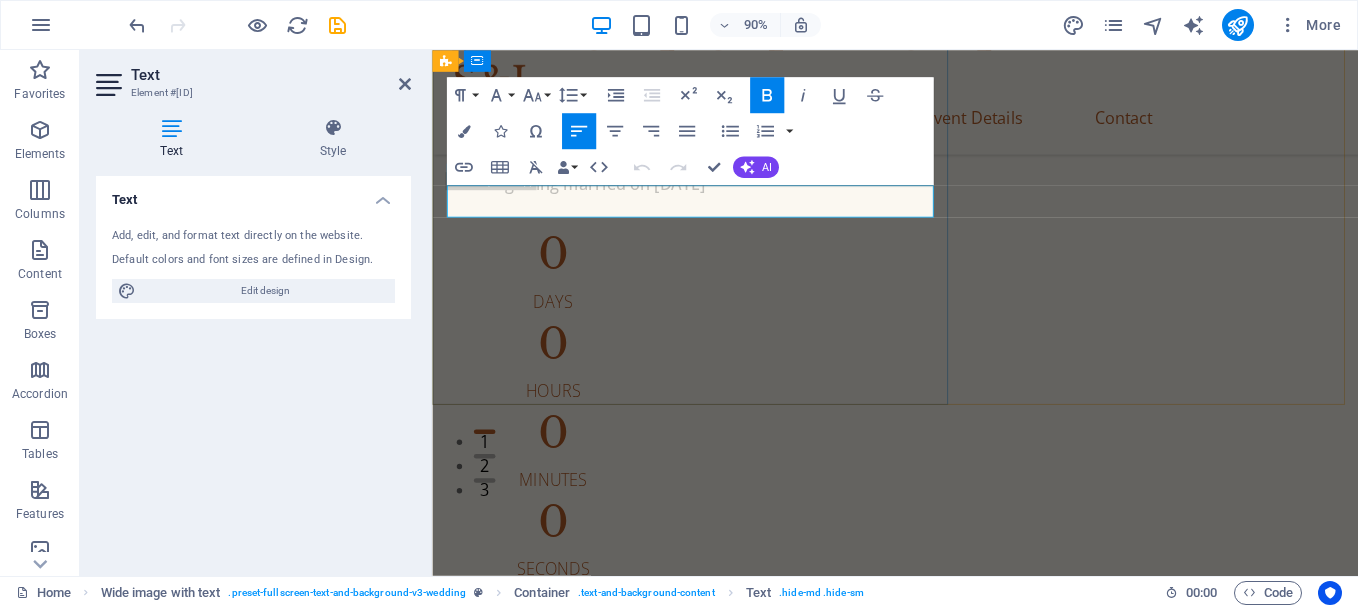 drag, startPoint x: 906, startPoint y: 225, endPoint x: 453, endPoint y: 219, distance: 453.03973 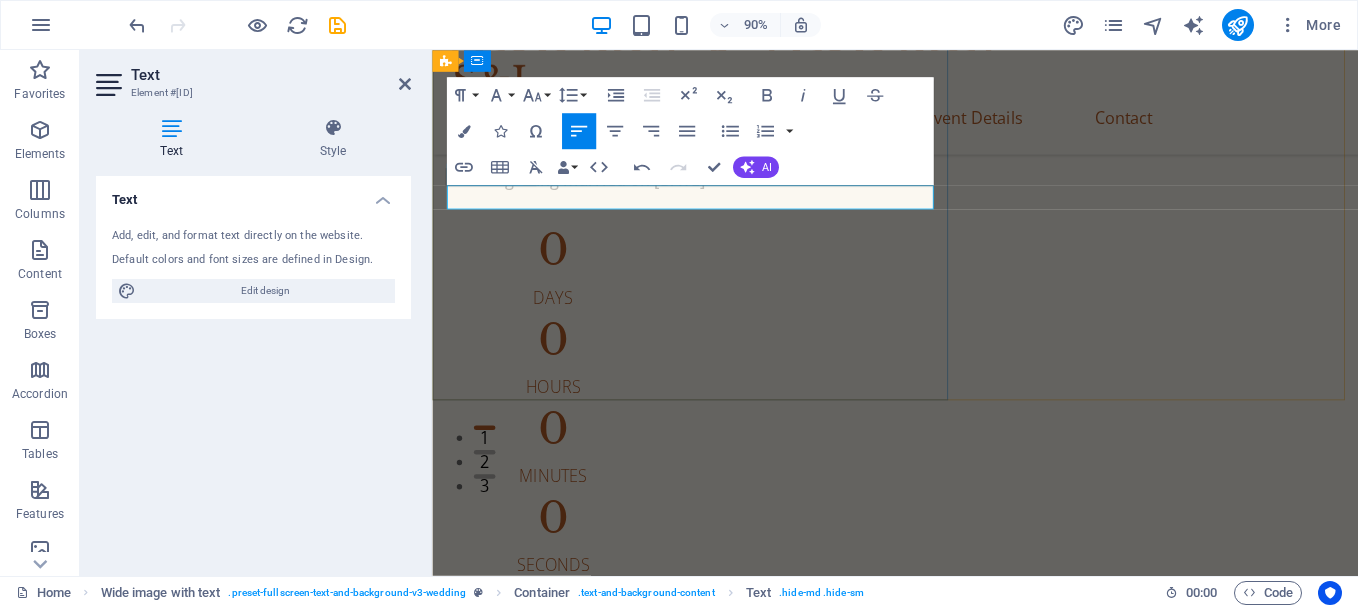 scroll, scrollTop: 102, scrollLeft: 0, axis: vertical 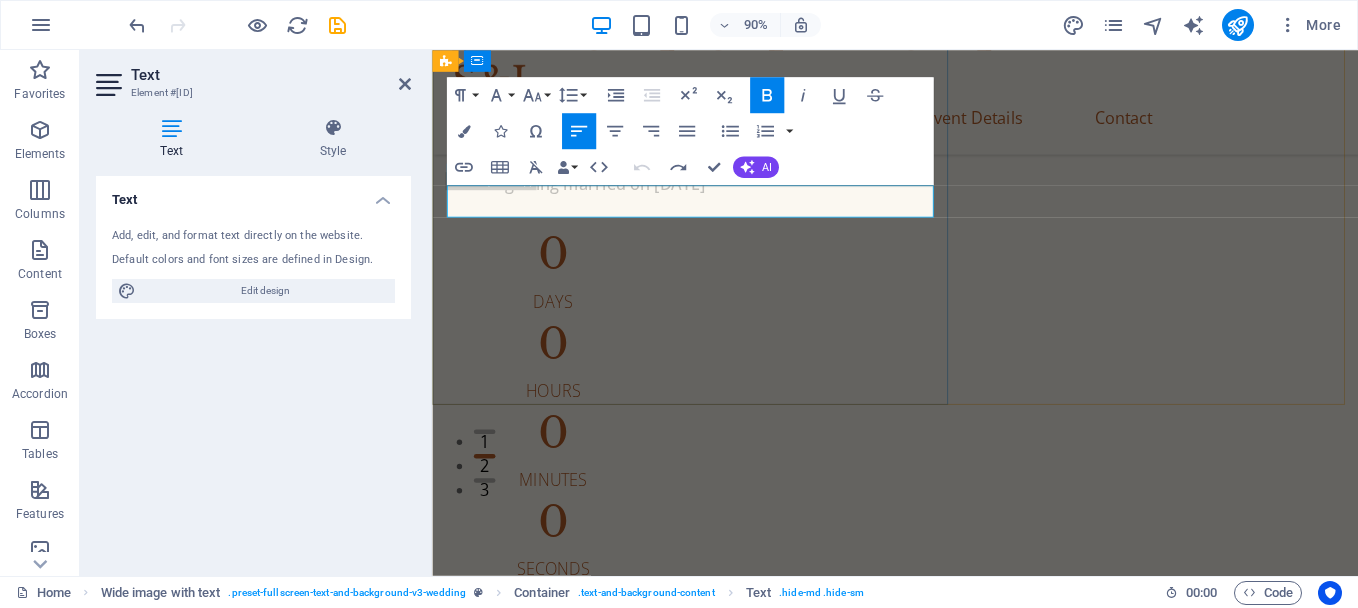 click on "We are getting married on Sep 21, 2025" at bounding box center [638, 167] 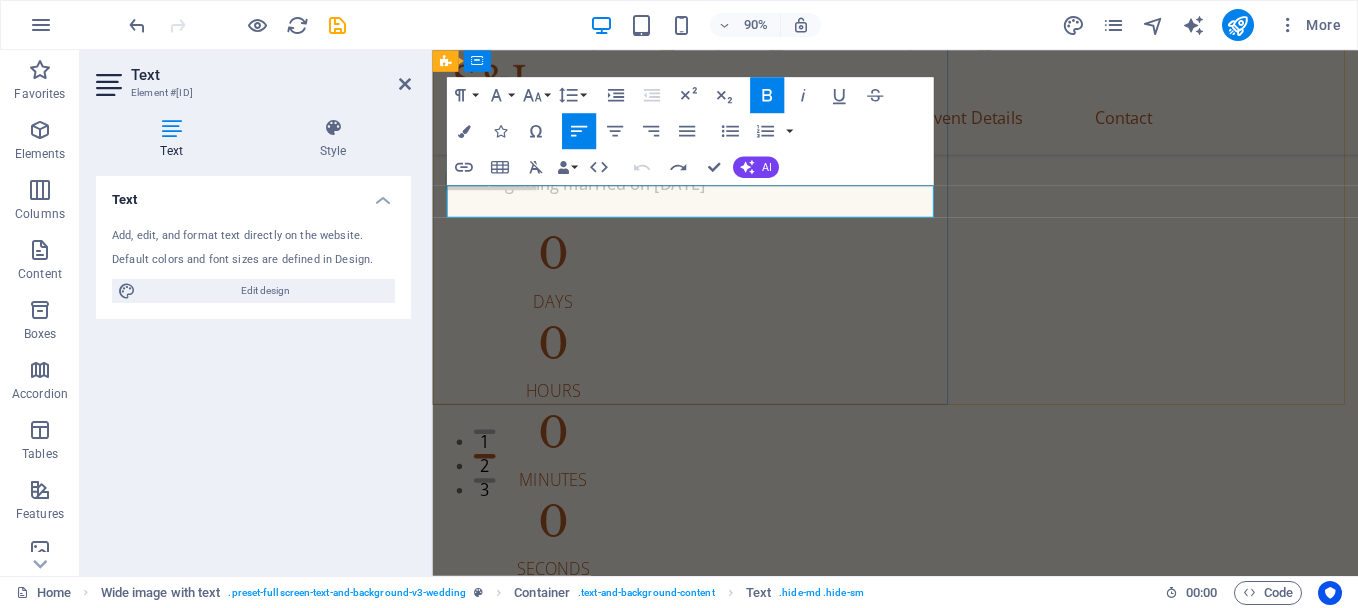 drag, startPoint x: 613, startPoint y: 215, endPoint x: 454, endPoint y: 217, distance: 159.01257 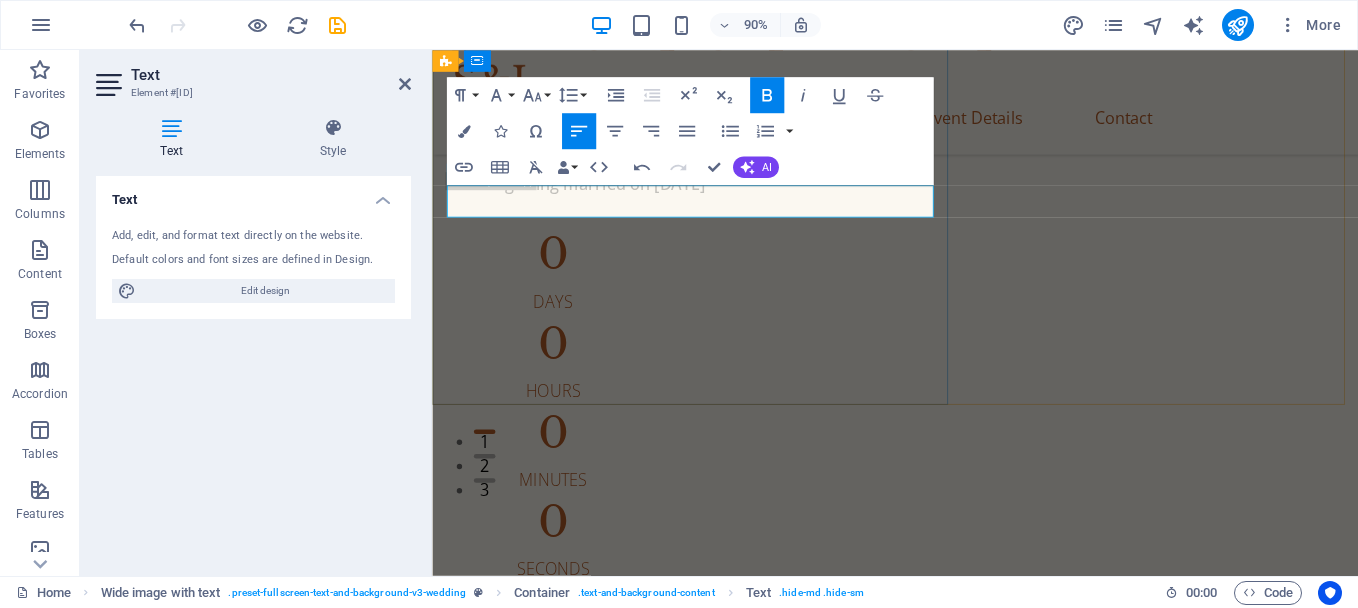 click on "Noa casamos el 18 de Octubre de 2025" at bounding box center [579, 167] 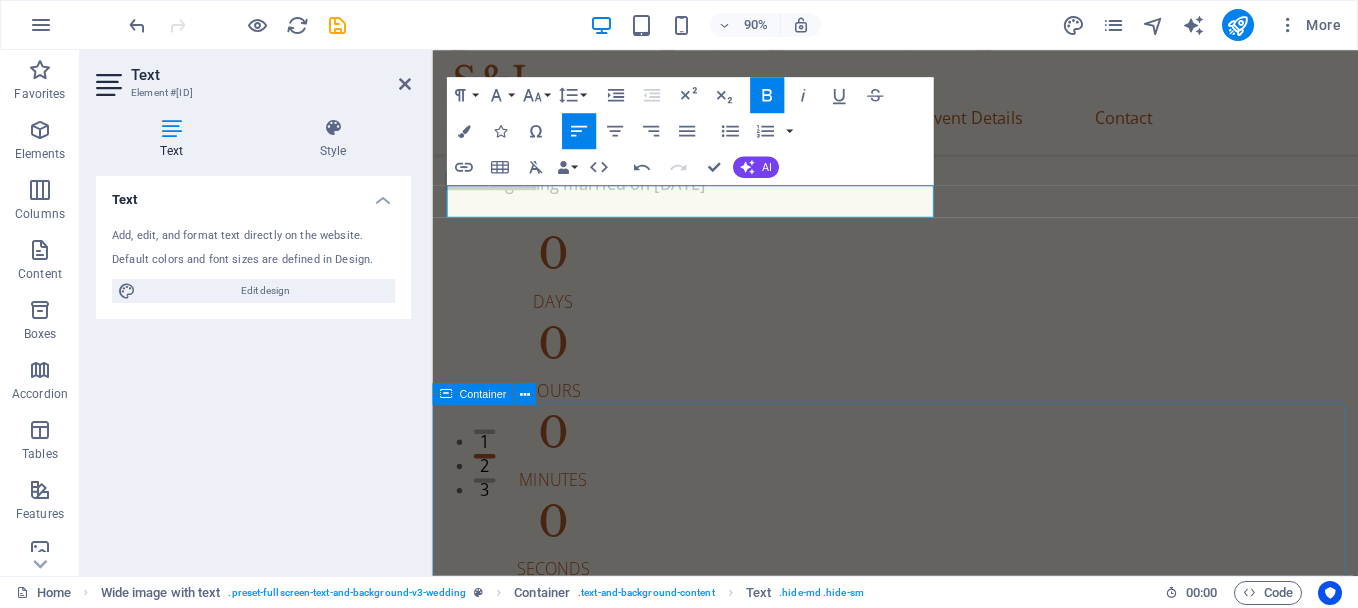 click on "Our Story May 12, 2019 When we first met Lorem ipsum dolor sit amet, consectetur adipiscing elit, sed do eiusmod tempor incididunt ut. June 21, 2019 Our first date Lorem ipsum dolor sit amet, consectetur adipiscing elit, sed do eiusmod tempor incididunt ut. May 12, 2024 Marriage Proposal Lorem ipsum dolor sit amet, consectetur adipiscing elit, sed do eiusmod tempor incididunt ut. June 21, 2024 Our Engagement Lorem ipsum dolor sit amet, consectetur adipiscing elit, sed do eiusmod tempor incididunt ut." at bounding box center (946, 2863) 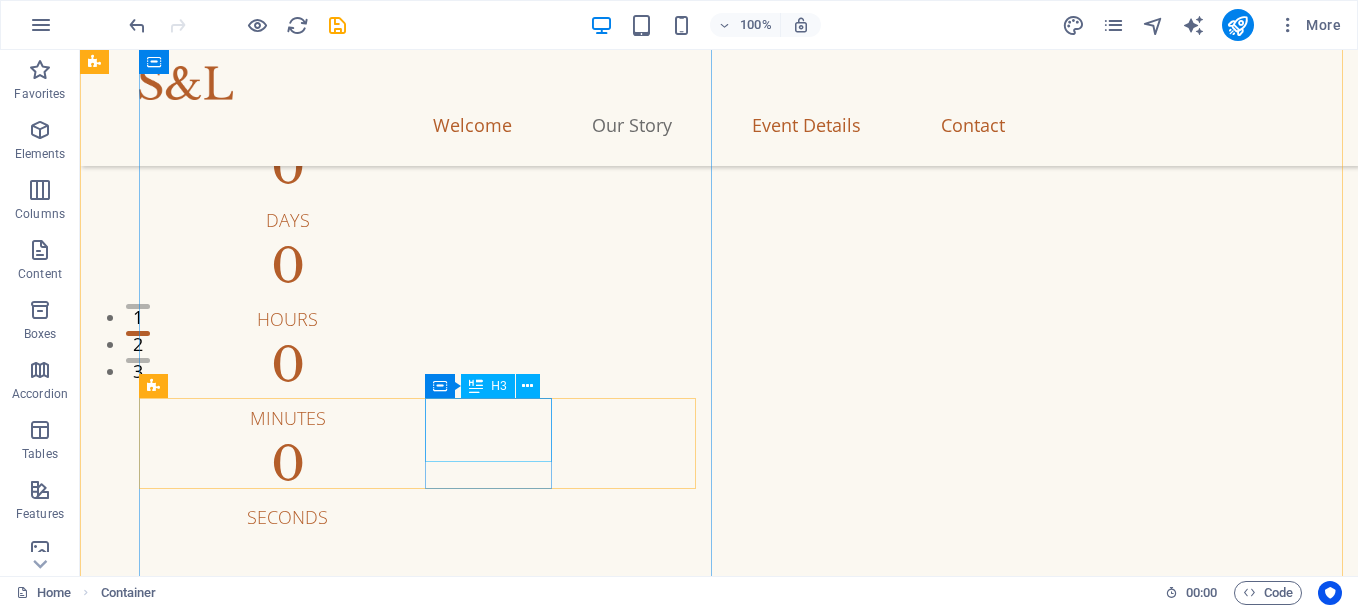 scroll, scrollTop: 114, scrollLeft: 0, axis: vertical 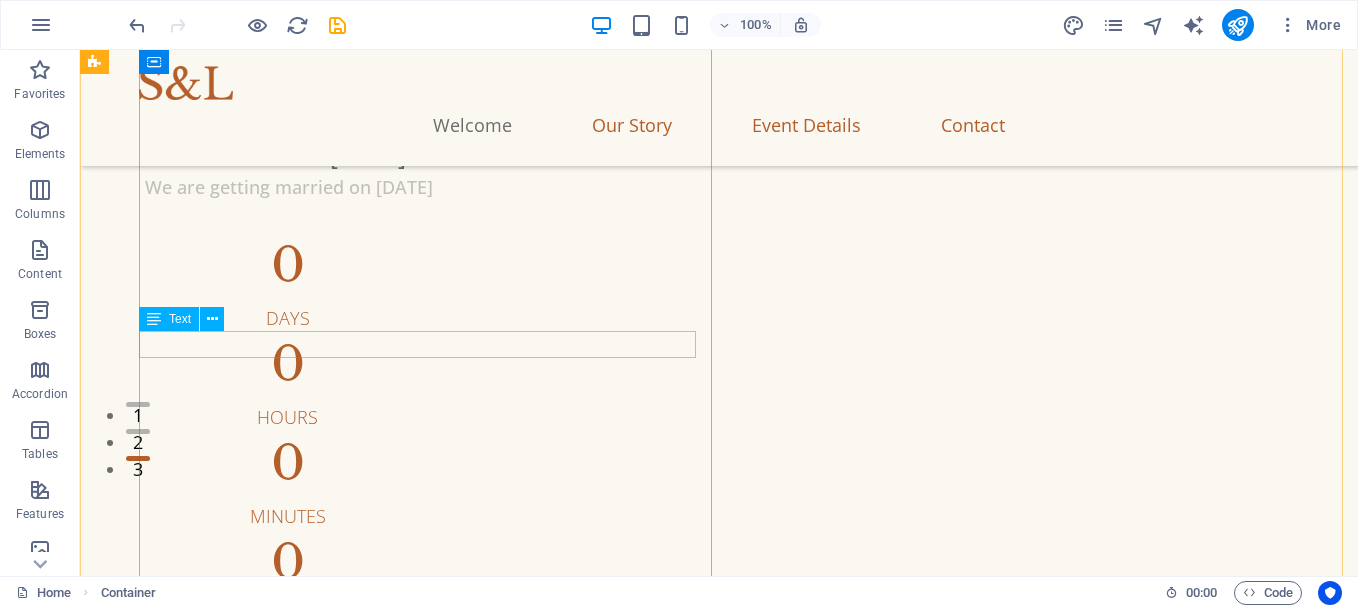 click on "We are getting married on Sep 21, 2025" at bounding box center (741, 187) 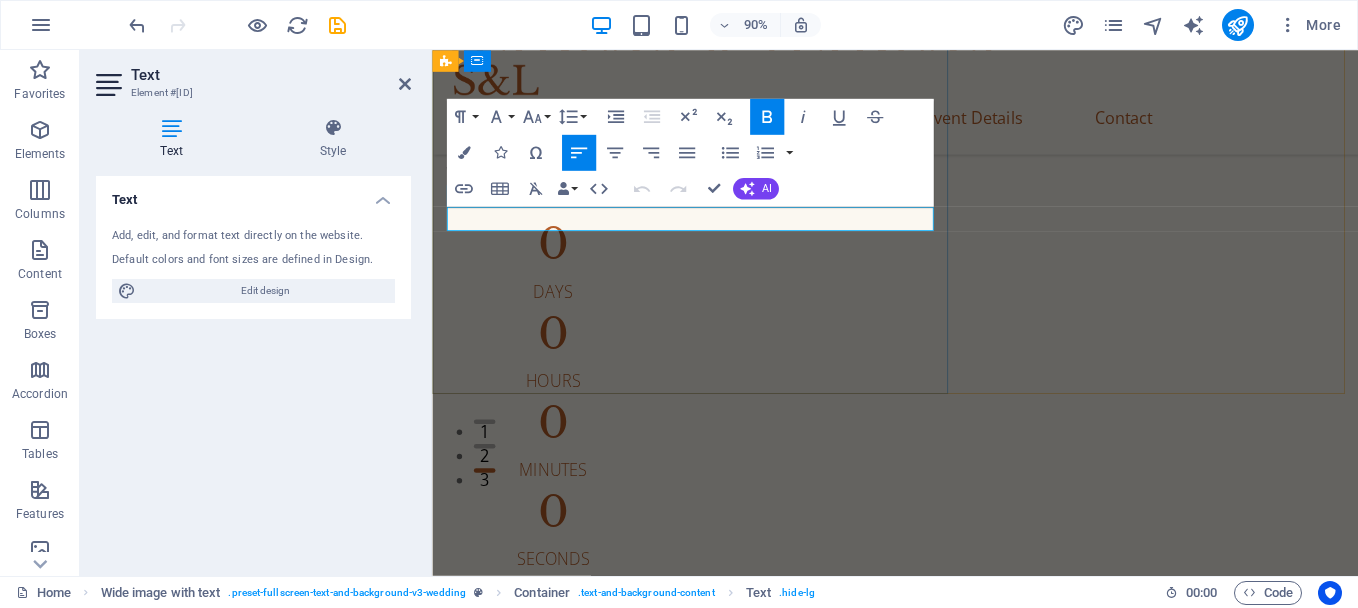 click on "We are getting married on Sep 21, 2025" at bounding box center [592, 187] 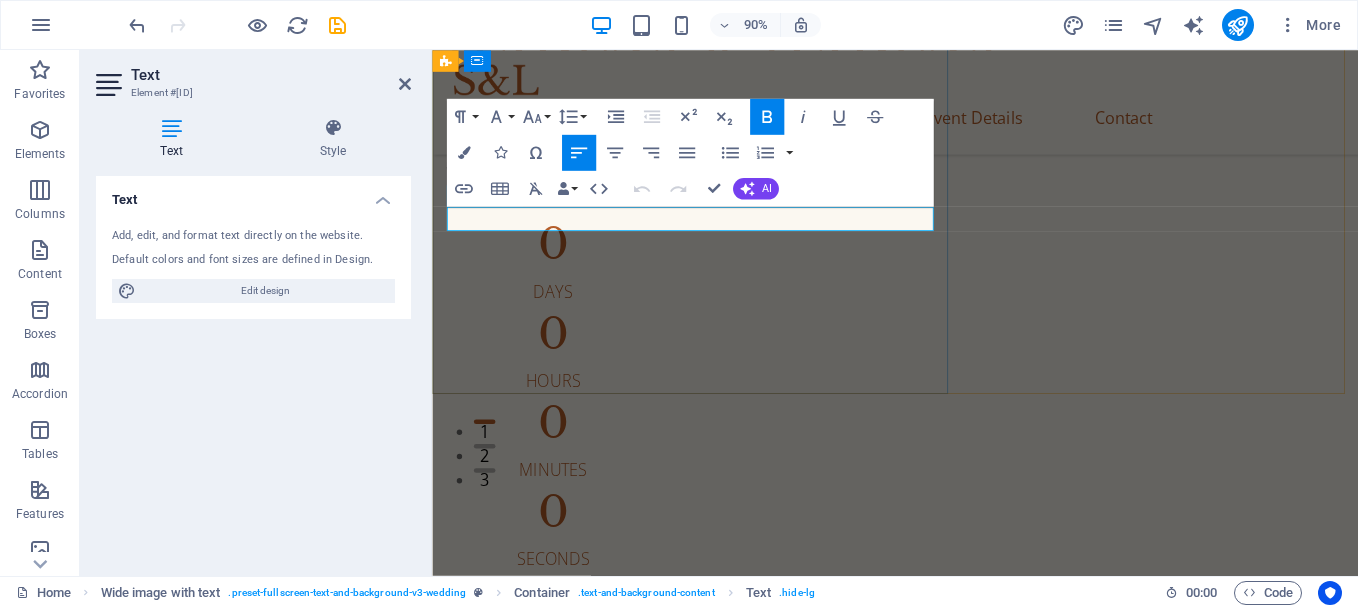 drag, startPoint x: 665, startPoint y: 234, endPoint x: 449, endPoint y: 247, distance: 216.39085 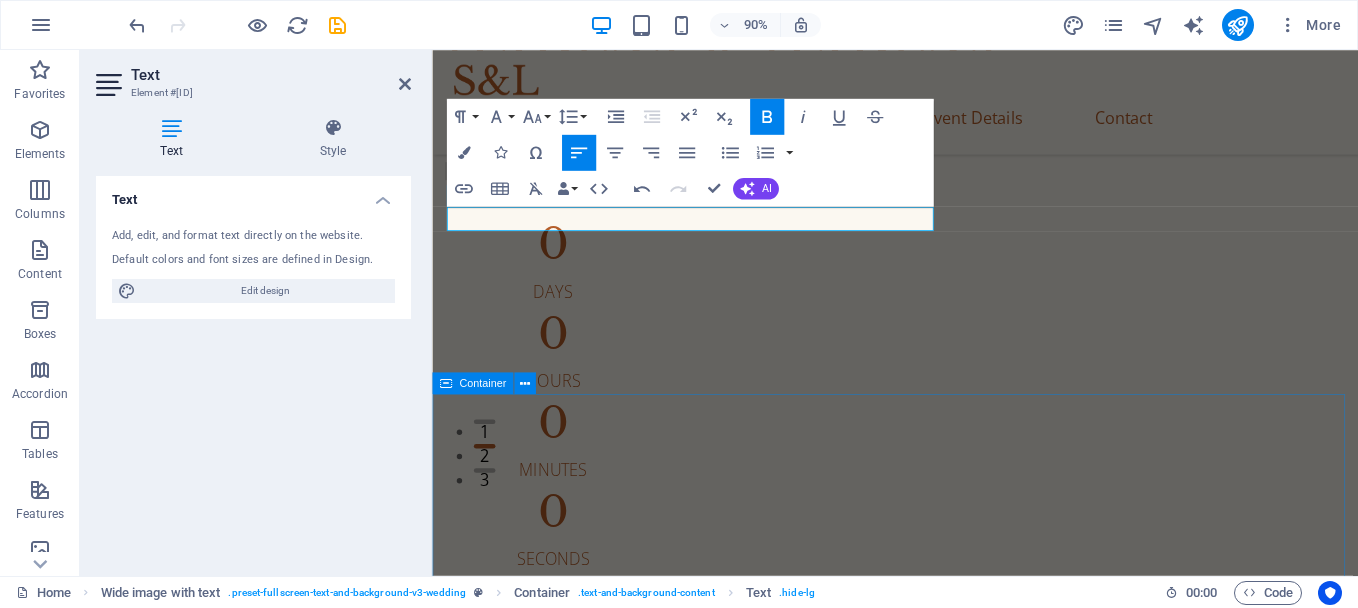 click on "Our Story May 12, 2019 When we first met Lorem ipsum dolor sit amet, consectetur adipiscing elit, sed do eiusmod tempor incididunt ut. June 21, 2019 Our first date Lorem ipsum dolor sit amet, consectetur adipiscing elit, sed do eiusmod tempor incididunt ut. May 12, 2024 Marriage Proposal Lorem ipsum dolor sit amet, consectetur adipiscing elit, sed do eiusmod tempor incididunt ut. June 21, 2024 Our Engagement Lorem ipsum dolor sit amet, consectetur adipiscing elit, sed do eiusmod tempor incididunt ut." at bounding box center (946, 2851) 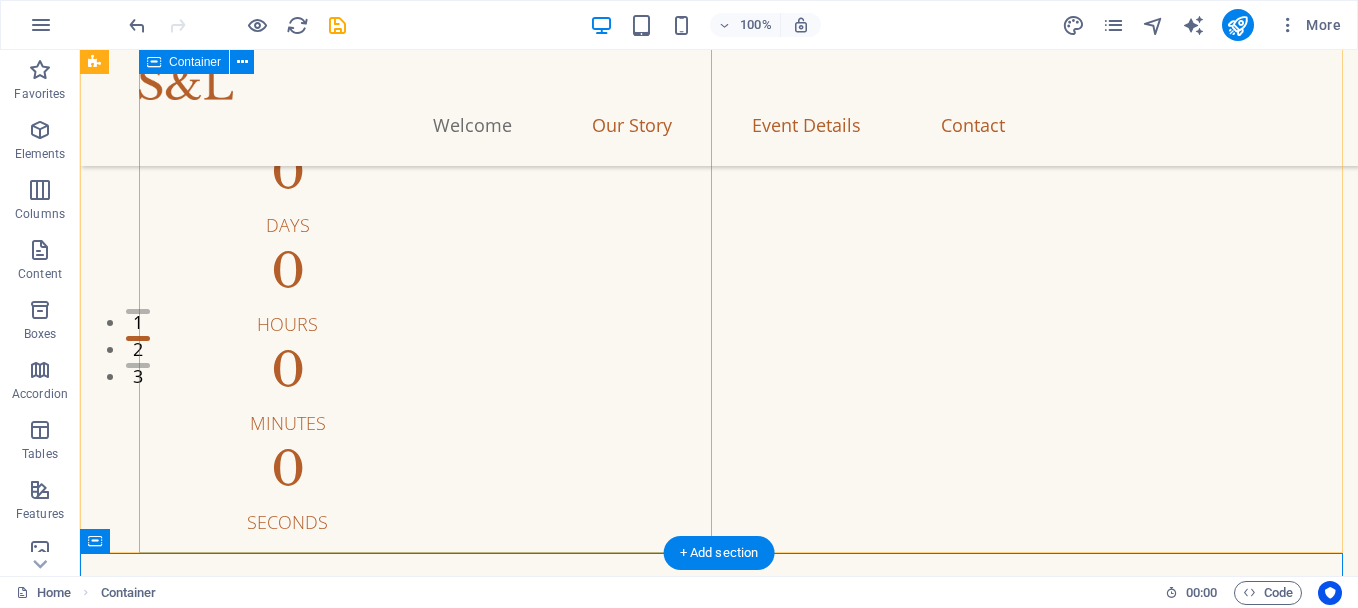 scroll, scrollTop: 146, scrollLeft: 0, axis: vertical 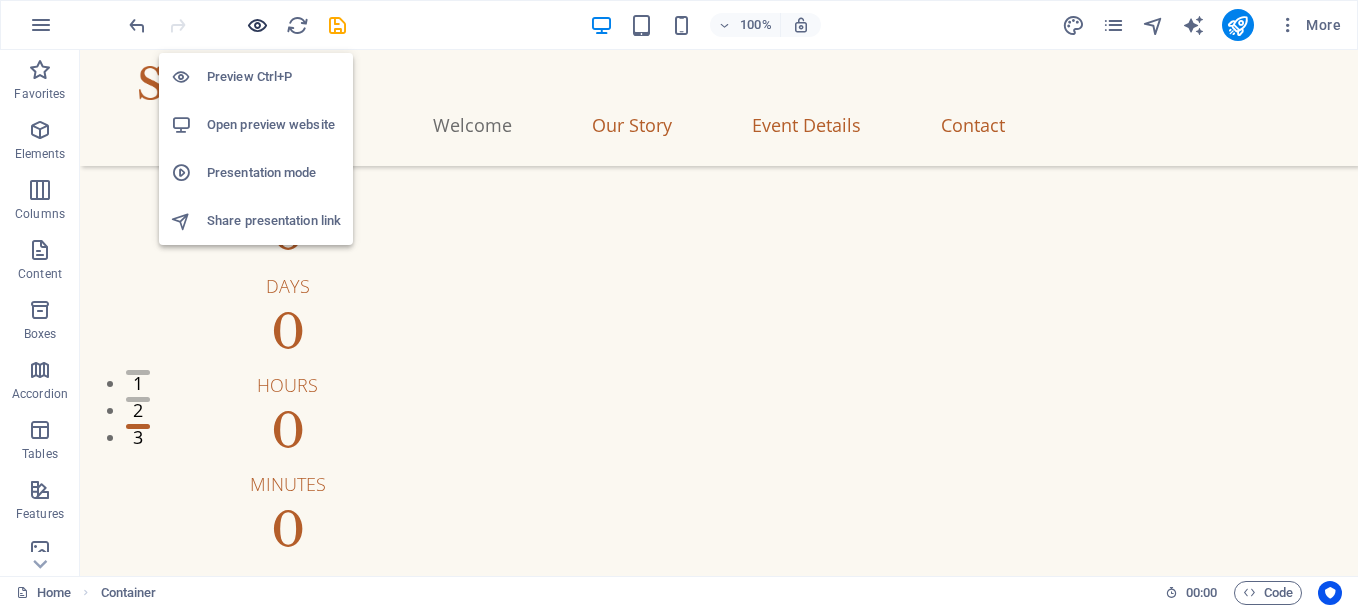click at bounding box center [257, 25] 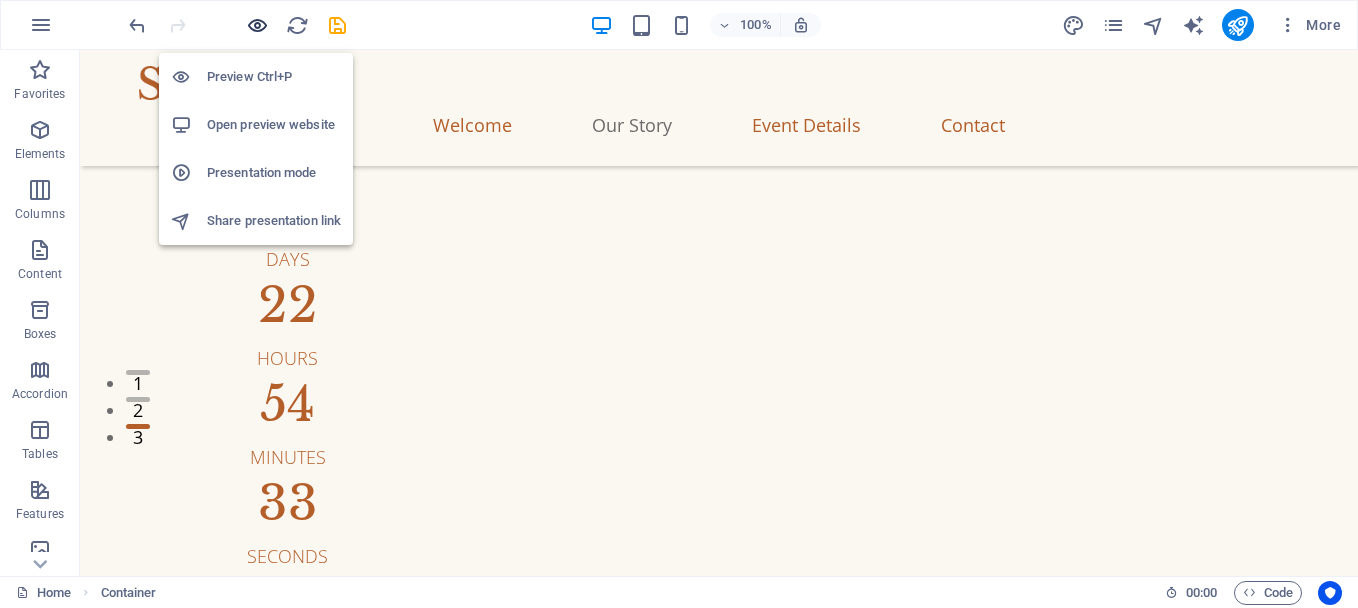 scroll, scrollTop: 1420, scrollLeft: 0, axis: vertical 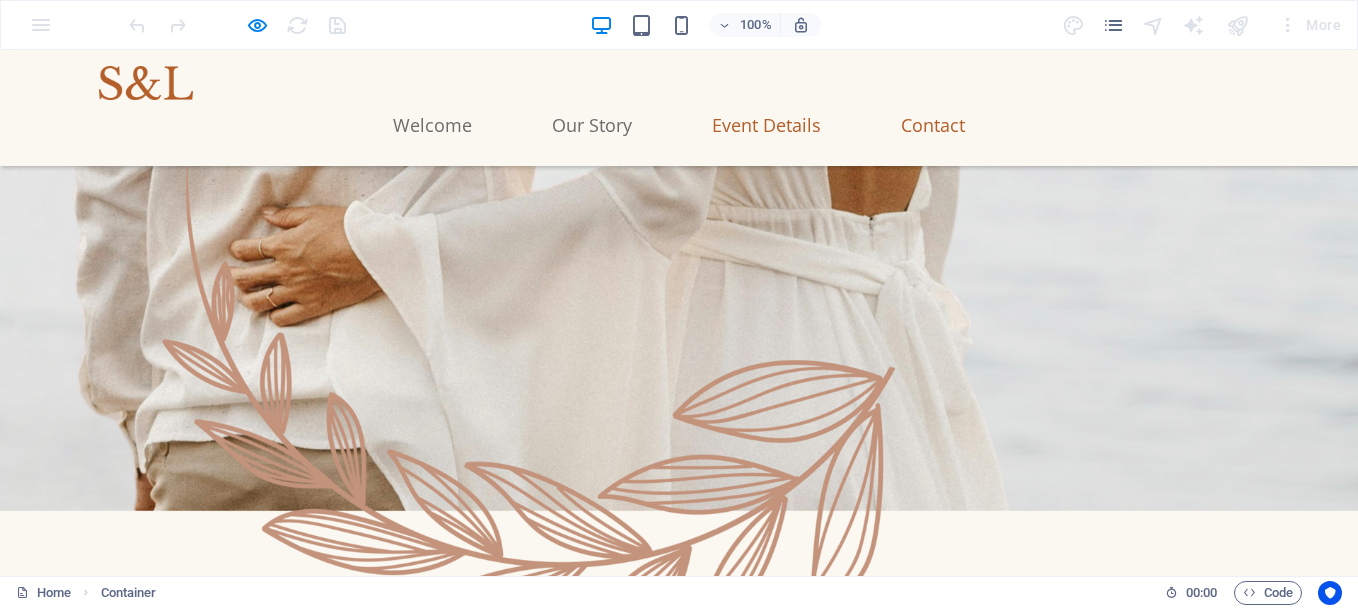 click on "Welcome" at bounding box center [432, 125] 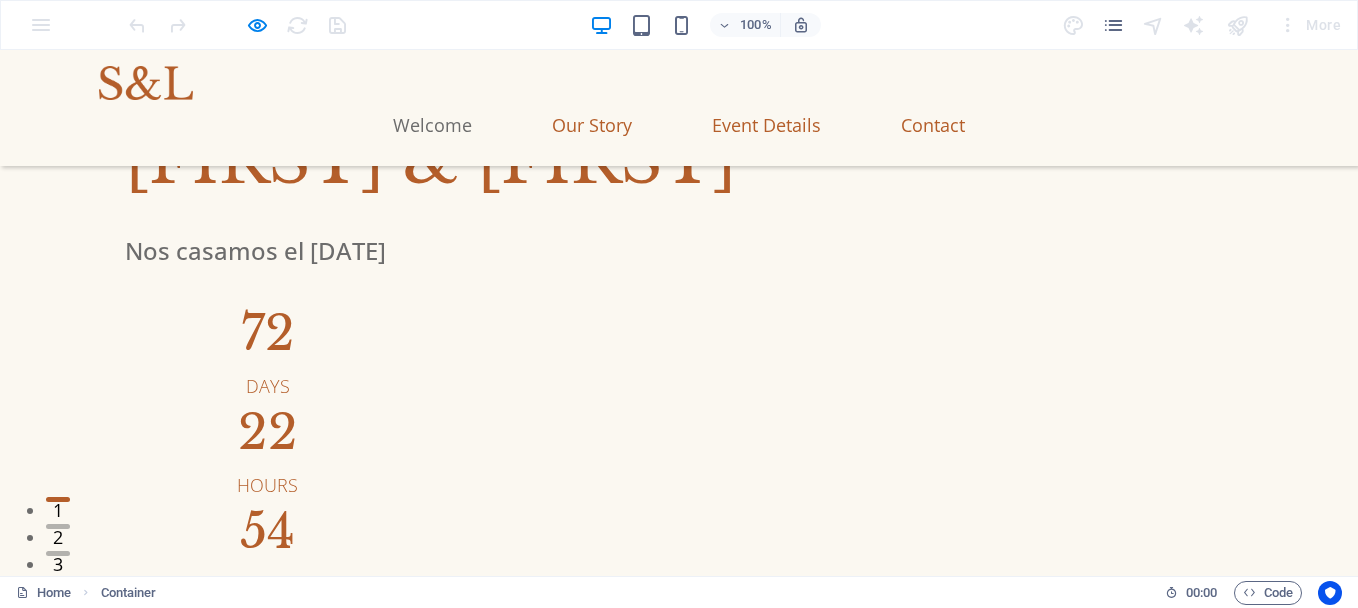 scroll, scrollTop: 82, scrollLeft: 0, axis: vertical 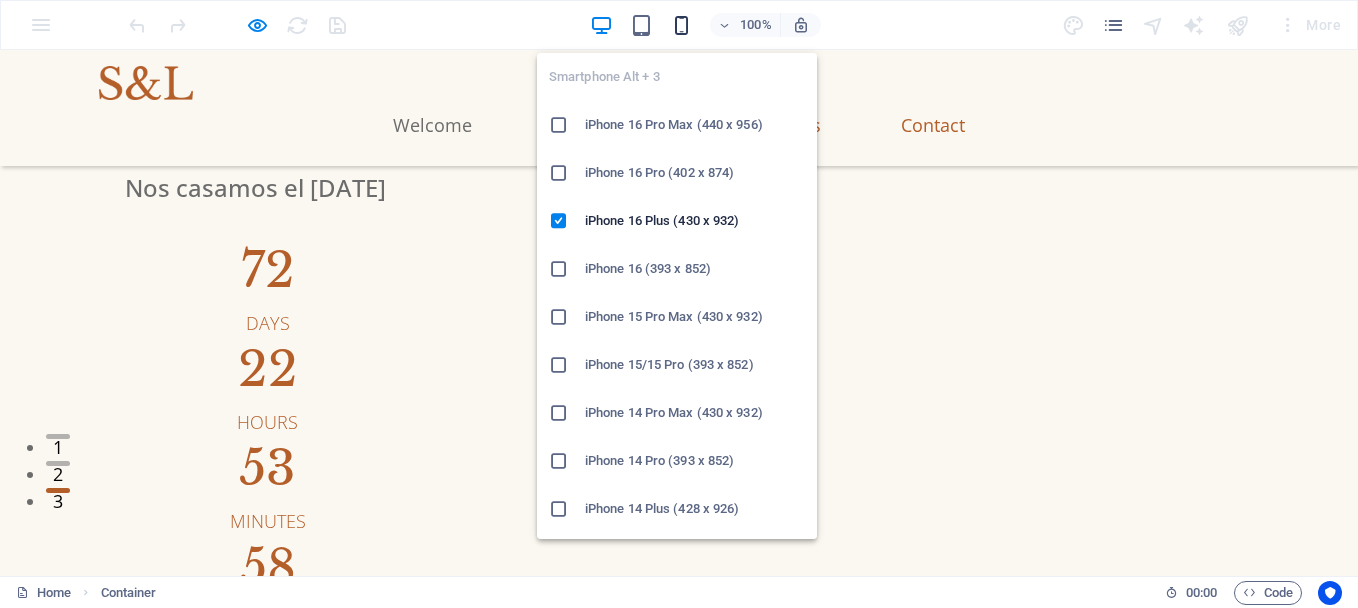 click at bounding box center (681, 25) 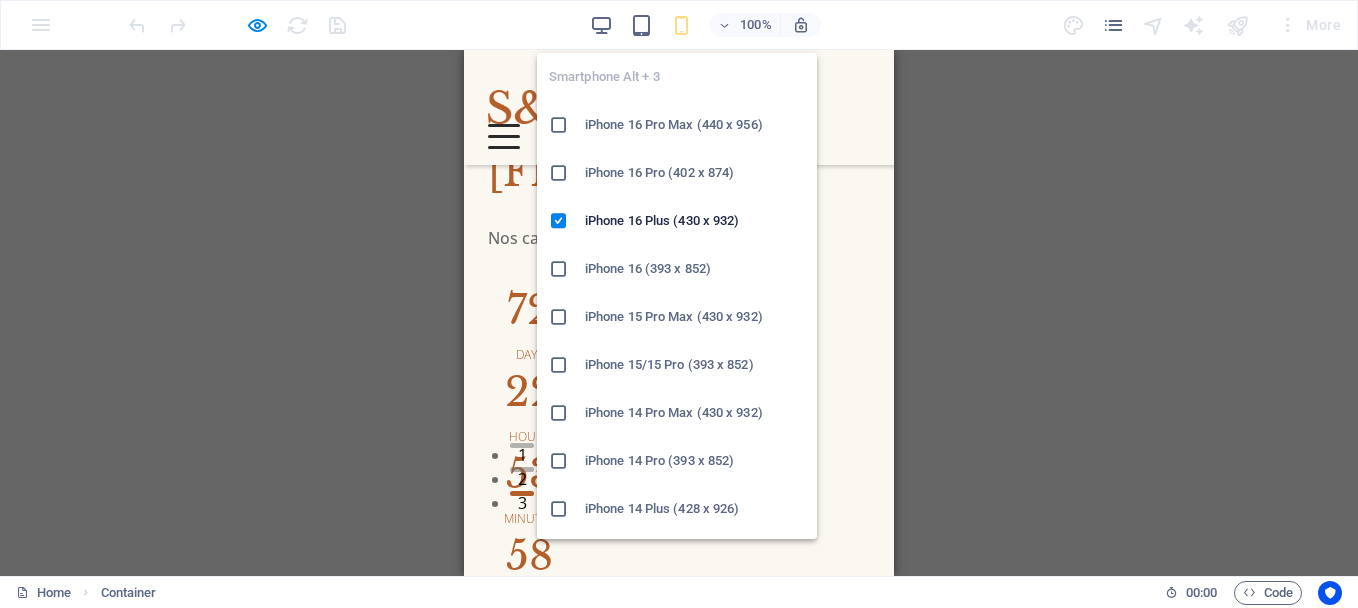 scroll, scrollTop: 1398, scrollLeft: 0, axis: vertical 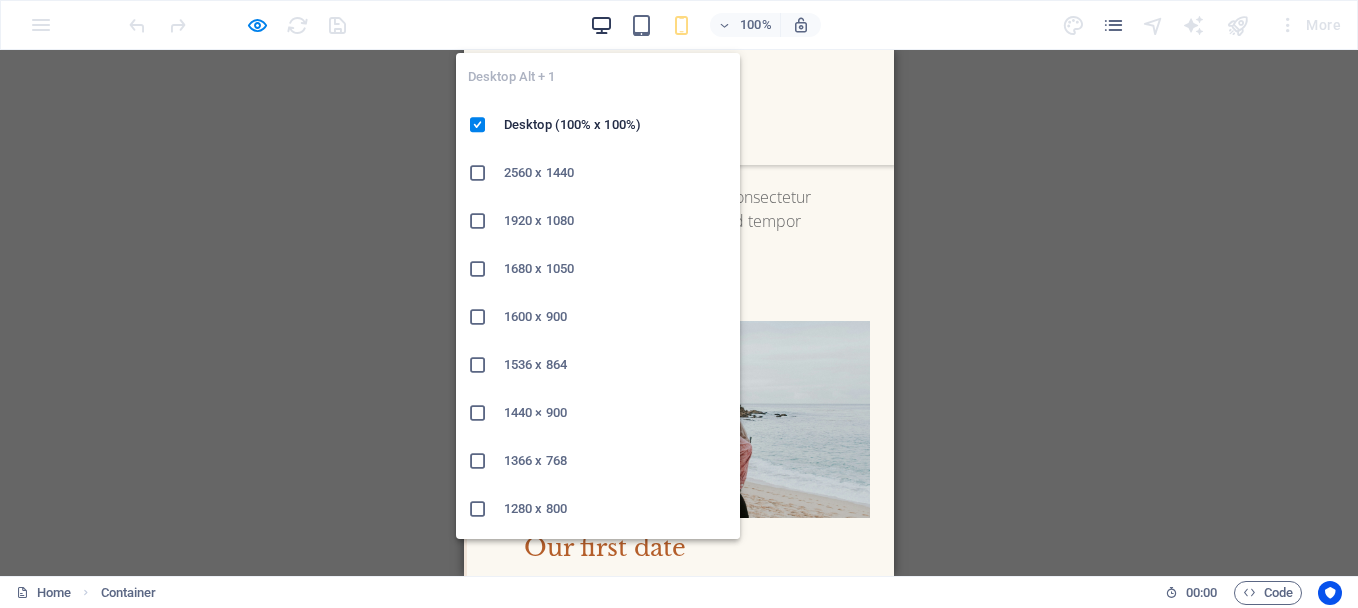click at bounding box center [601, 25] 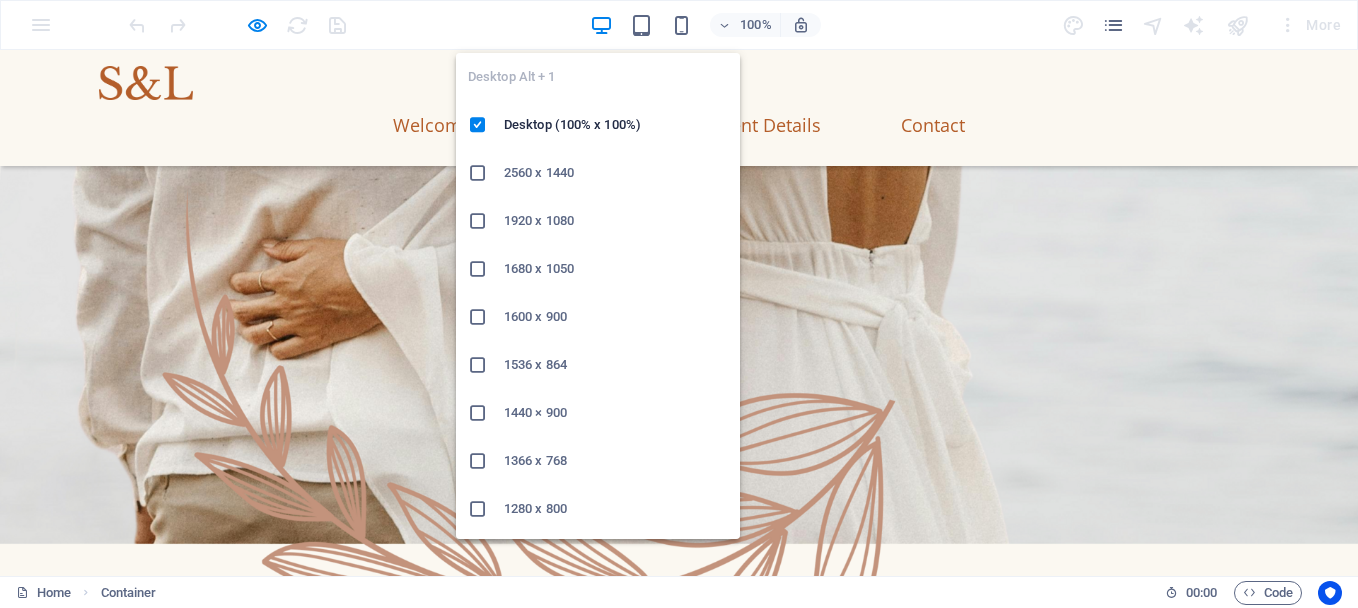 scroll, scrollTop: 1390, scrollLeft: 0, axis: vertical 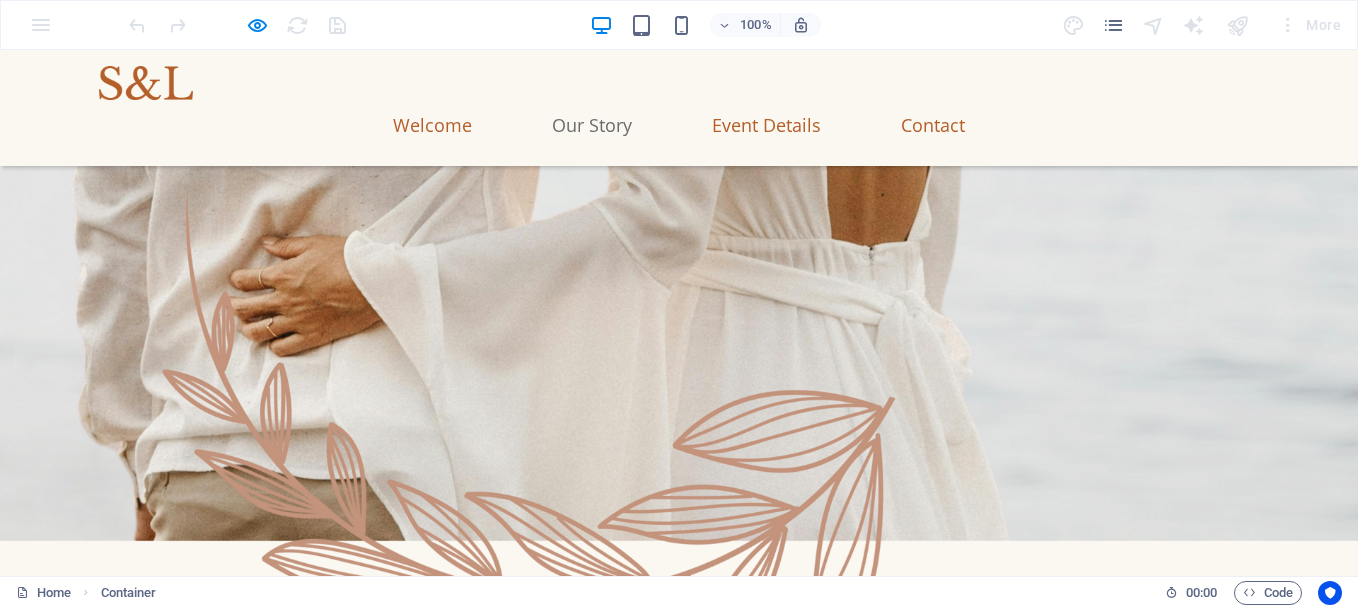 click on "Our Story" at bounding box center (592, 125) 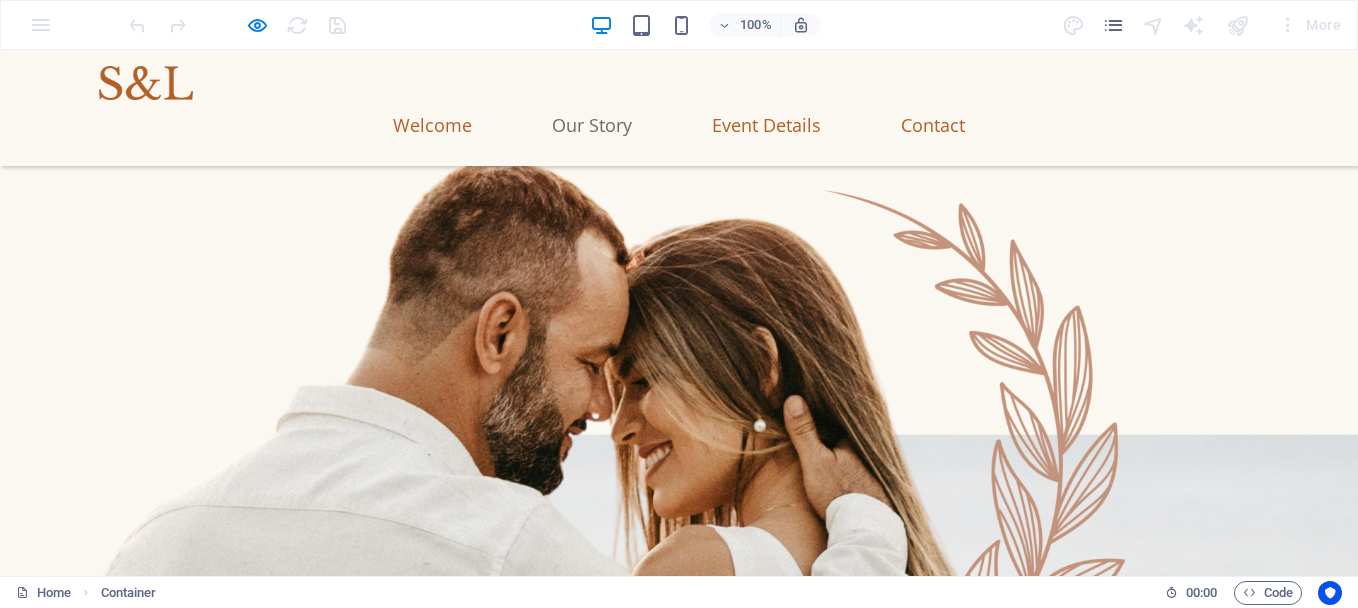 scroll, scrollTop: 673, scrollLeft: 0, axis: vertical 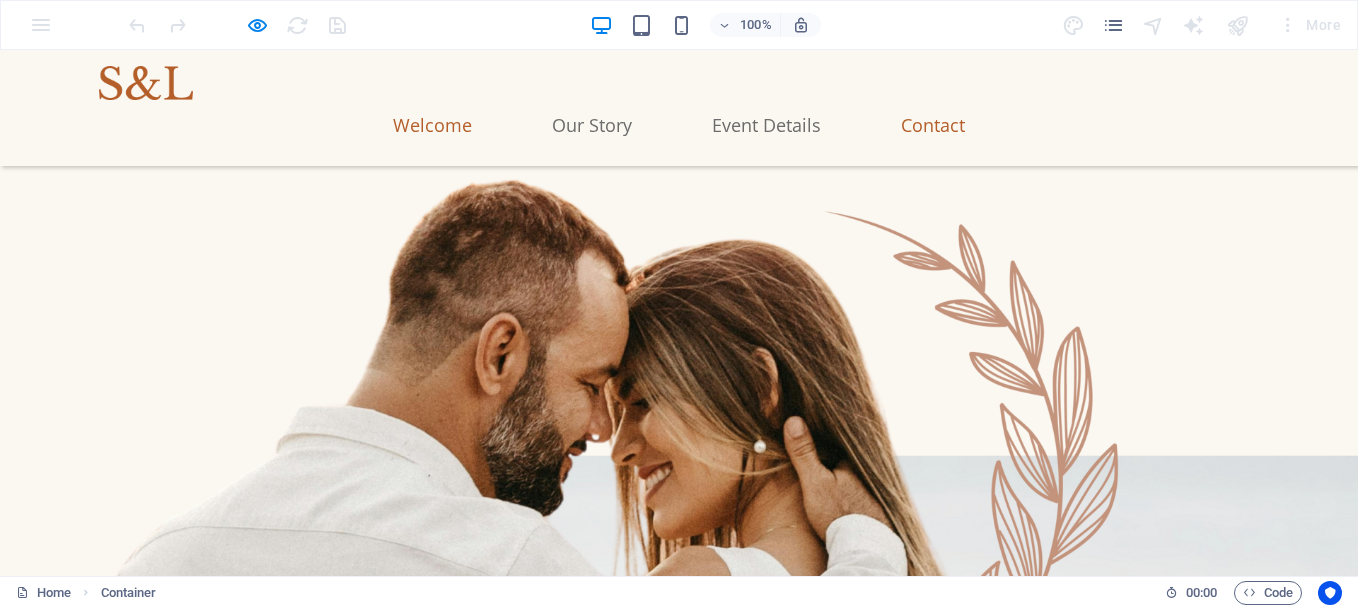 click on "Event Details" at bounding box center (766, 125) 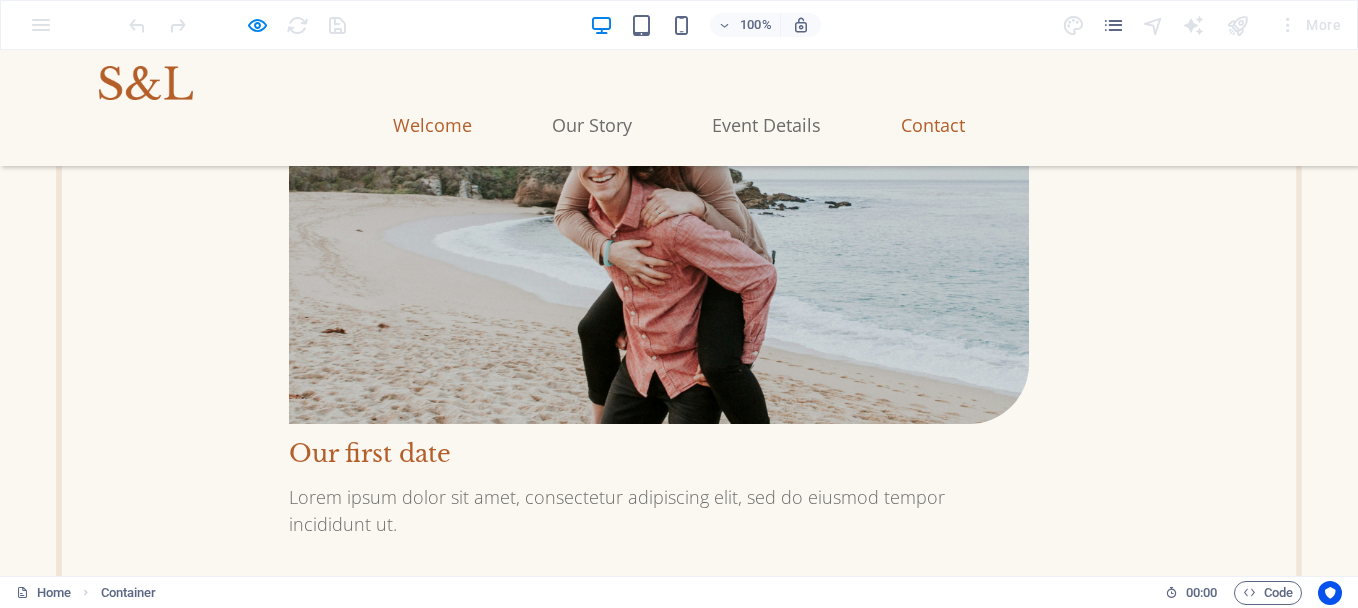 scroll, scrollTop: 2993, scrollLeft: 0, axis: vertical 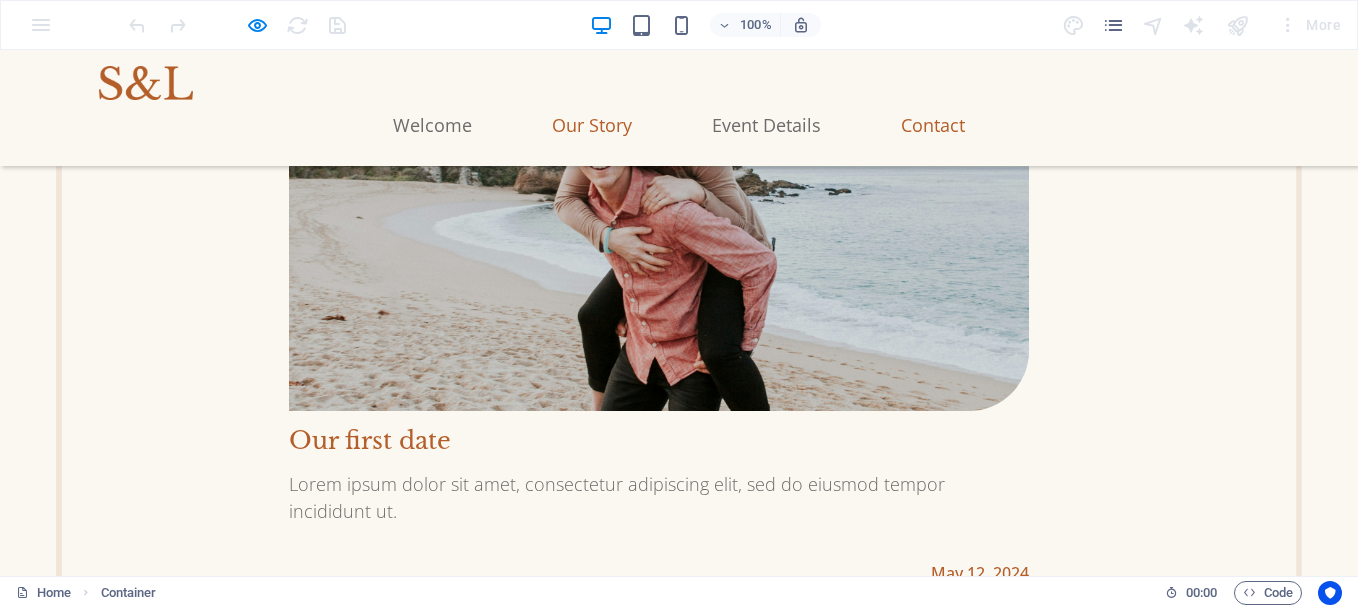 click on "Welcome" at bounding box center [432, 125] 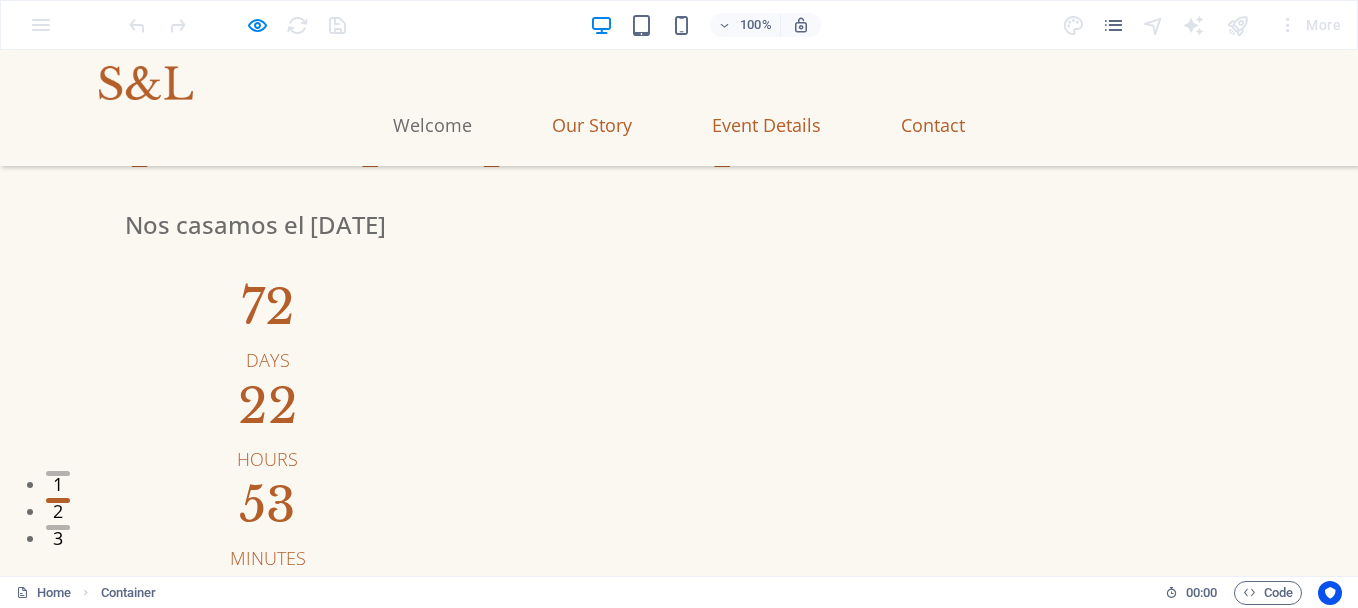 scroll, scrollTop: 82, scrollLeft: 0, axis: vertical 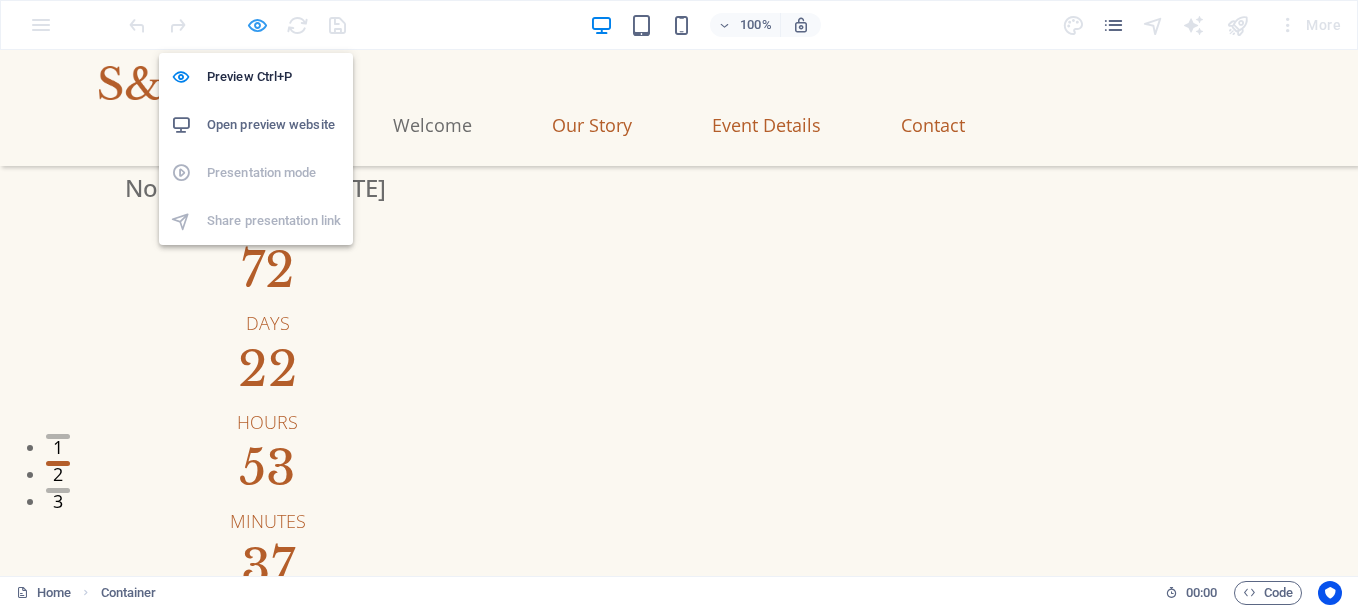 click at bounding box center [257, 25] 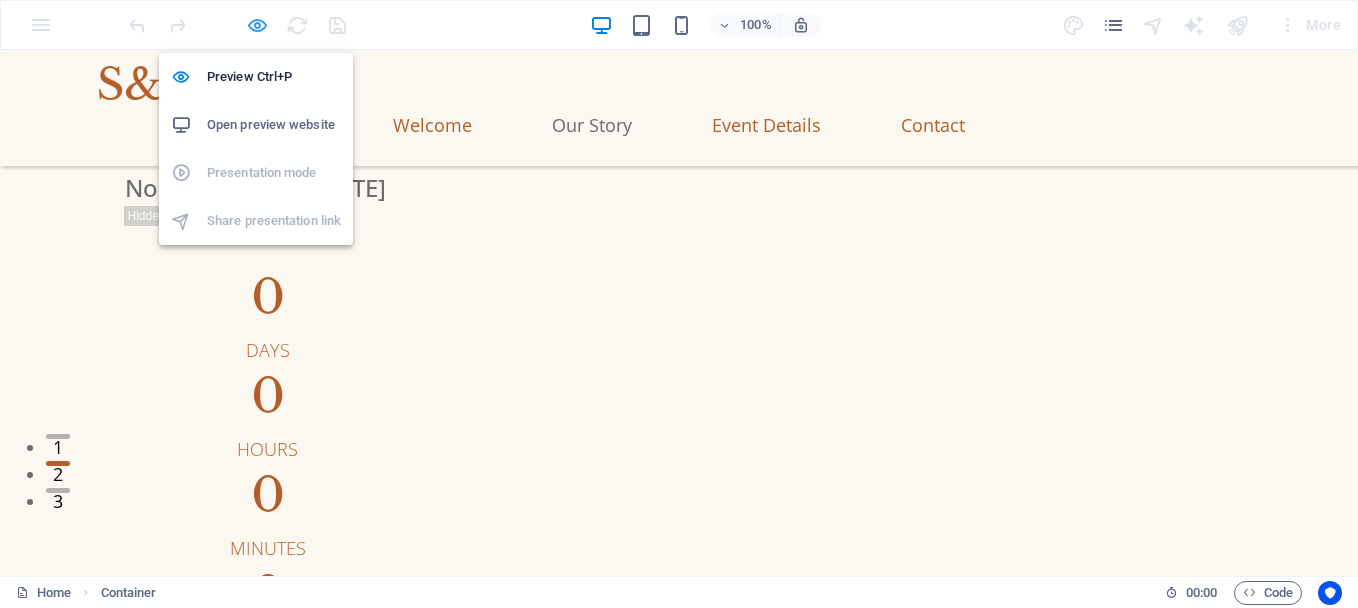 scroll, scrollTop: 1375, scrollLeft: 0, axis: vertical 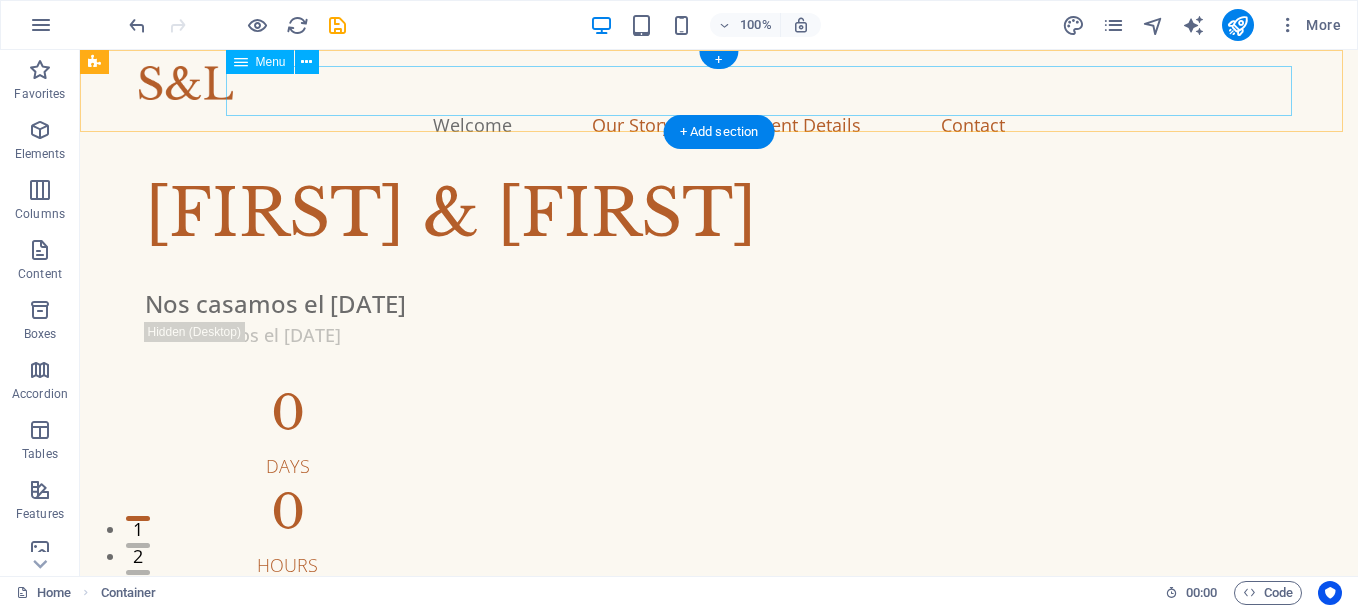 click on "Welcome Our Story Event Details Contact" at bounding box center (719, 125) 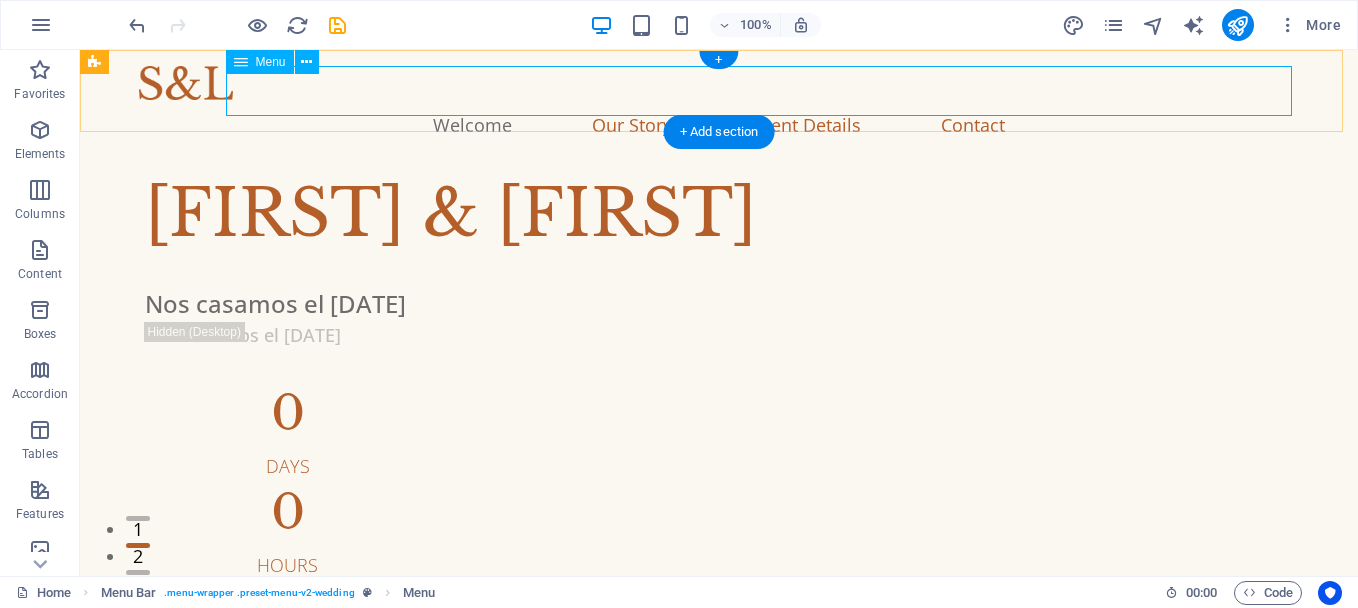 click on "Welcome Our Story Event Details Contact" at bounding box center (719, 125) 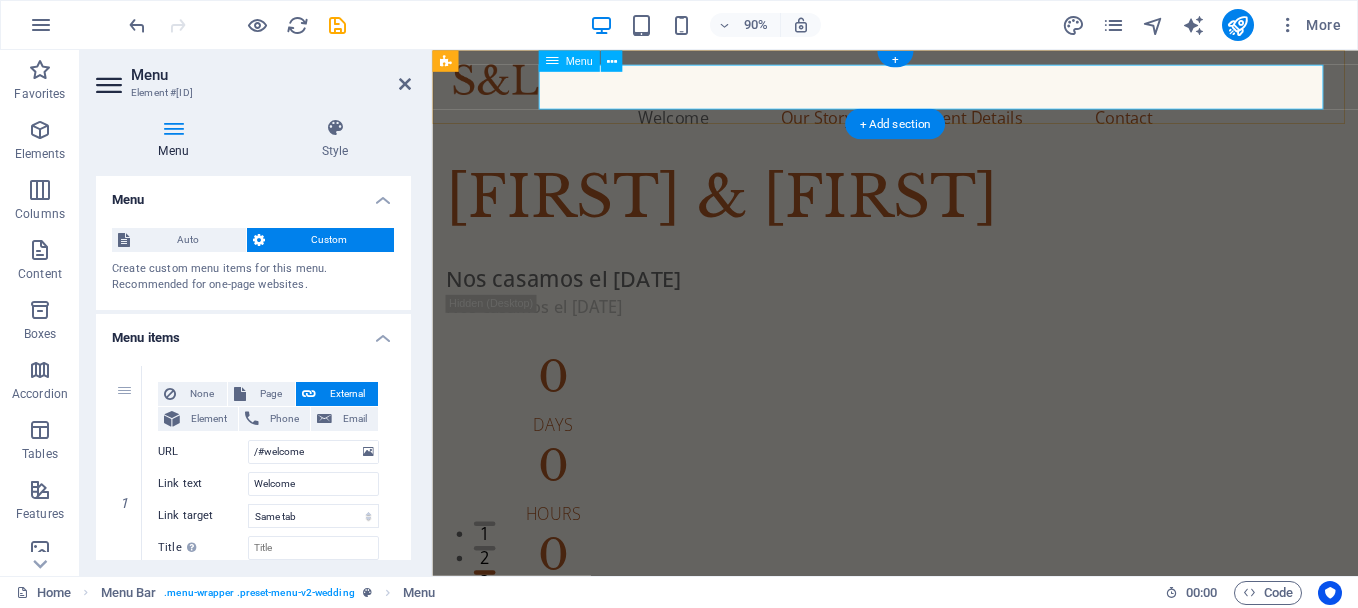click on "Welcome Our Story Event Details Contact" at bounding box center [946, 125] 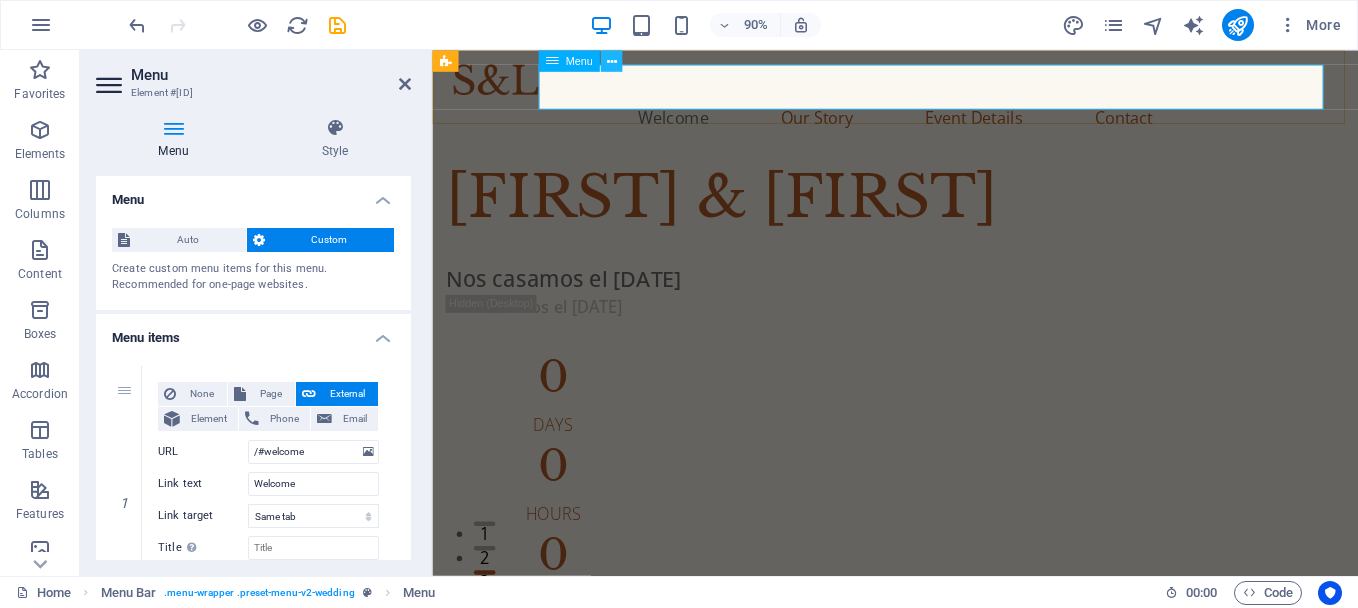 click at bounding box center [611, 60] 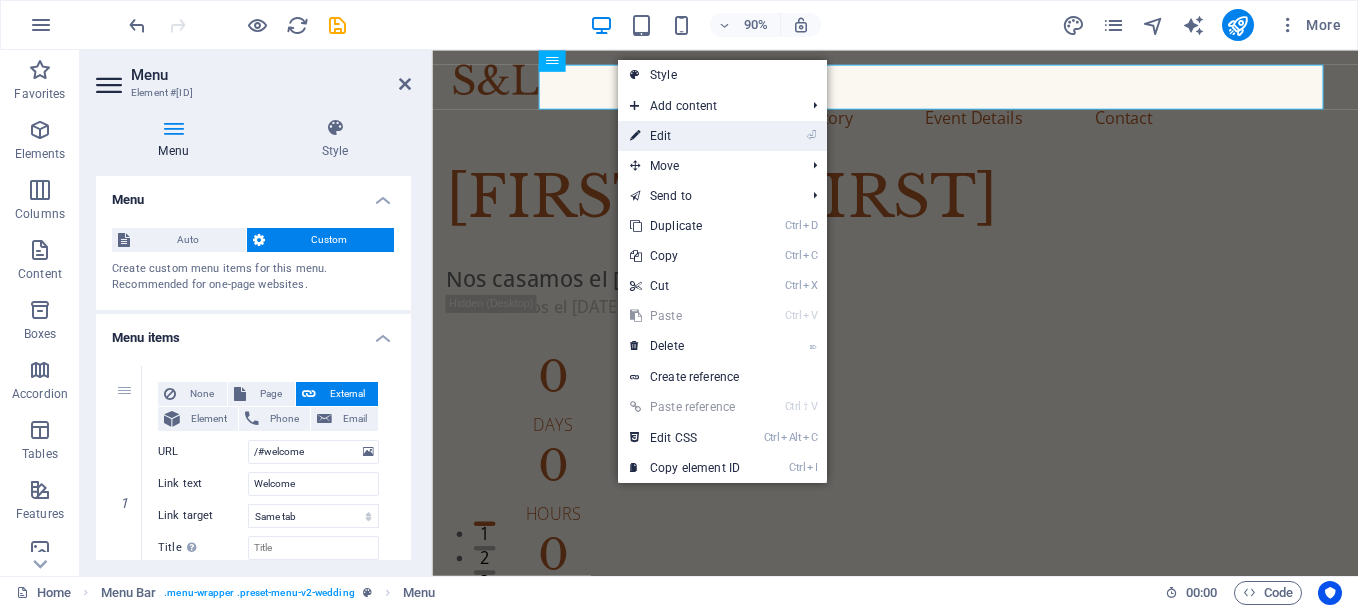 click on "⏎  Edit" at bounding box center [685, 136] 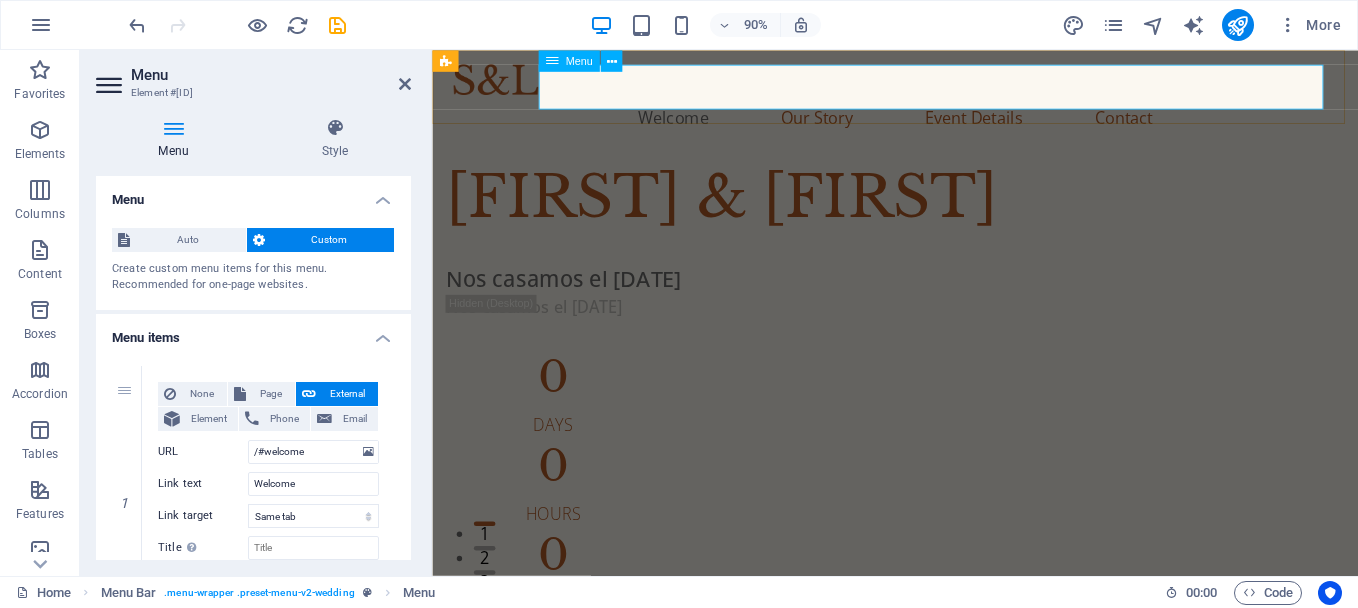 click on "Welcome Our Story Event Details Contact" at bounding box center [946, 125] 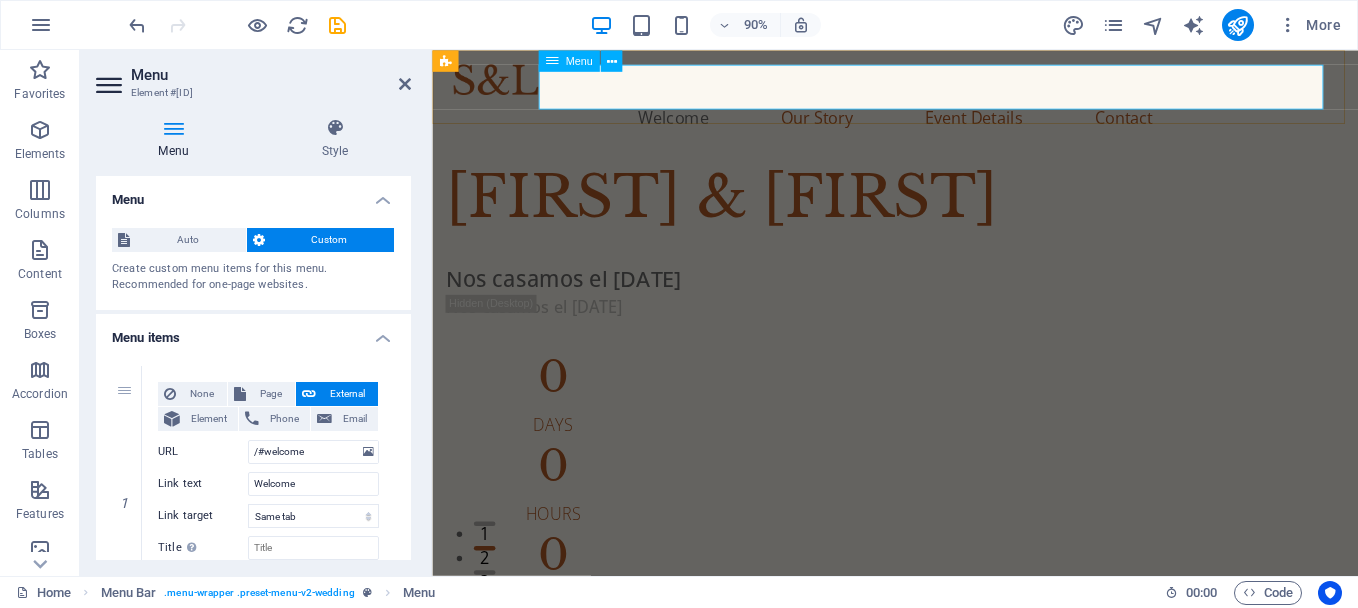click on "Welcome Our Story Event Details Contact" at bounding box center (946, 125) 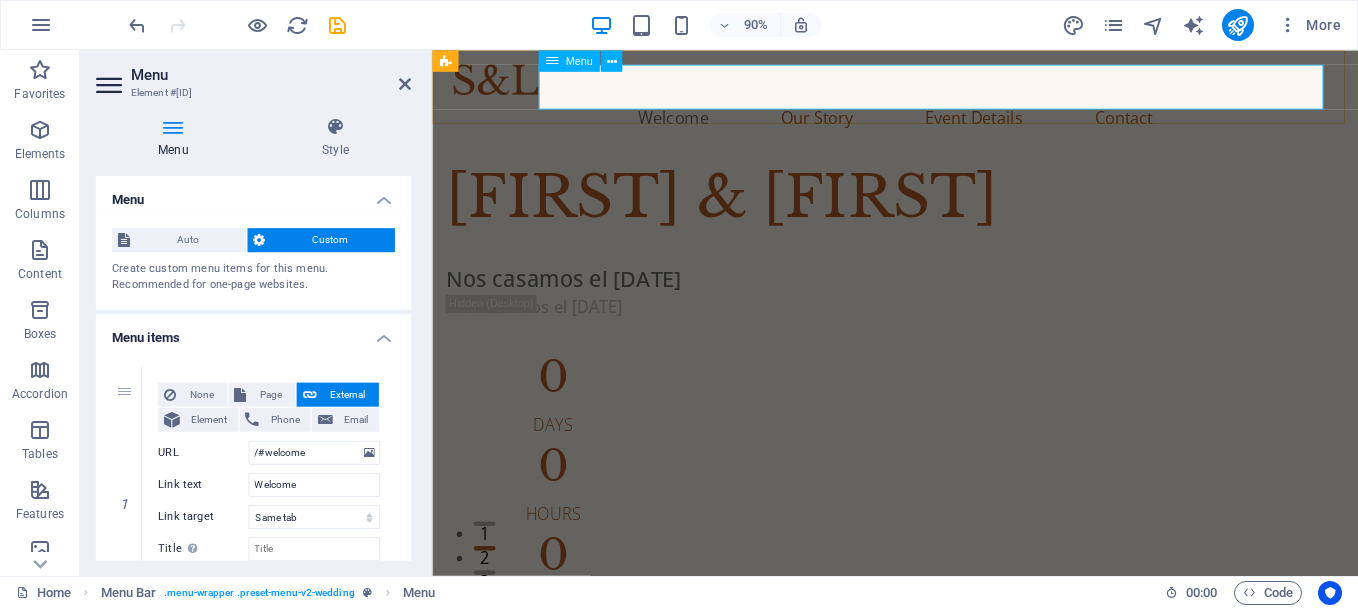 click on "Welcome Our Story Event Details Contact" at bounding box center (946, 125) 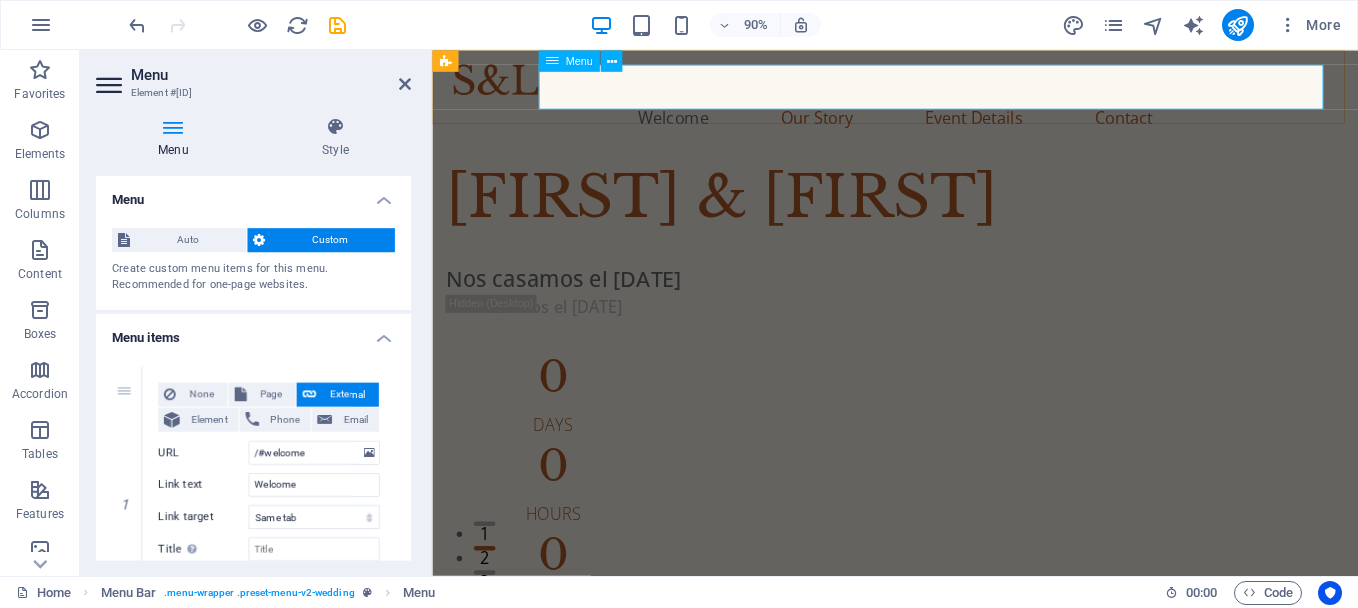 click on "Welcome Our Story Event Details Contact" at bounding box center [946, 125] 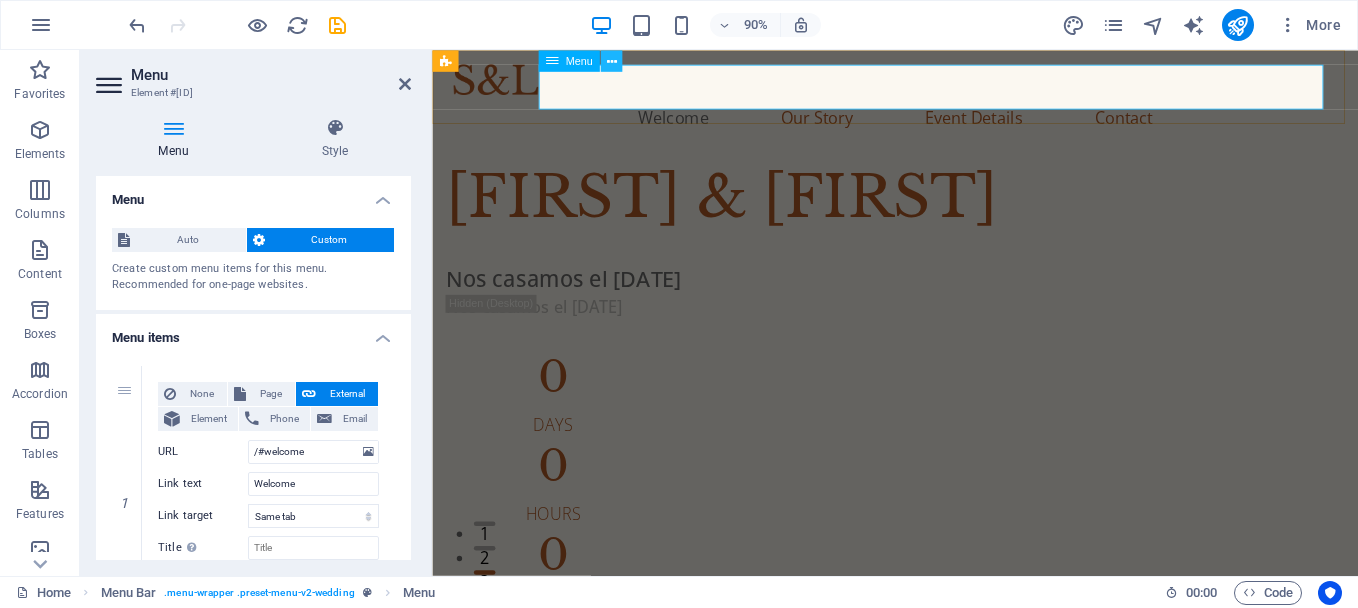 click at bounding box center (611, 60) 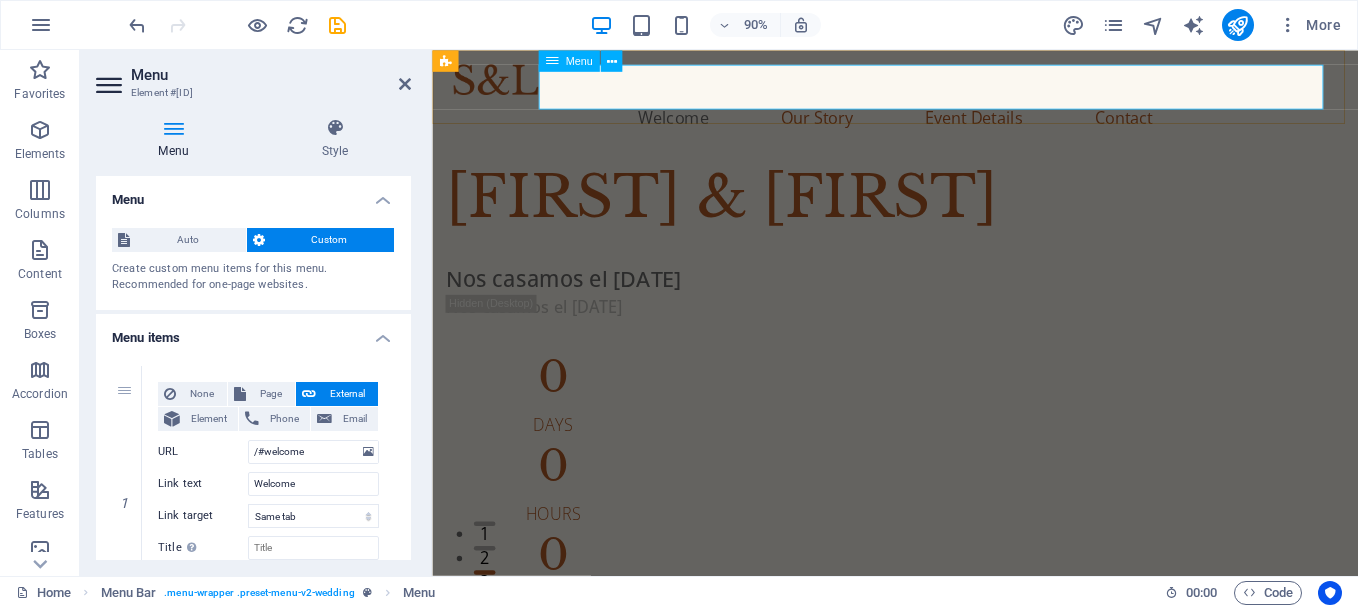 click on "Welcome Our Story Event Details Contact" at bounding box center [946, 125] 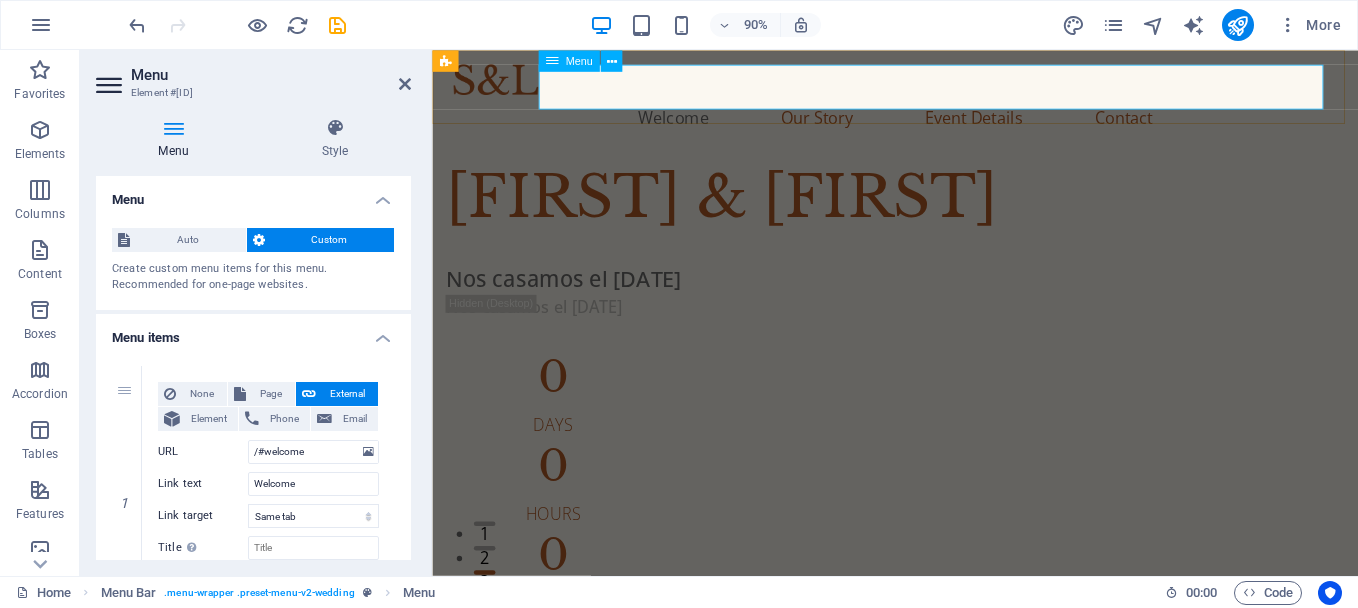 click on "Welcome Our Story Event Details Contact" at bounding box center [946, 125] 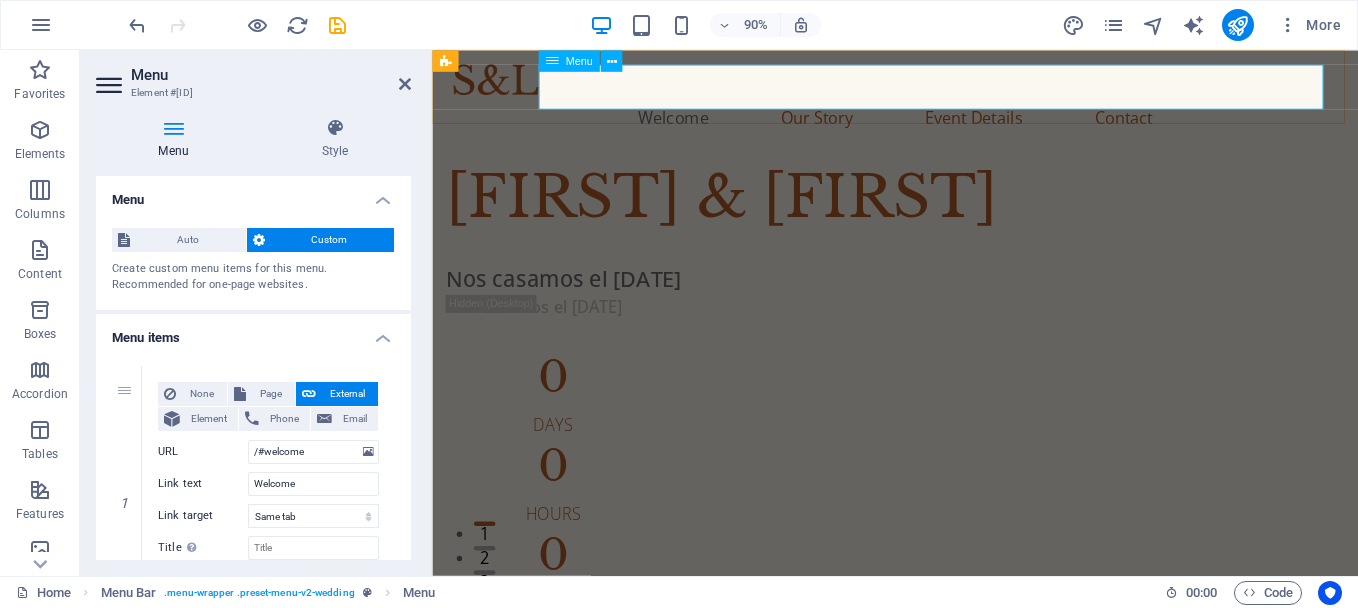 click at bounding box center [551, 61] 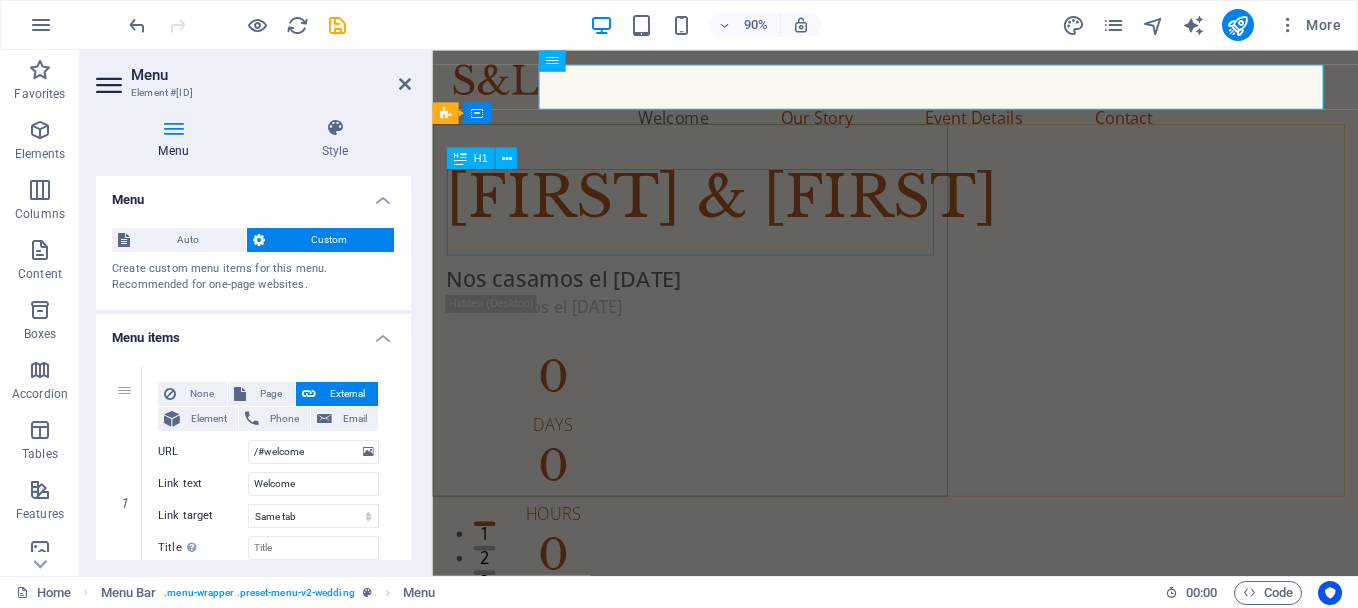 click on "[FIRST] & [FIRST]" at bounding box center (946, 214) 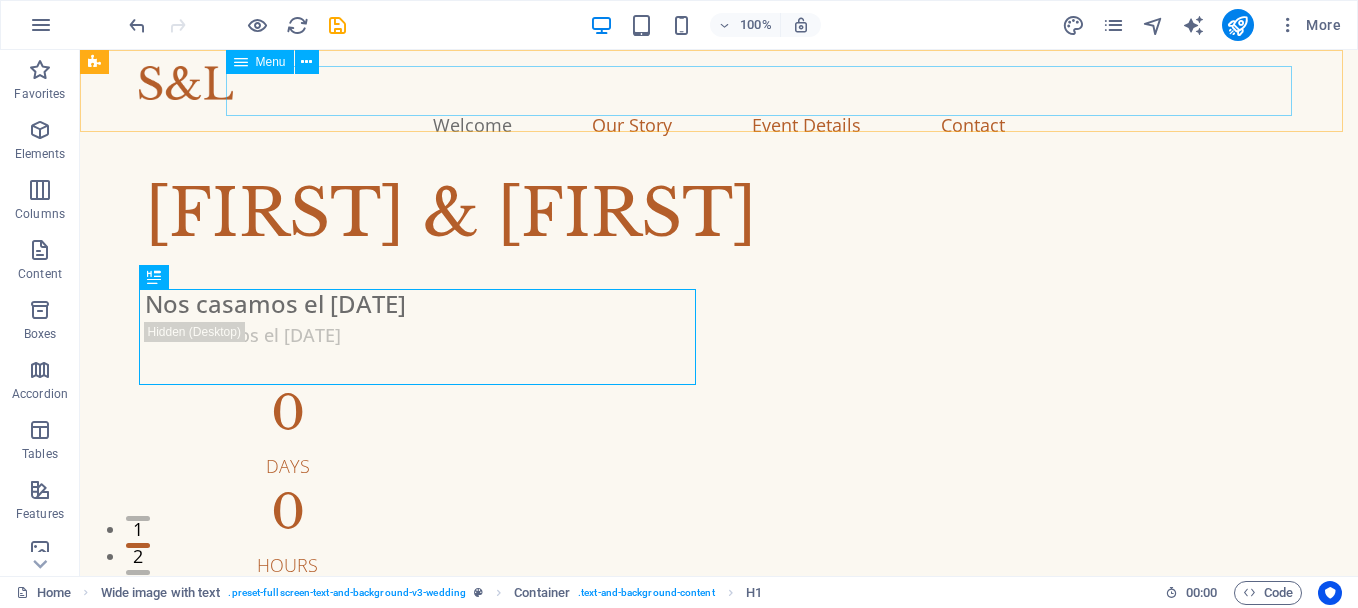 click at bounding box center [241, 62] 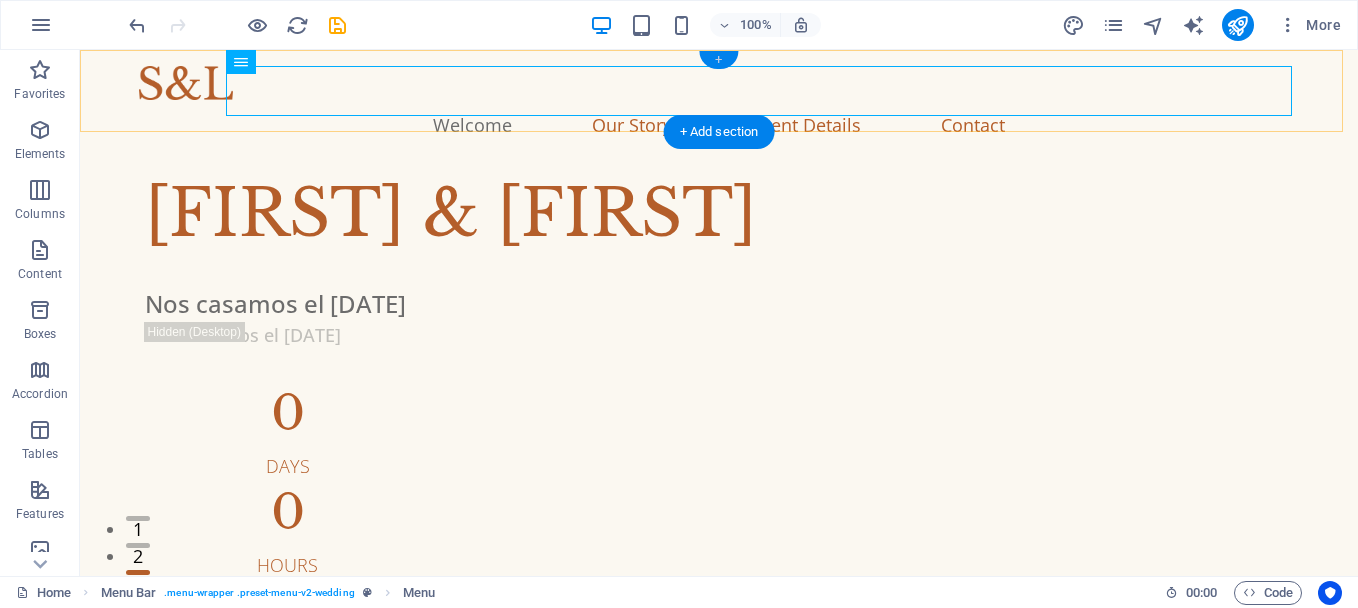 click on "+" at bounding box center [718, 60] 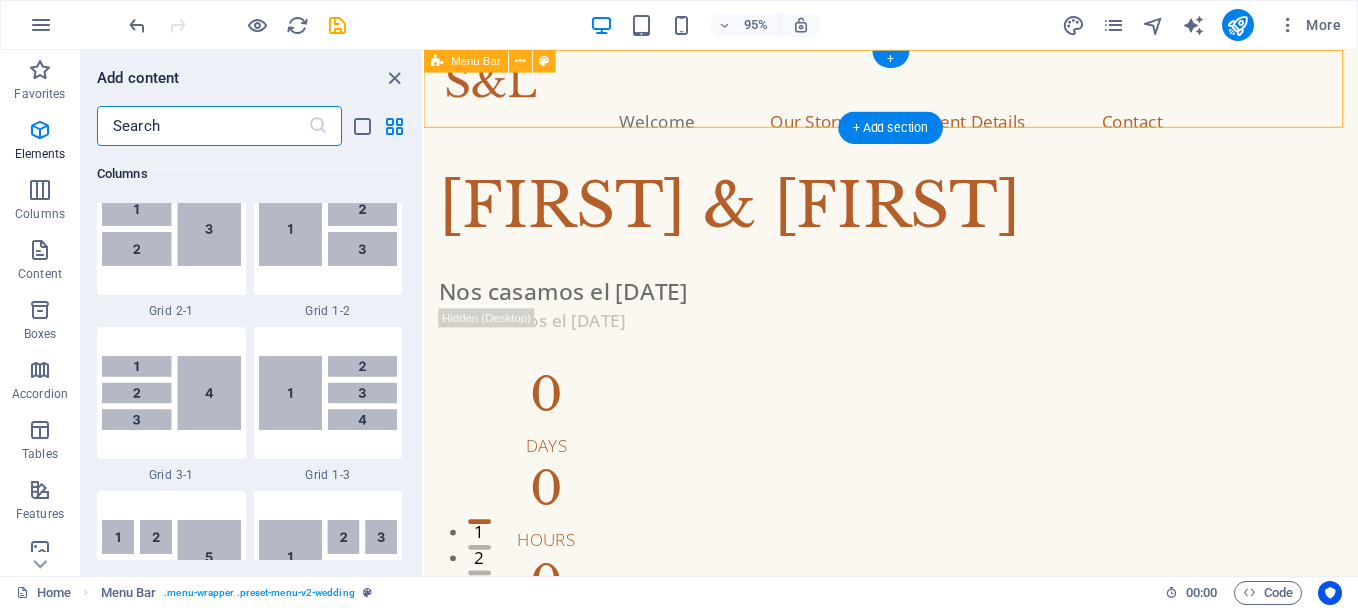 scroll, scrollTop: 3499, scrollLeft: 0, axis: vertical 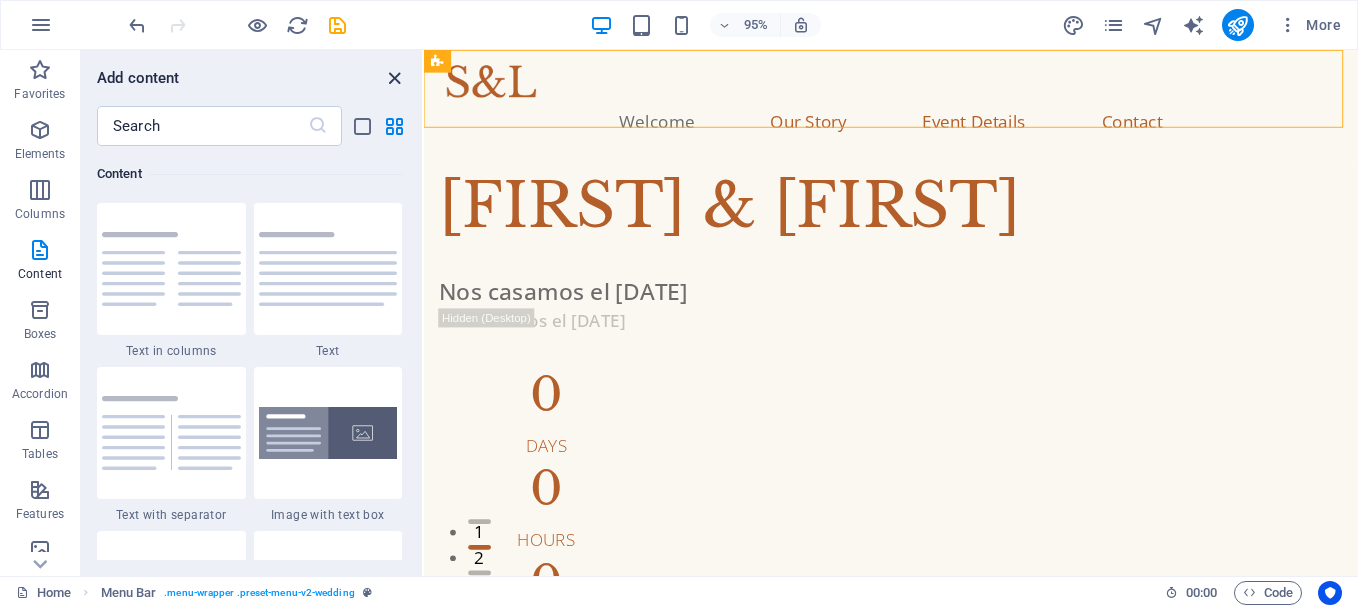click at bounding box center (394, 78) 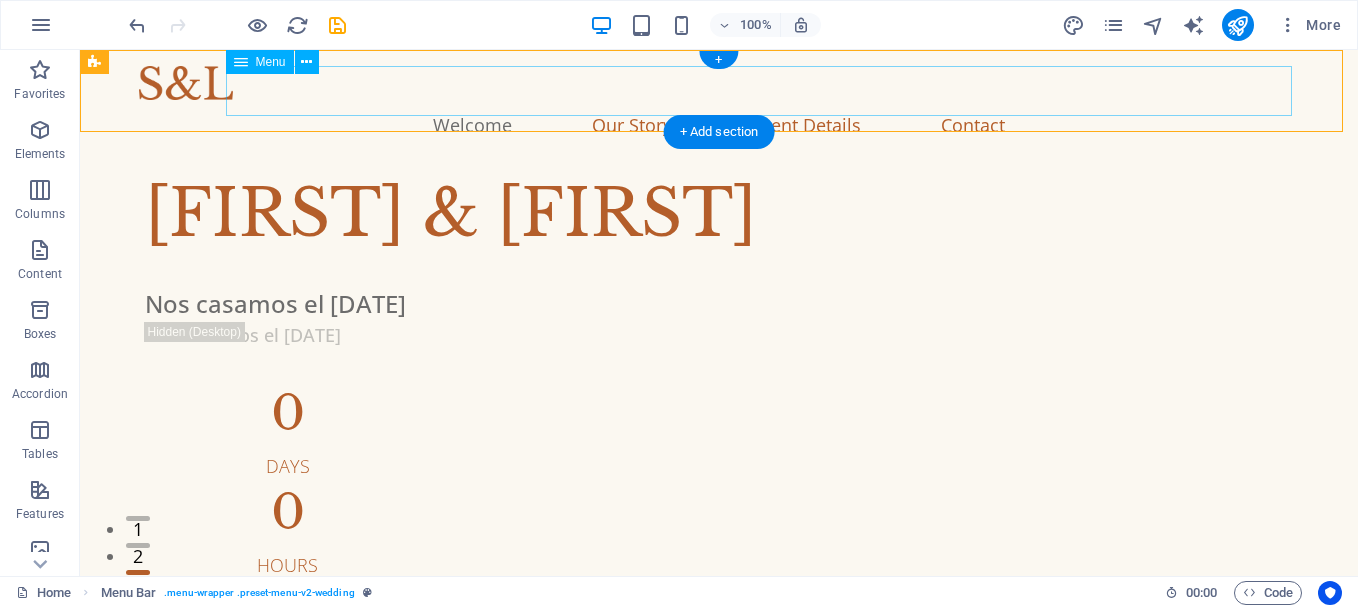 click on "Welcome Our Story Event Details Contact" at bounding box center (719, 125) 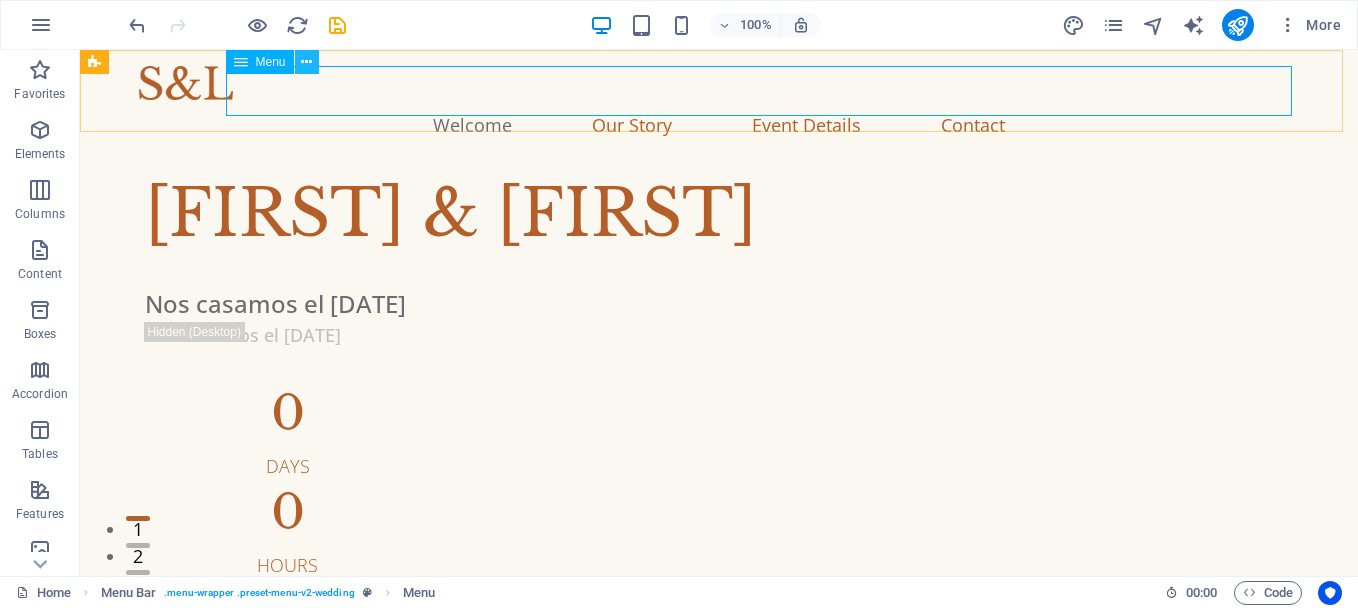 click at bounding box center [306, 62] 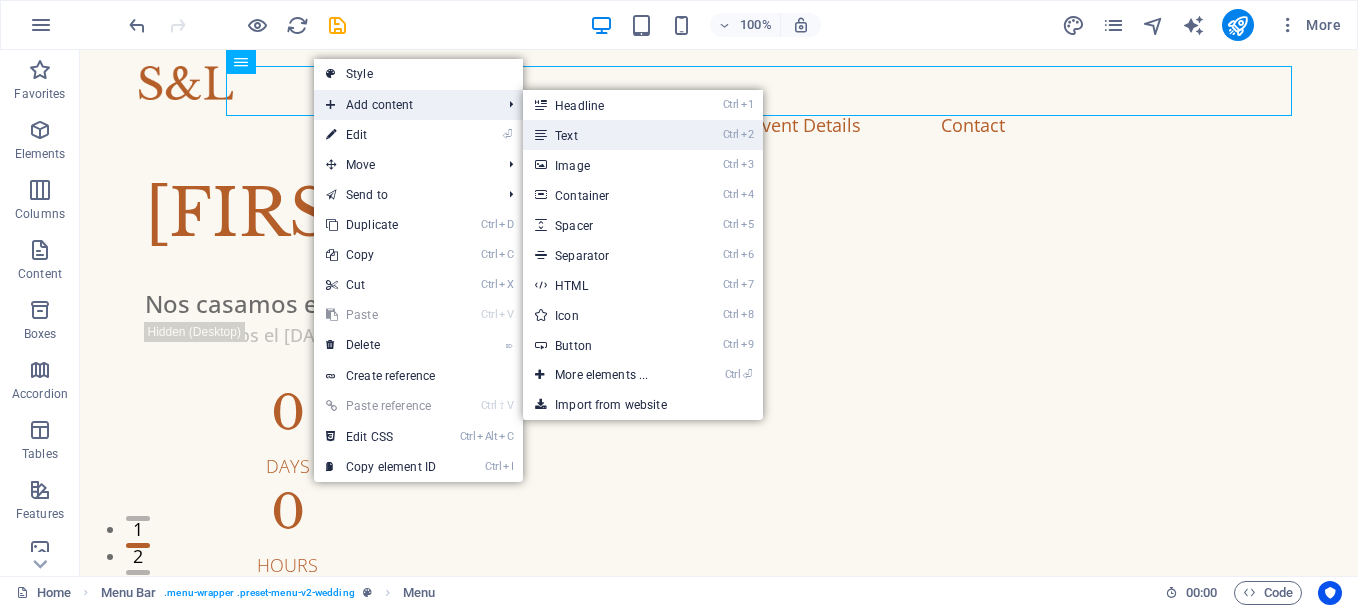 click on "Ctrl 2  Text" at bounding box center (605, 135) 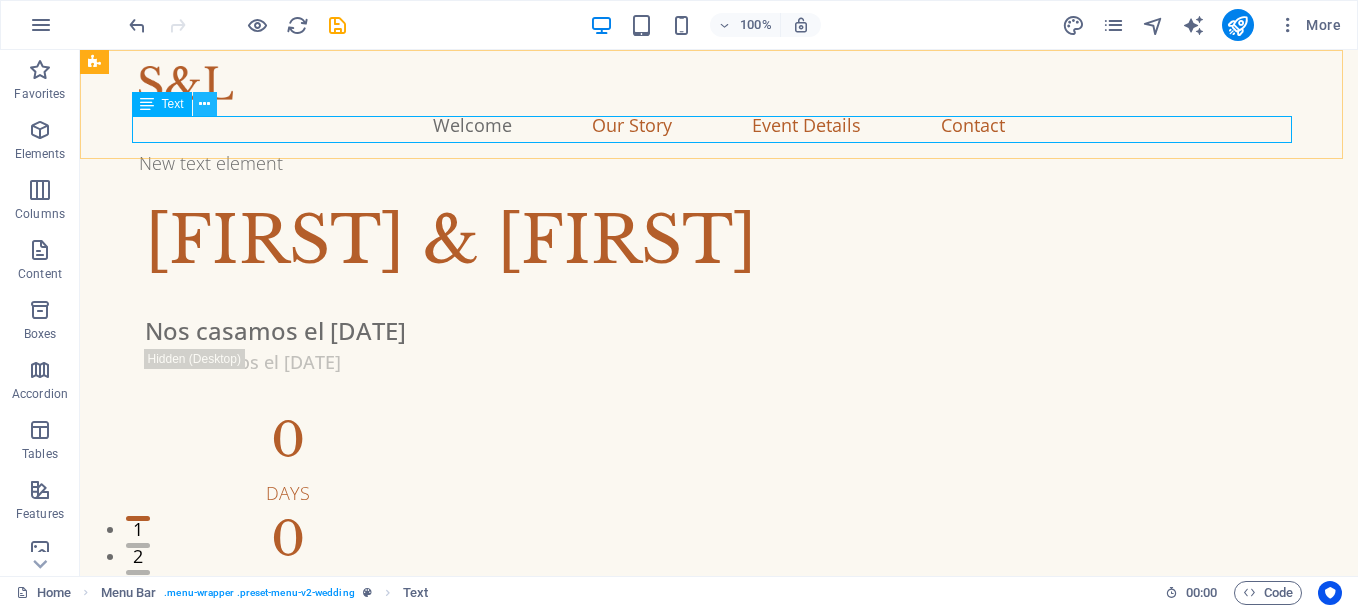 click at bounding box center [204, 104] 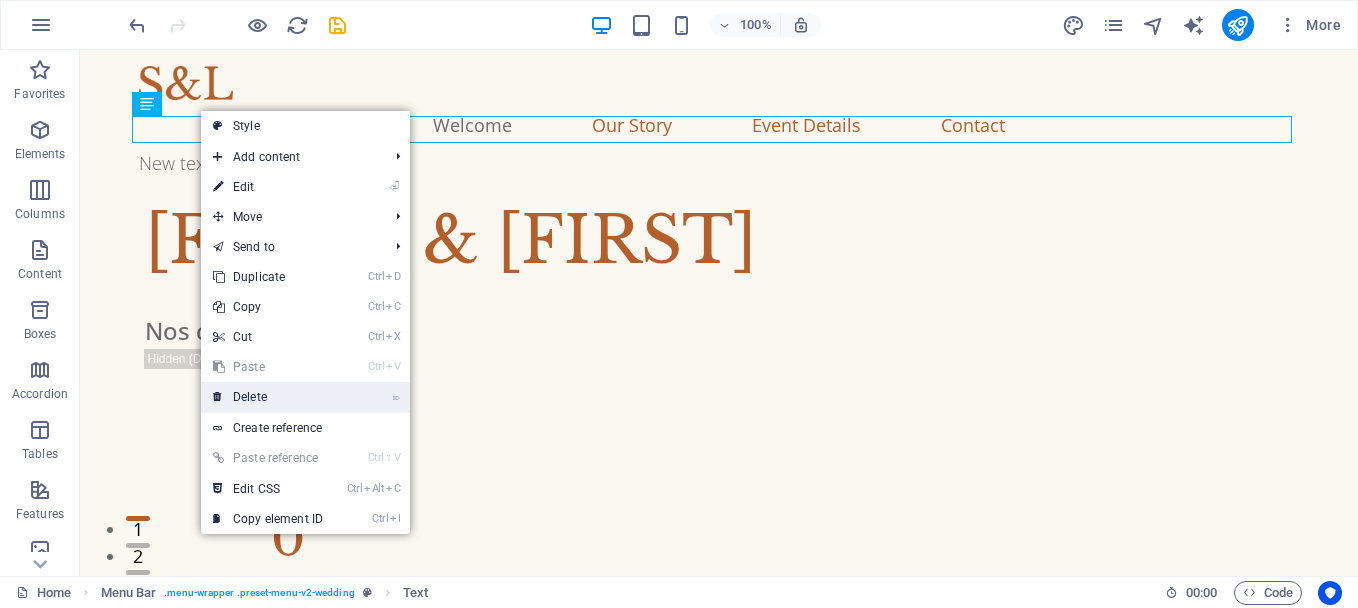 click on "⌦  Delete" at bounding box center (268, 397) 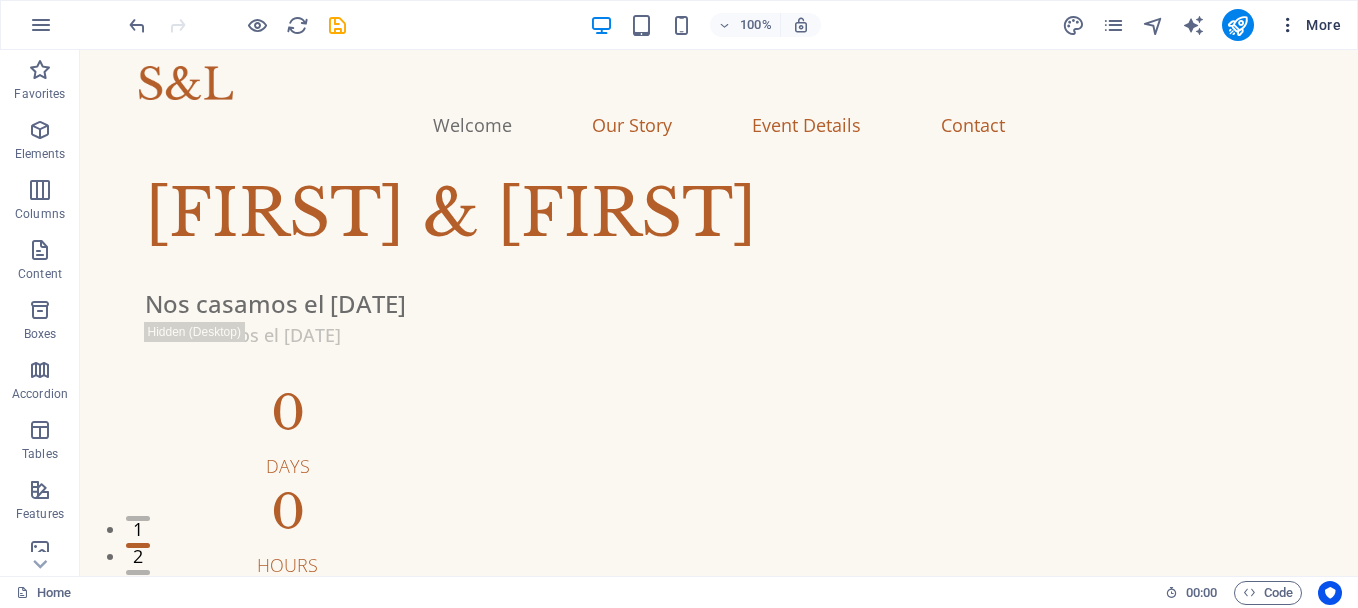 click on "More" at bounding box center [1309, 25] 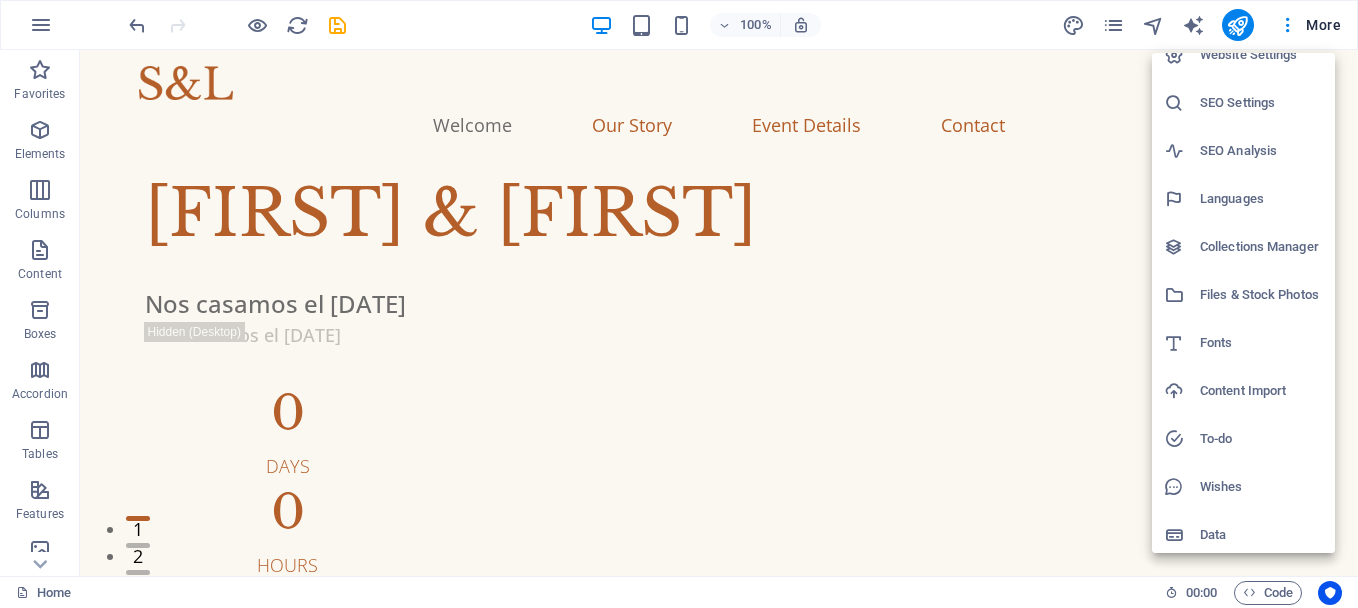 scroll, scrollTop: 28, scrollLeft: 0, axis: vertical 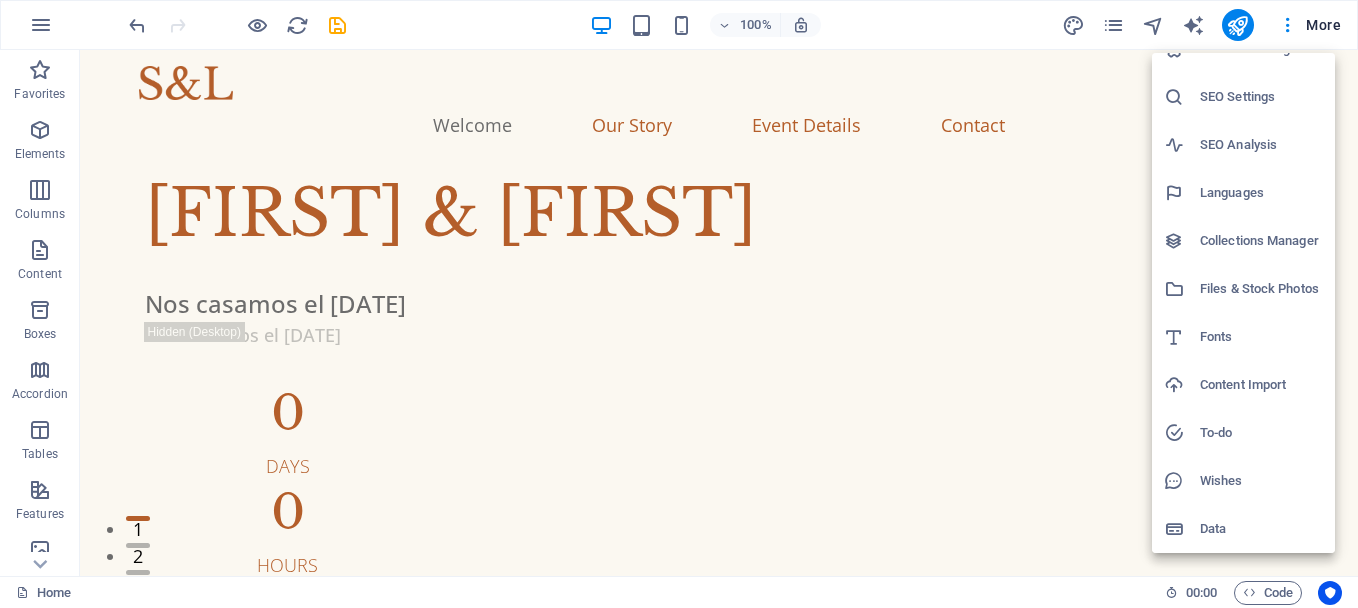 click at bounding box center (679, 304) 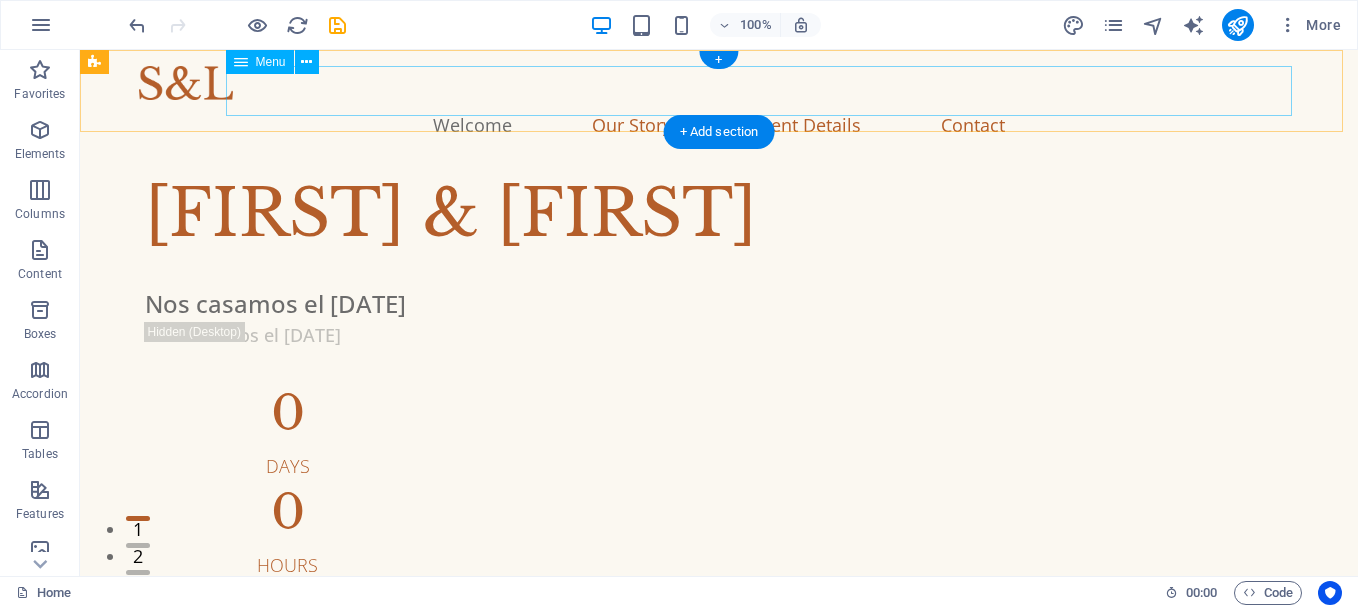 click on "Welcome Our Story Event Details Contact" at bounding box center (719, 125) 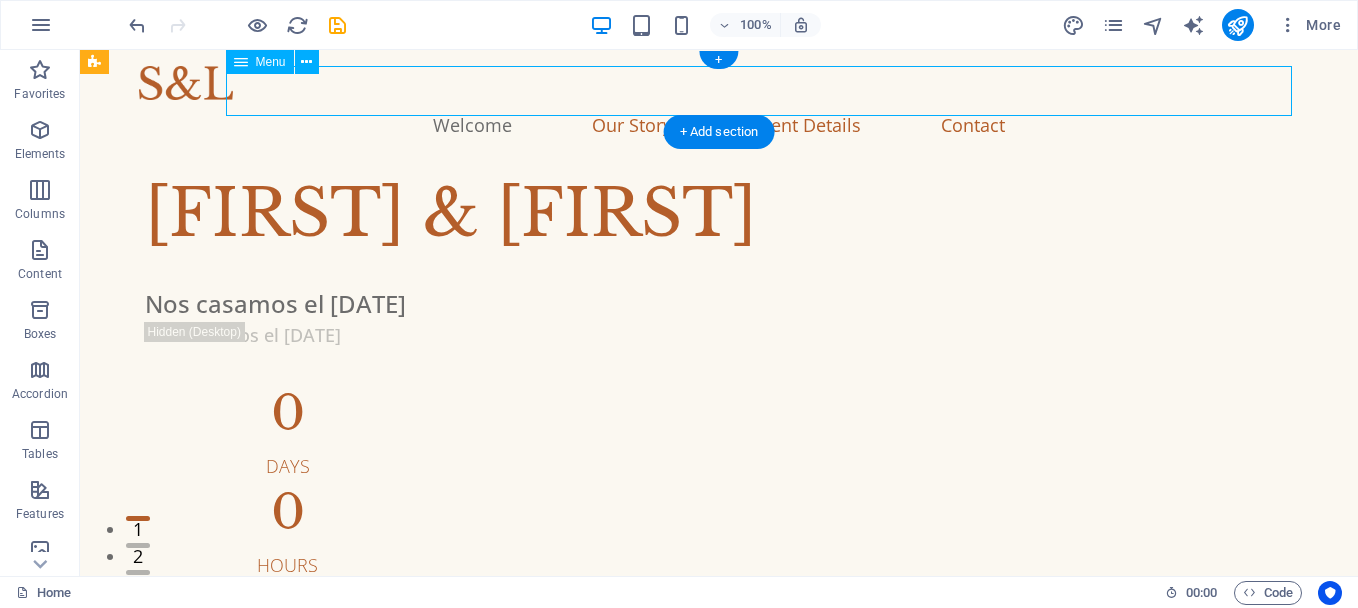 click on "Welcome Our Story Event Details Contact" at bounding box center (719, 125) 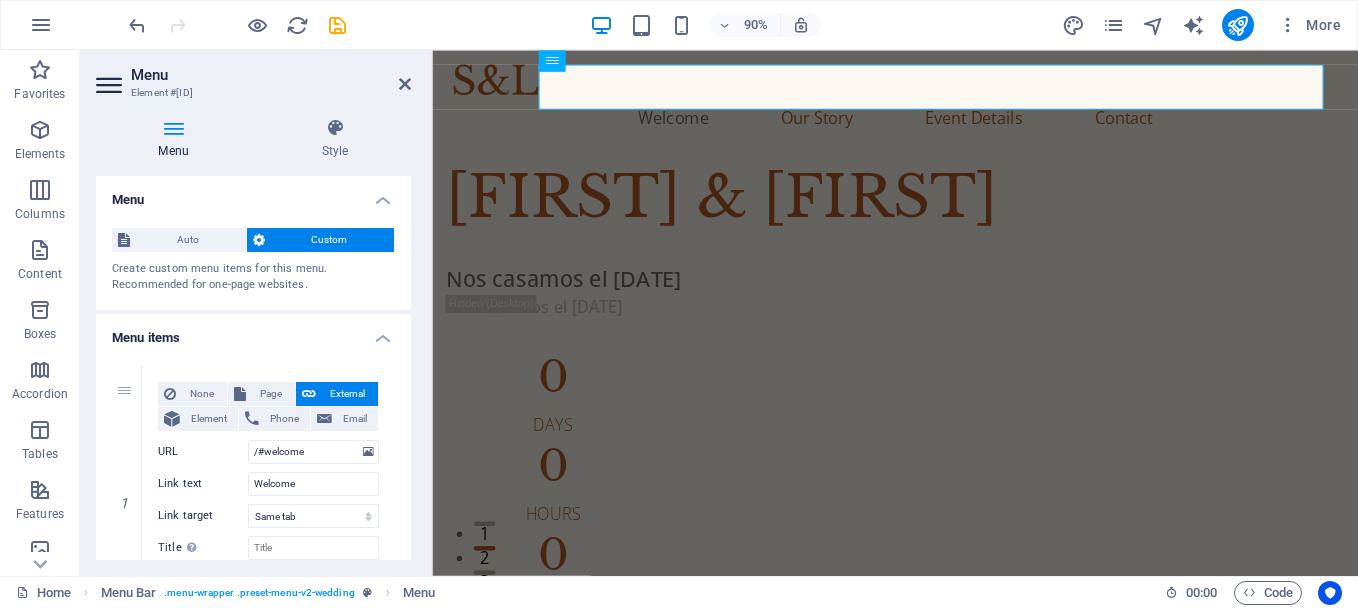drag, startPoint x: 406, startPoint y: 261, endPoint x: 408, endPoint y: 276, distance: 15.132746 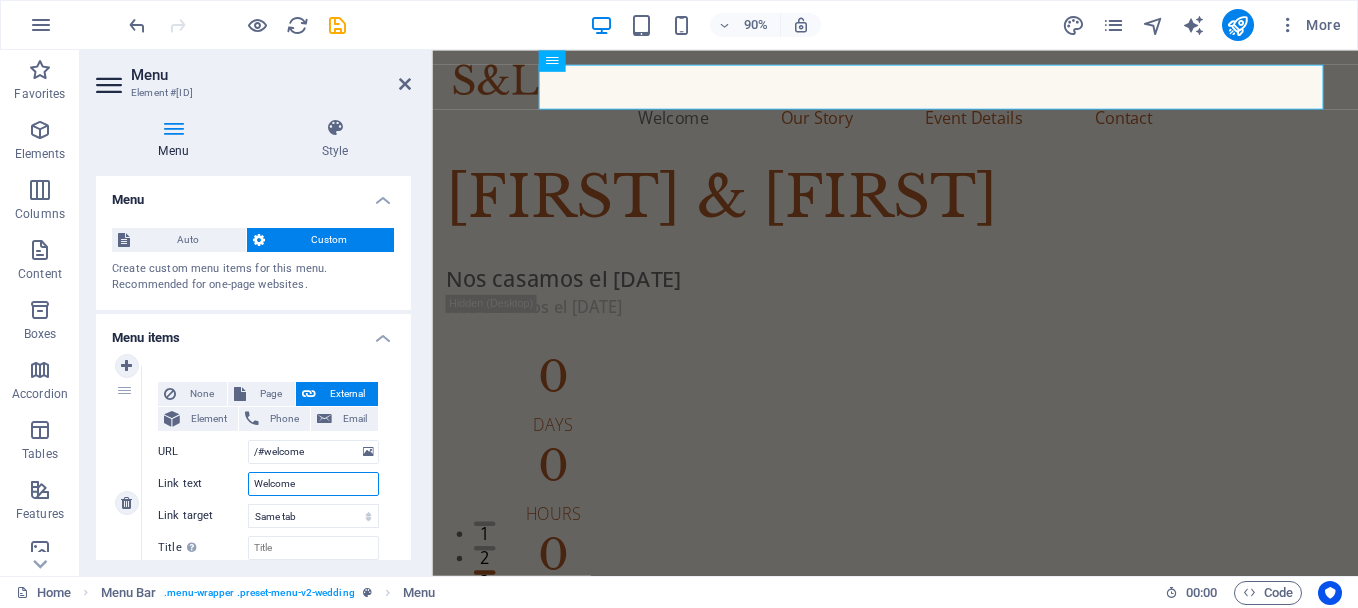 drag, startPoint x: 327, startPoint y: 482, endPoint x: 188, endPoint y: 469, distance: 139.60658 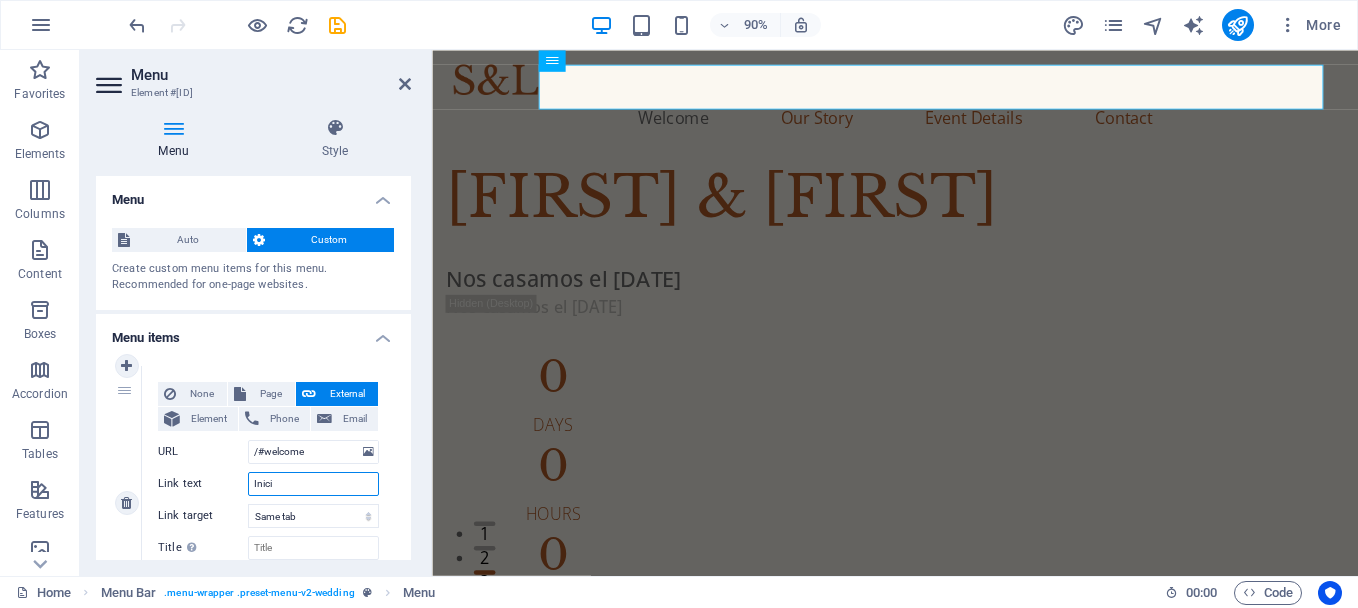 type on "Inicio" 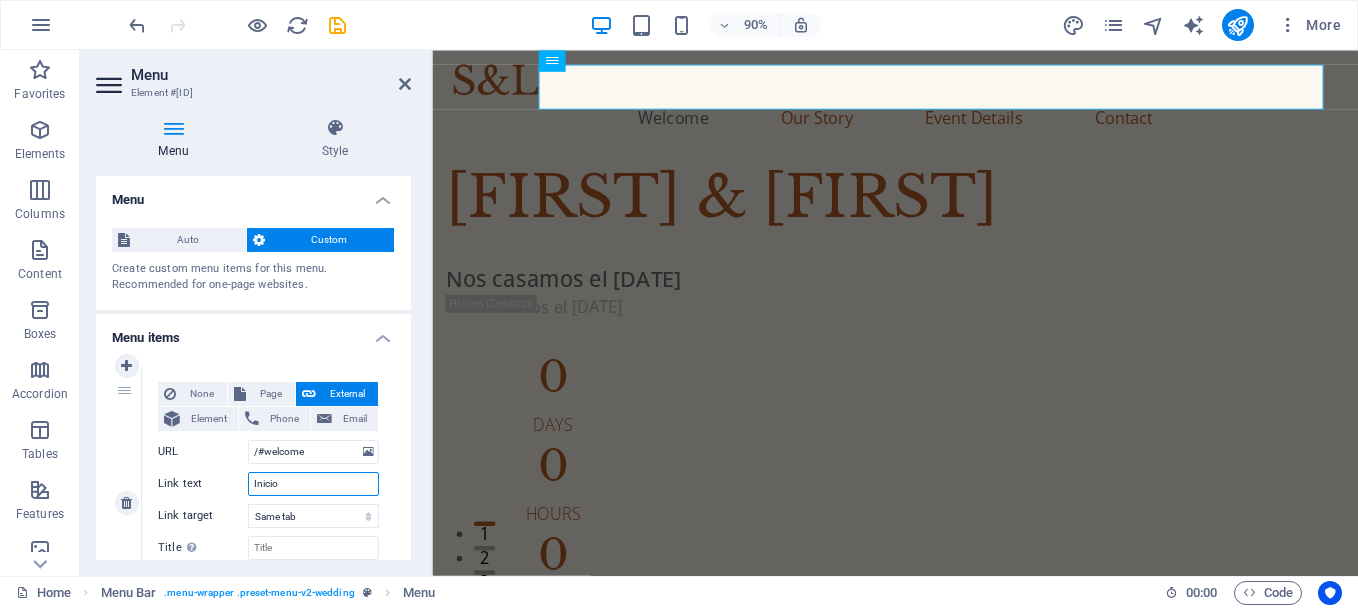 select 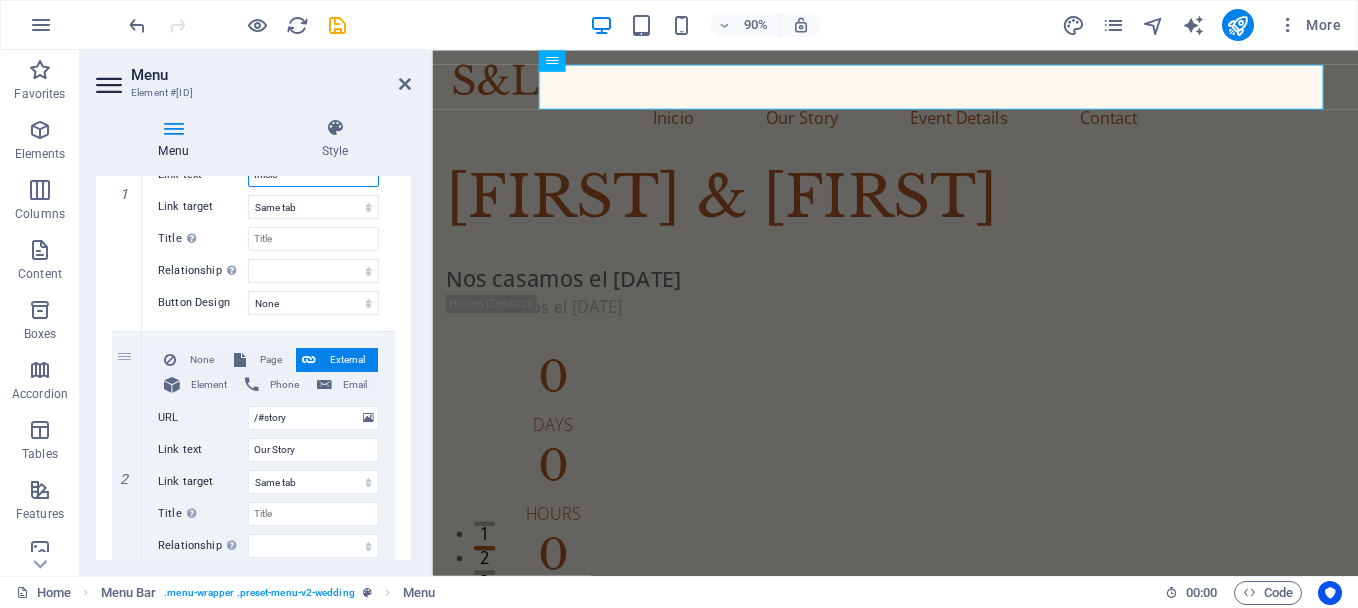 scroll, scrollTop: 320, scrollLeft: 0, axis: vertical 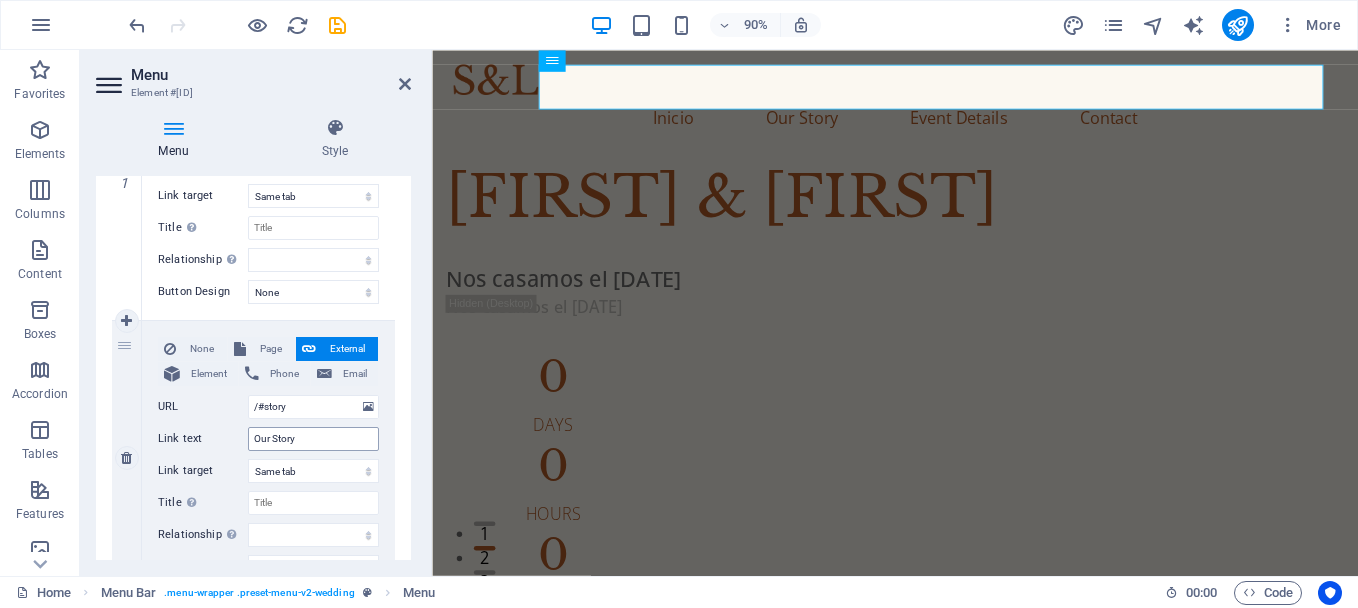 type on "Inicio" 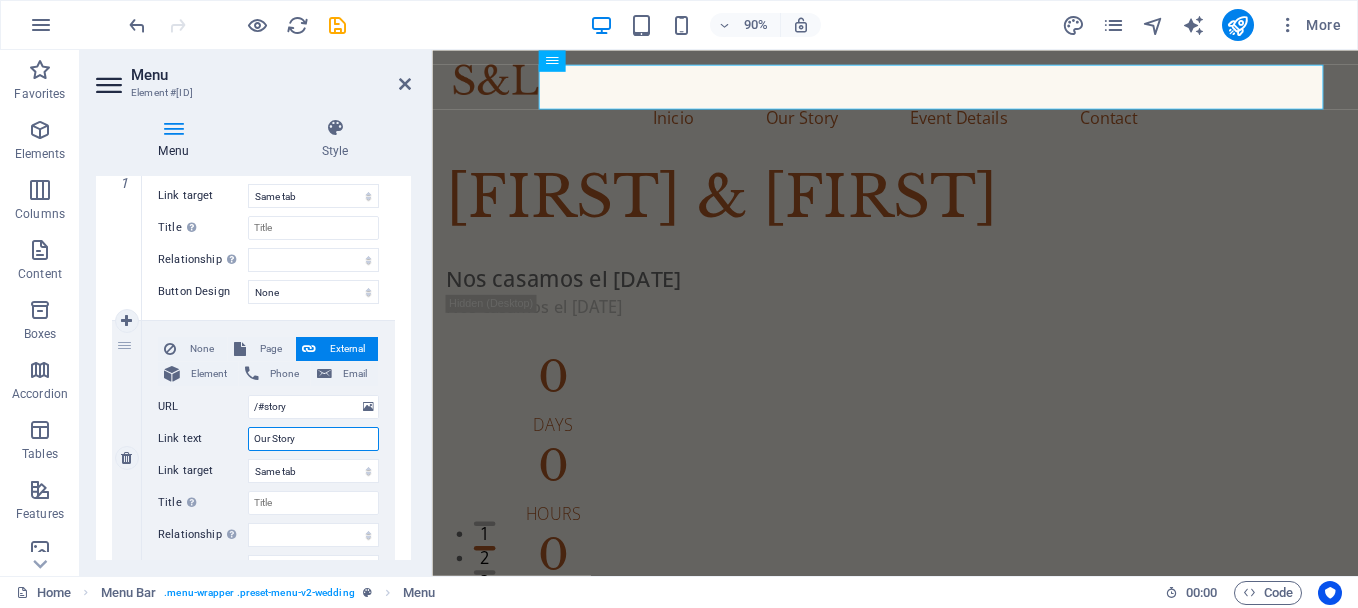 click on "Our Story" at bounding box center (313, 439) 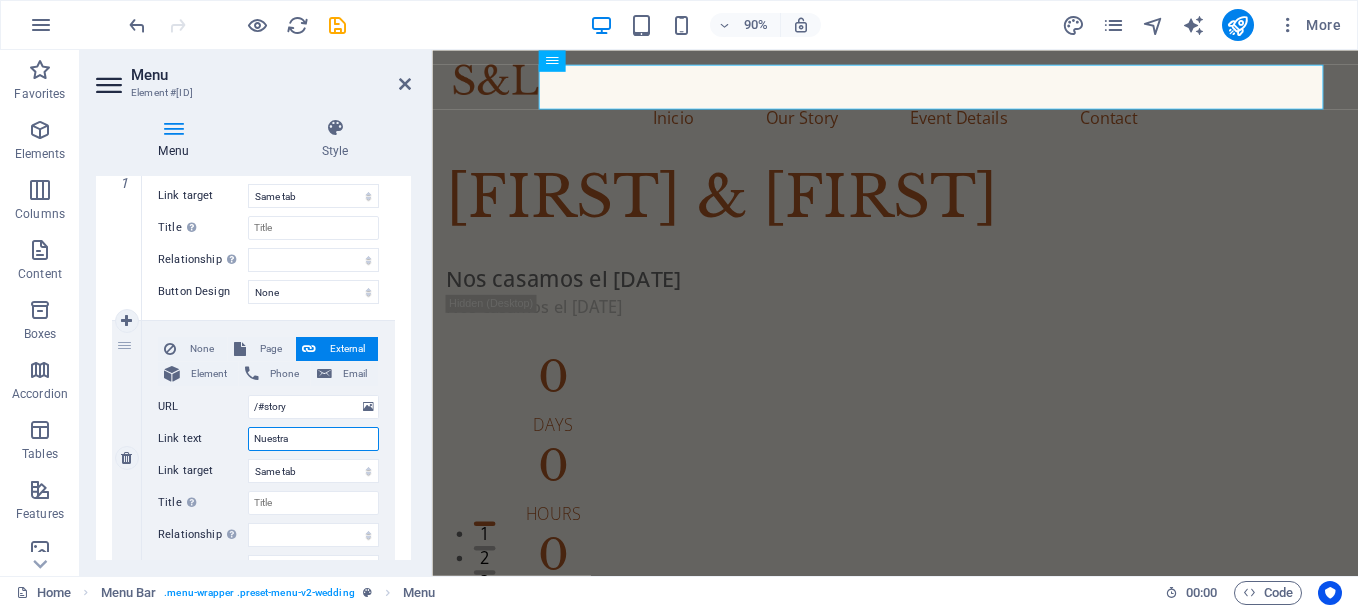 type on "Nuestra" 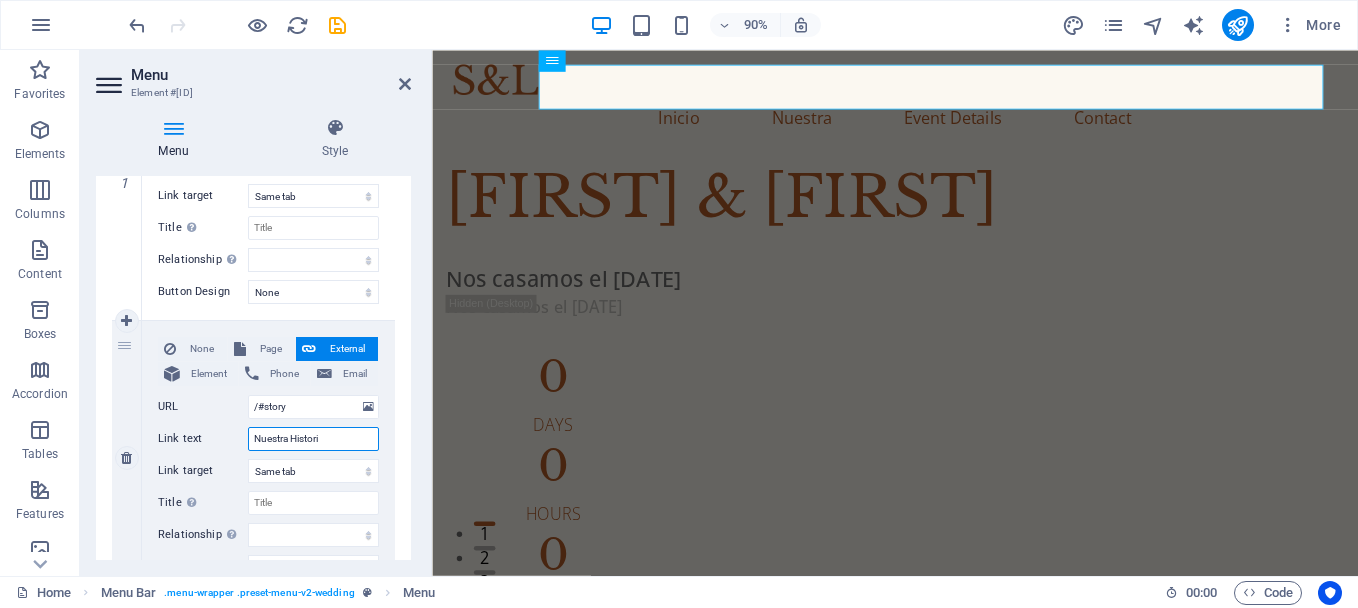 type on "Nuestra Historia" 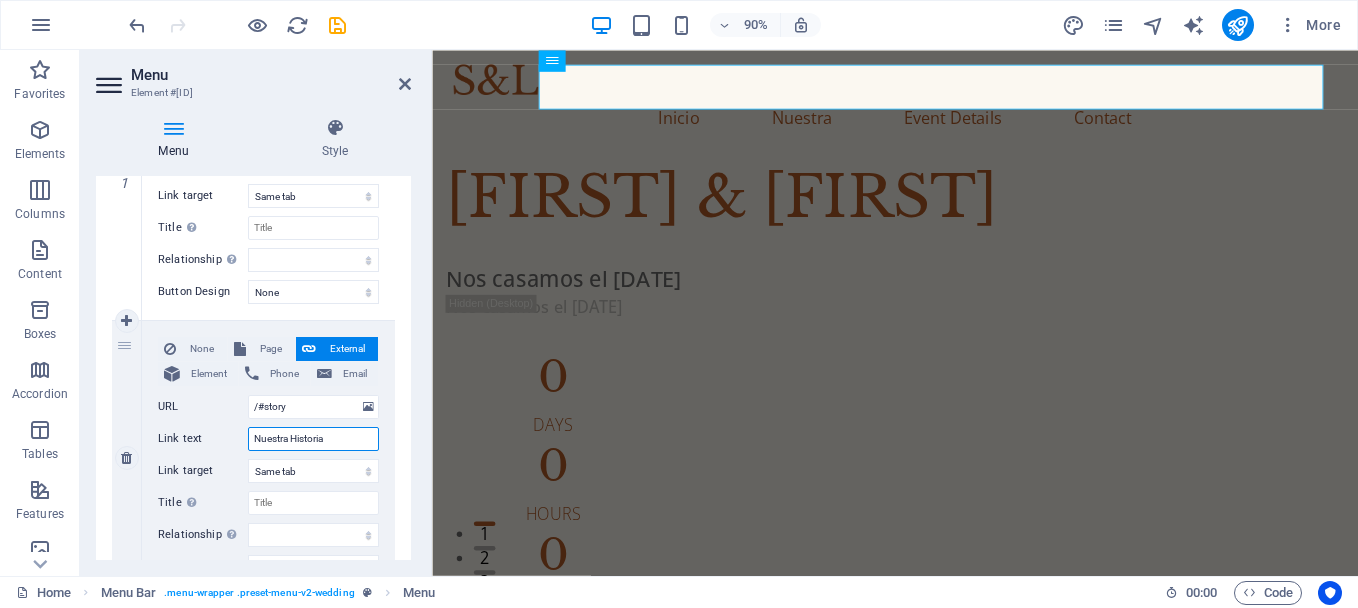 select 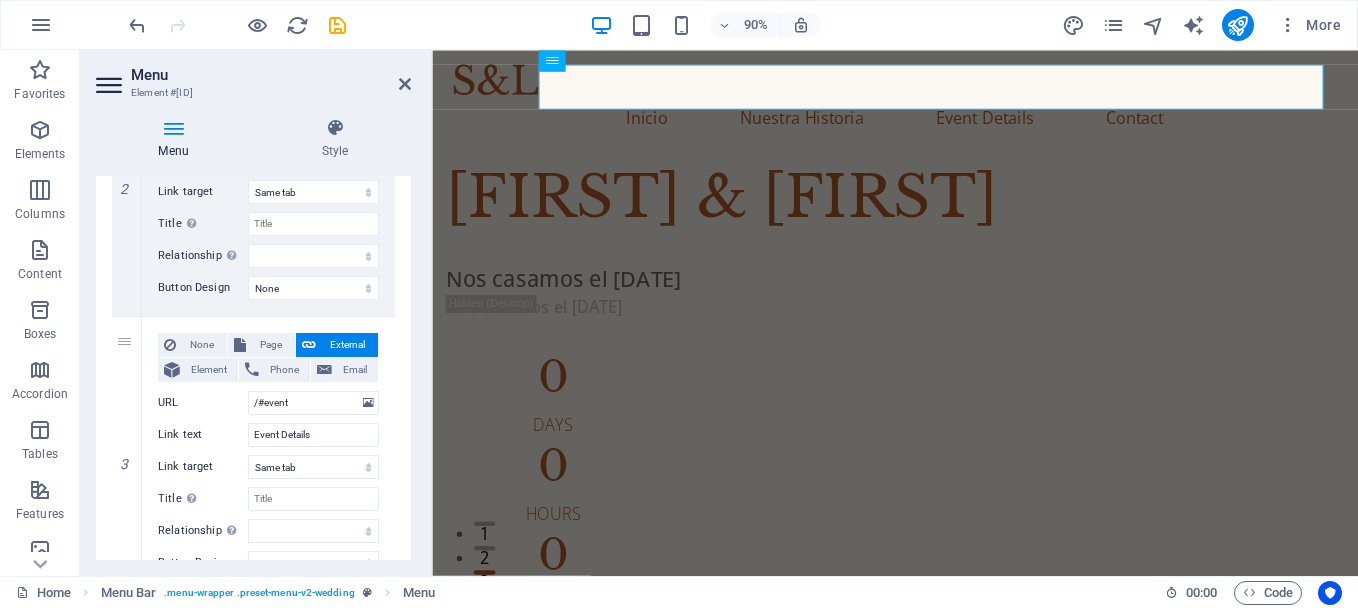 scroll, scrollTop: 589, scrollLeft: 0, axis: vertical 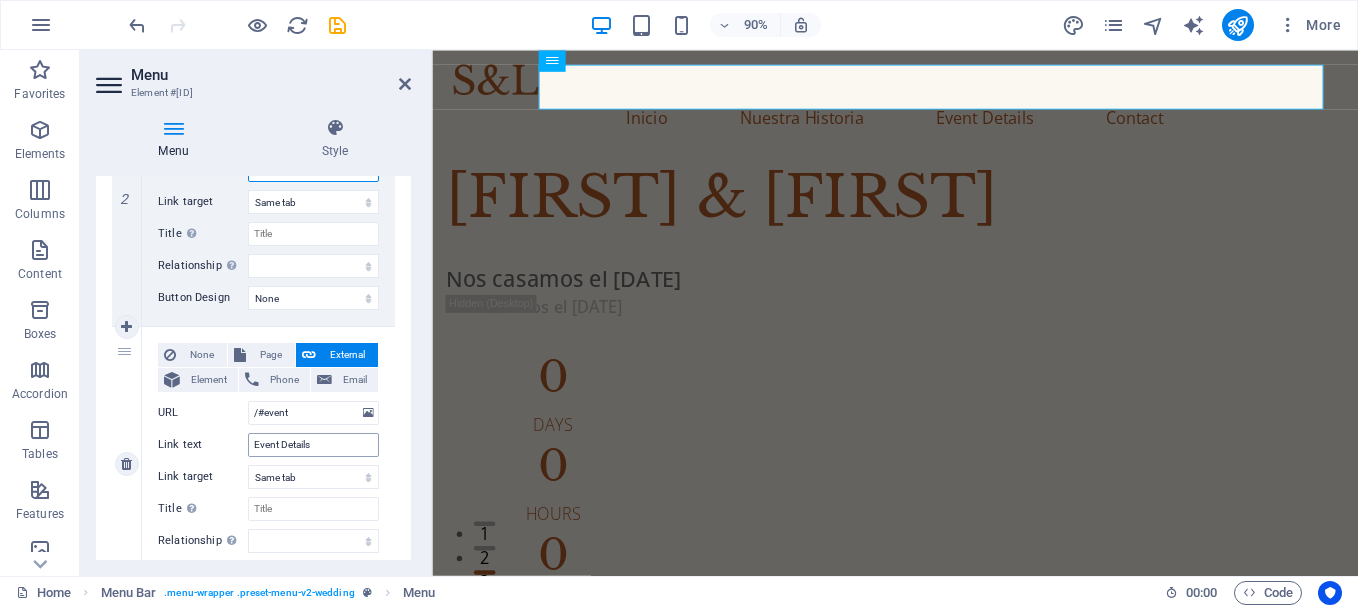 type on "Nuestra Historia" 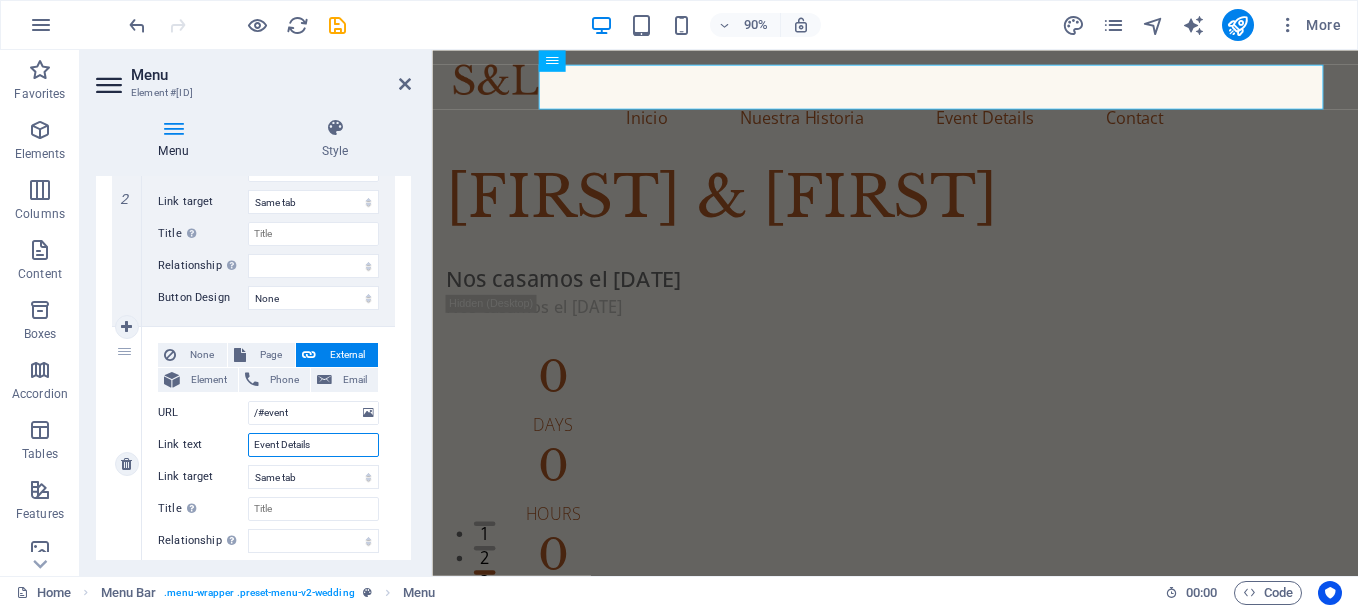 click on "Event Details" at bounding box center [313, 445] 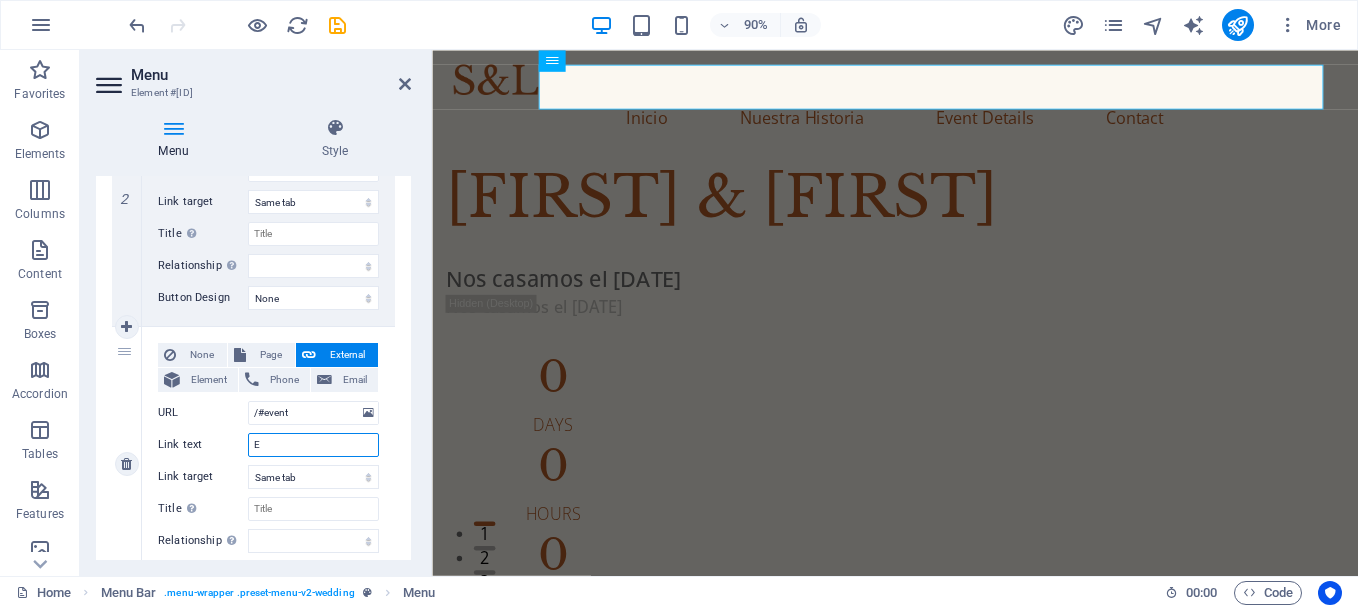 type on "Ev" 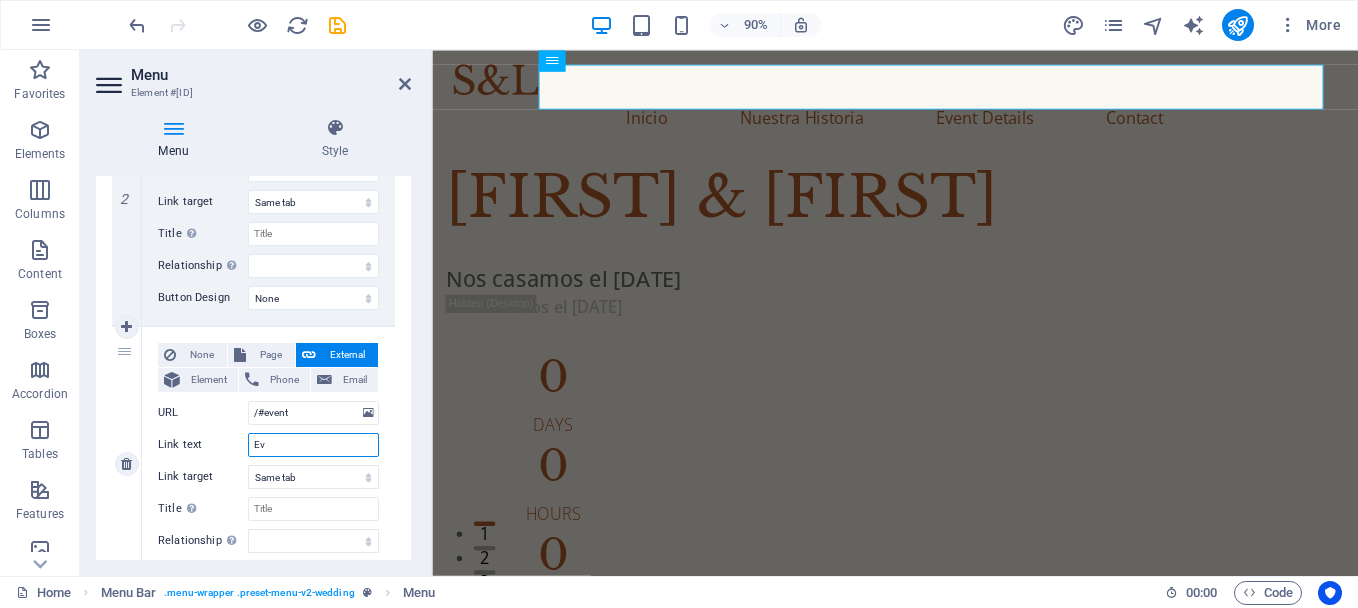 select 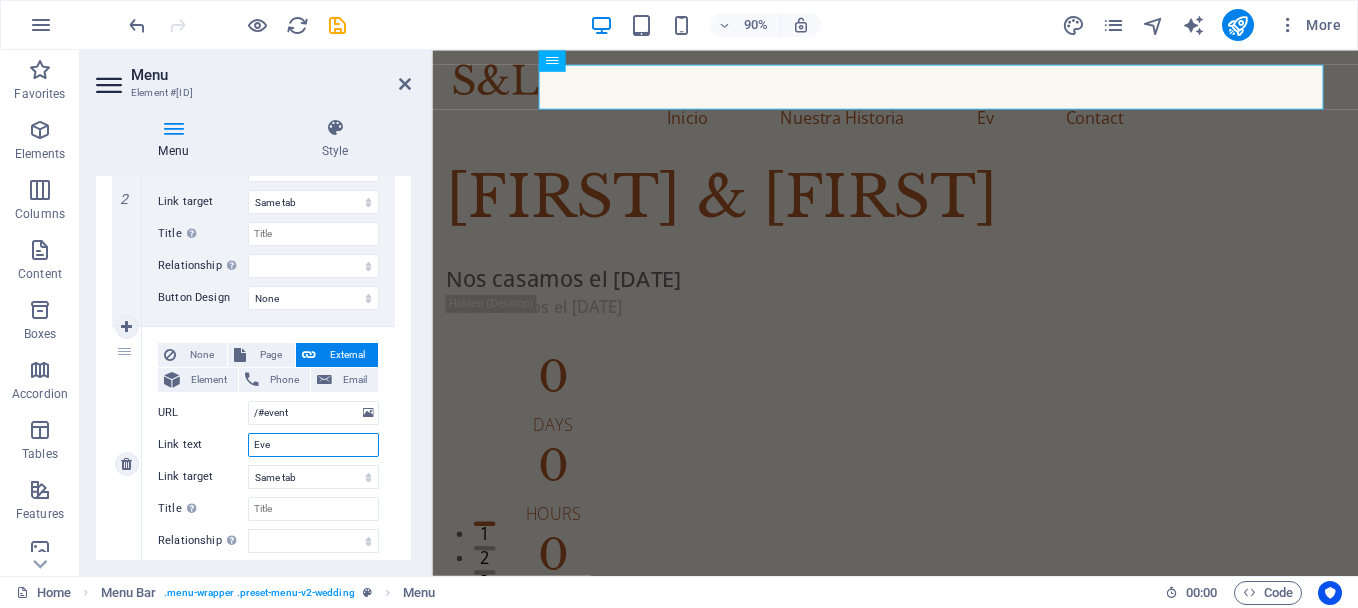 type on "Even" 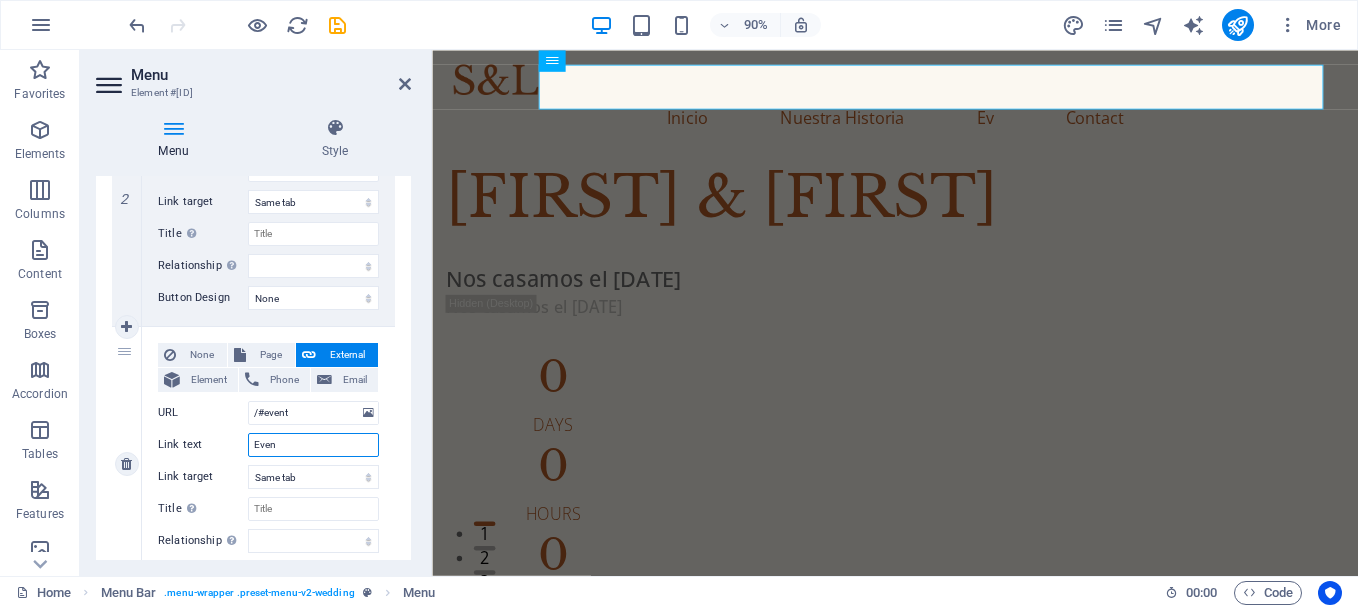 select 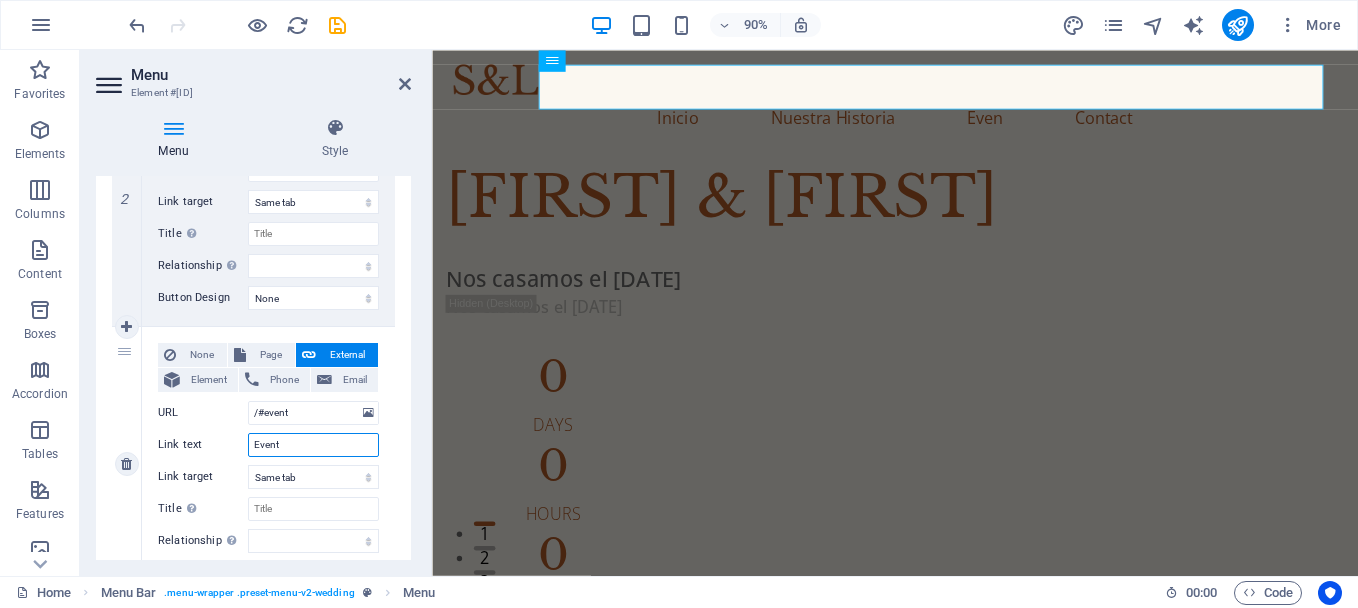 type on "Evento" 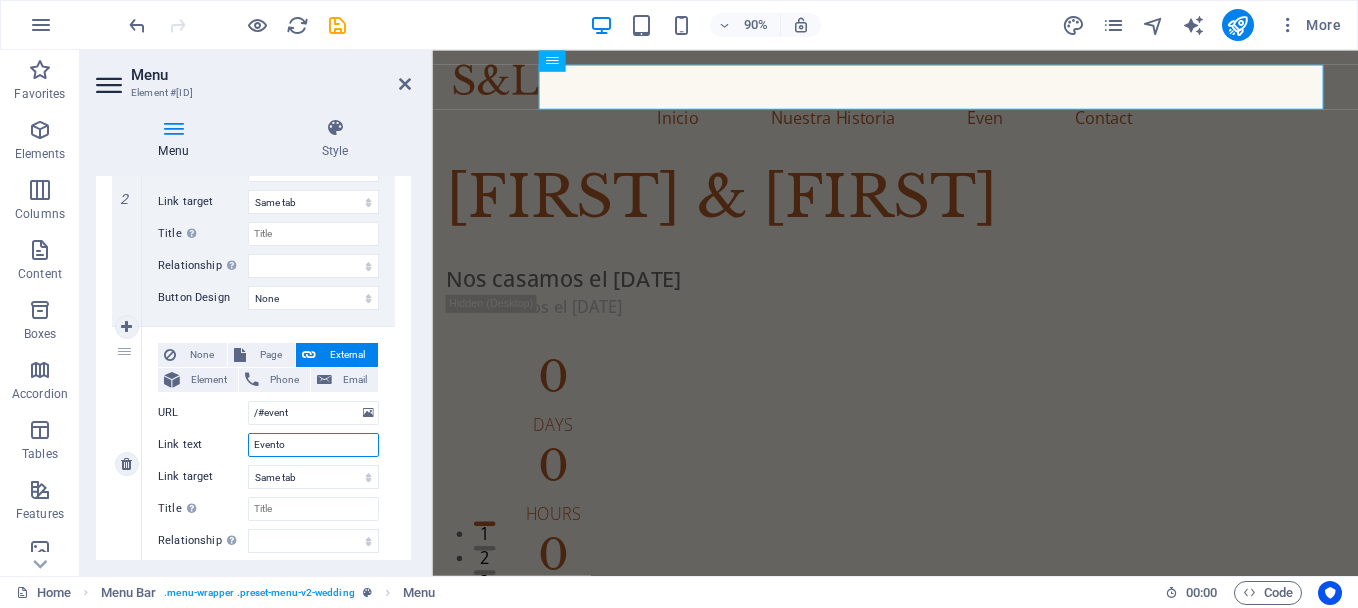 select 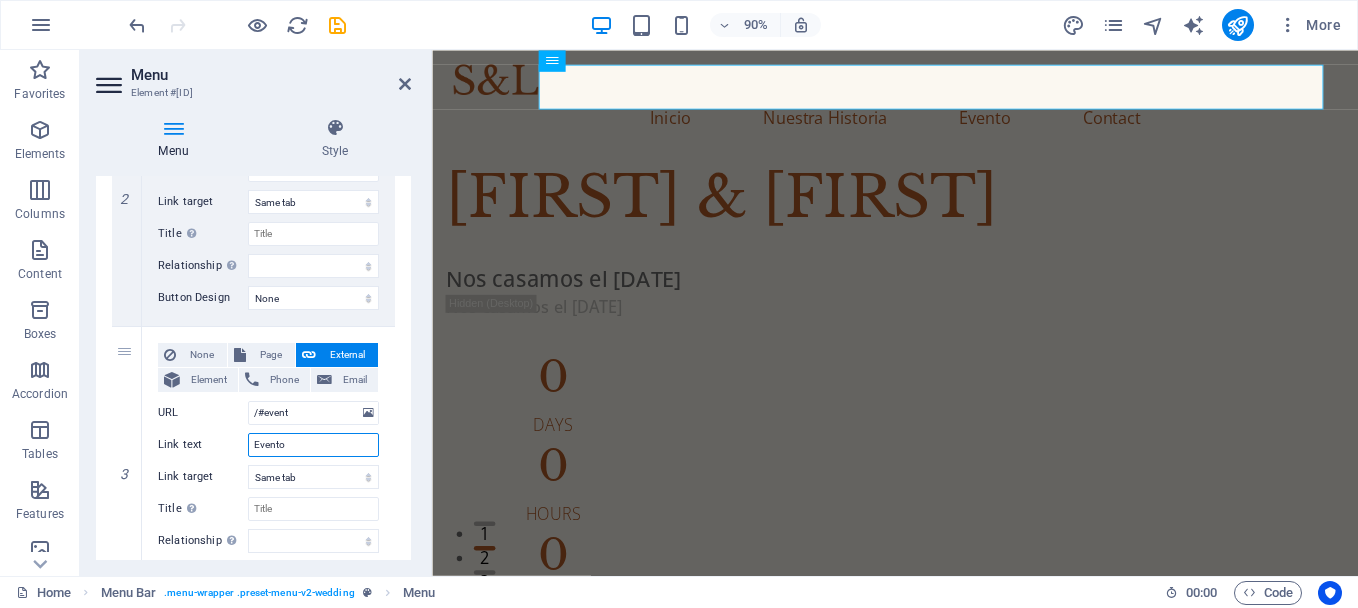 scroll, scrollTop: 925, scrollLeft: 0, axis: vertical 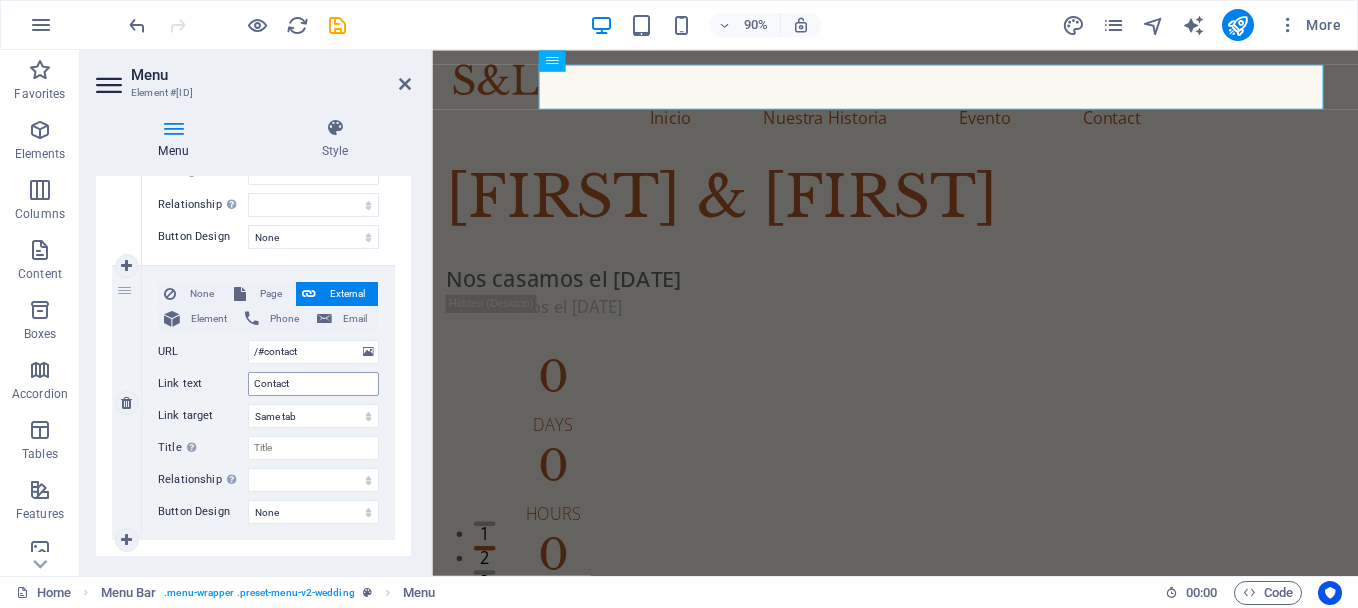 type on "Evento" 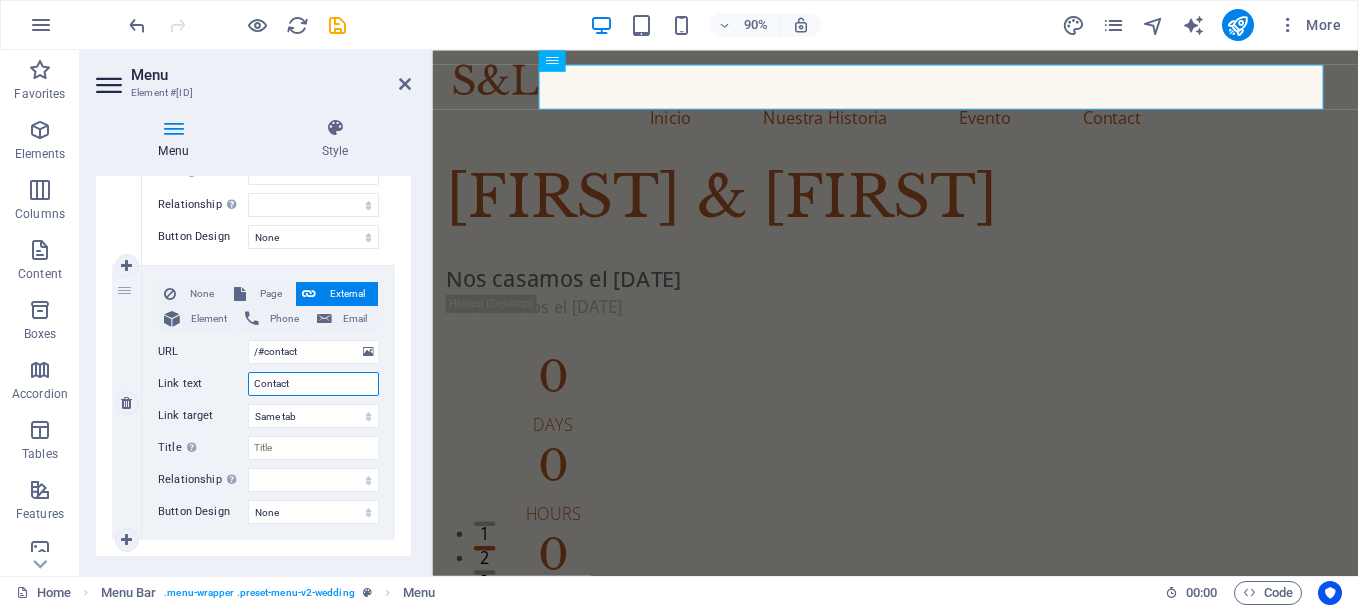 click on "Contact" at bounding box center [313, 384] 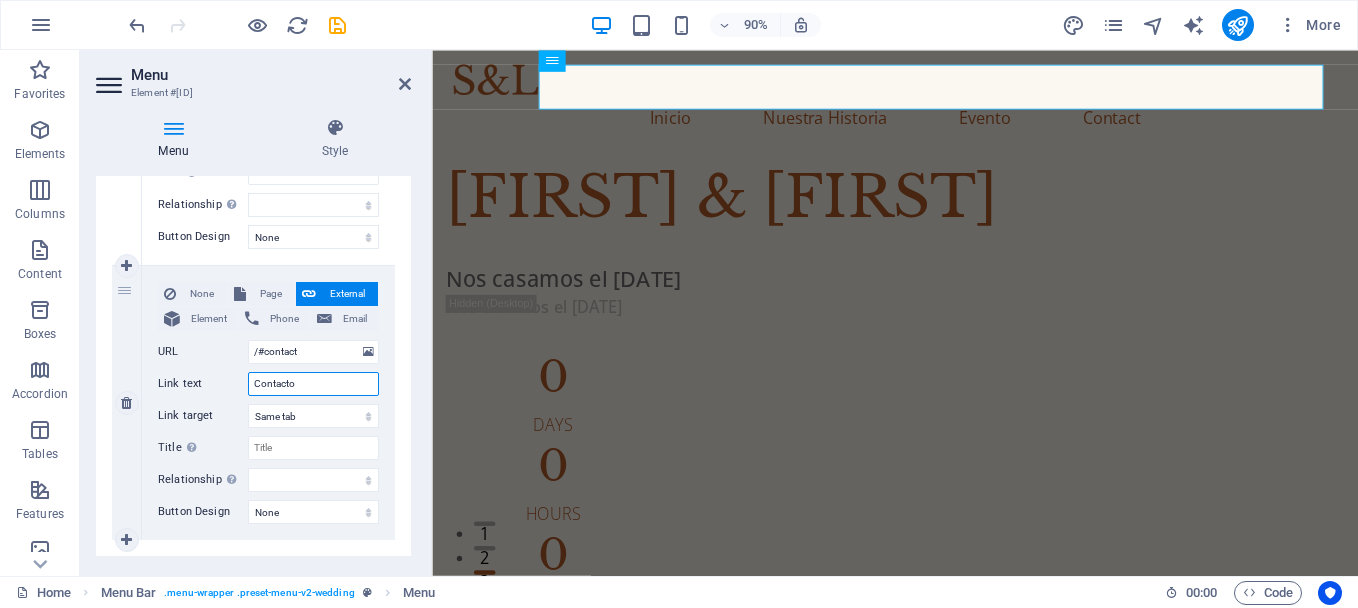 select 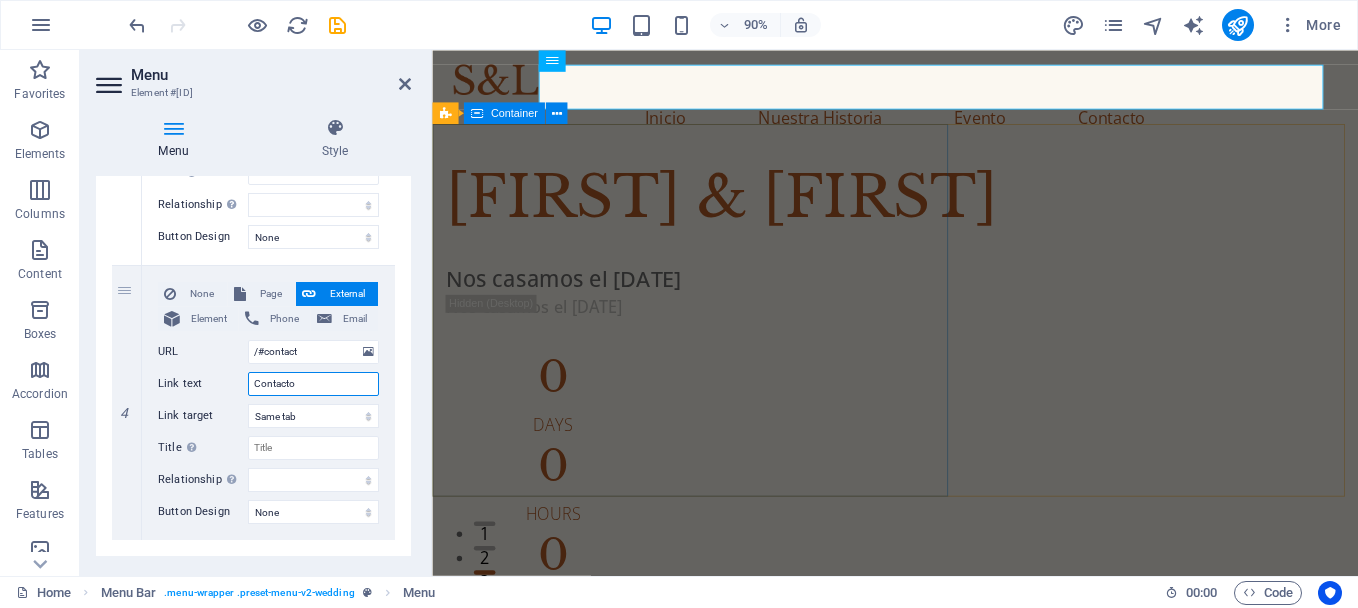 type on "Contacto" 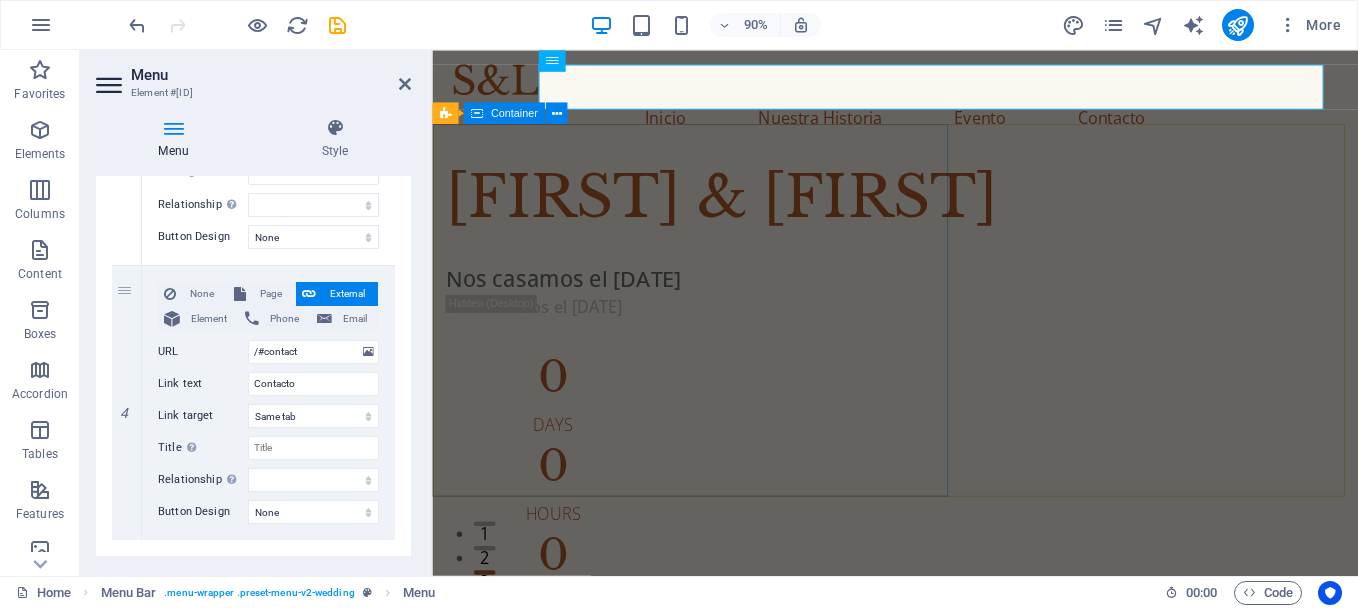 click on "Vivi & Antonio Nos casamos el 18 de Octubre de 2025  Nos casamos el 18 de Octubre de 2025  0 Days 0 Hours 0 Minutes 0 Seconds" at bounding box center [946, 471] 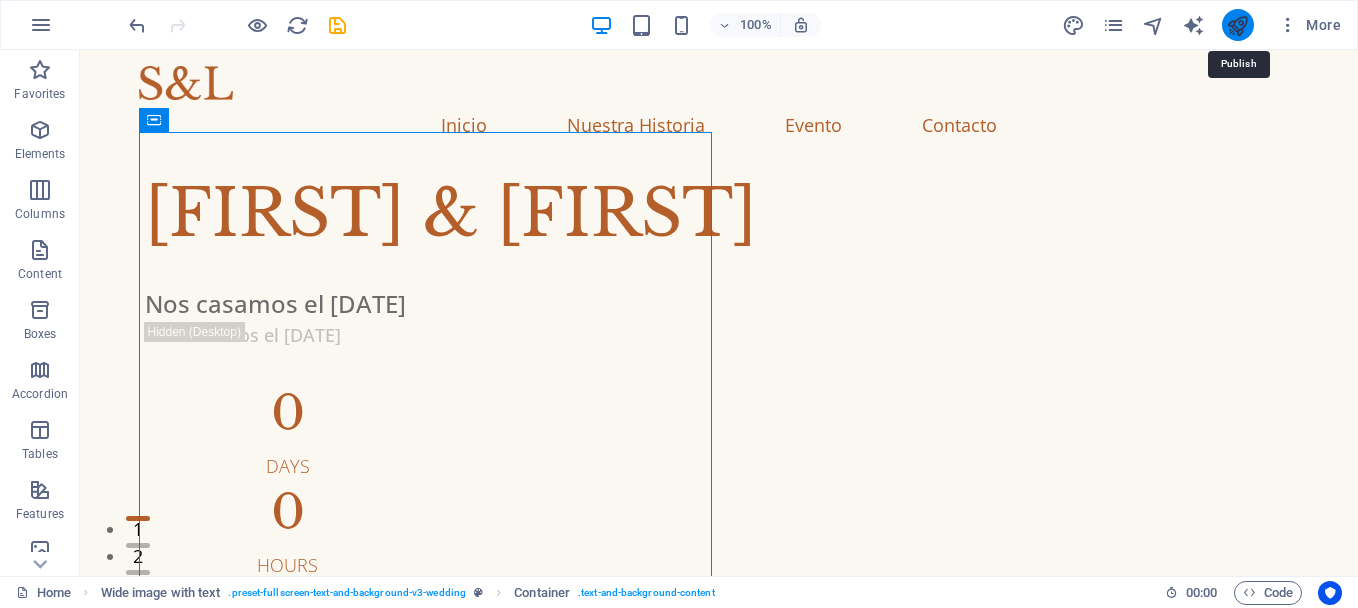 click at bounding box center [1237, 25] 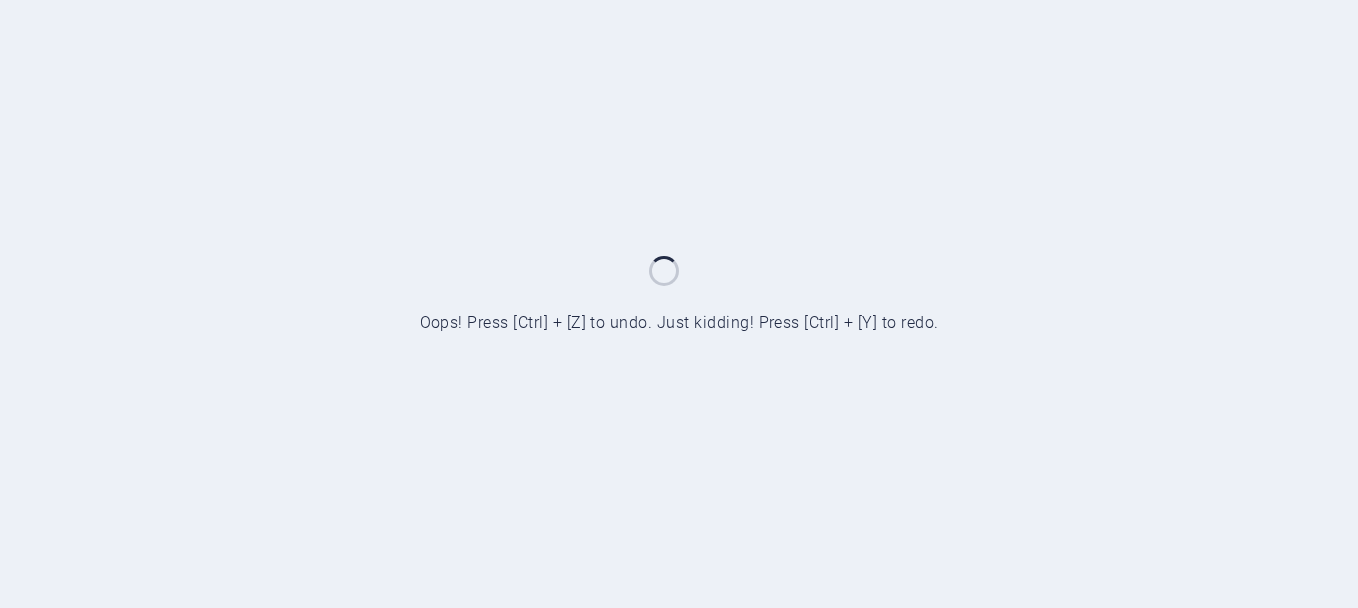 scroll, scrollTop: 0, scrollLeft: 0, axis: both 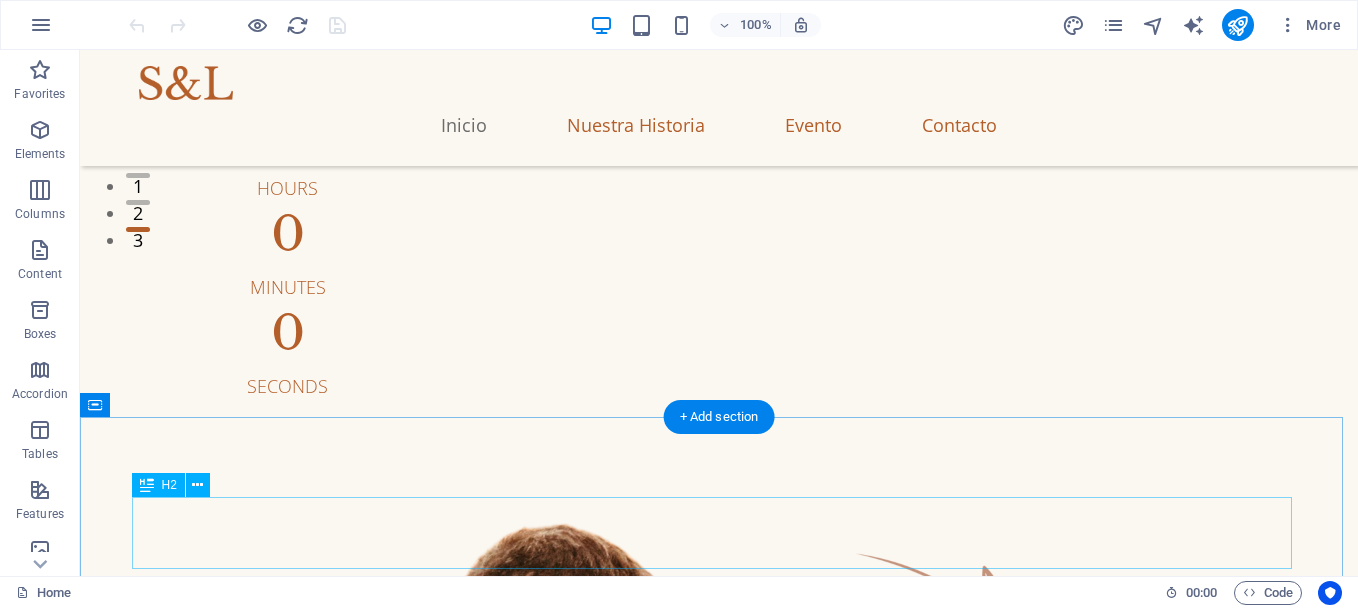 click on "Our Story" at bounding box center [719, 1871] 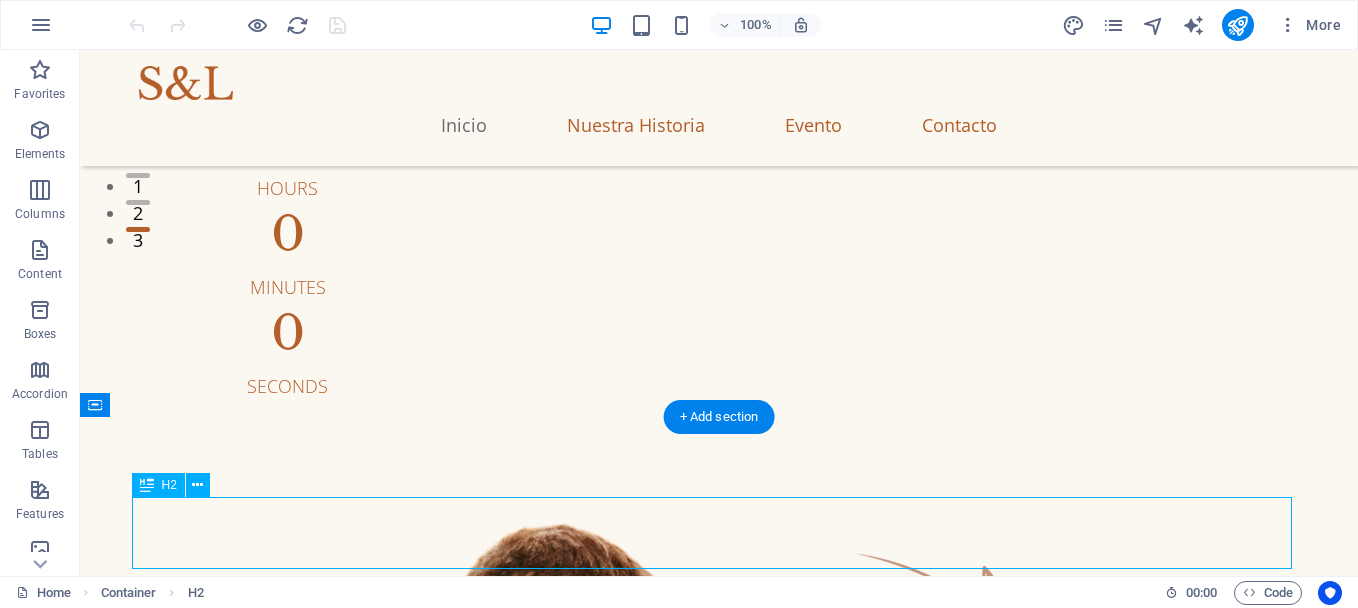click on "Our Story" at bounding box center [719, 1871] 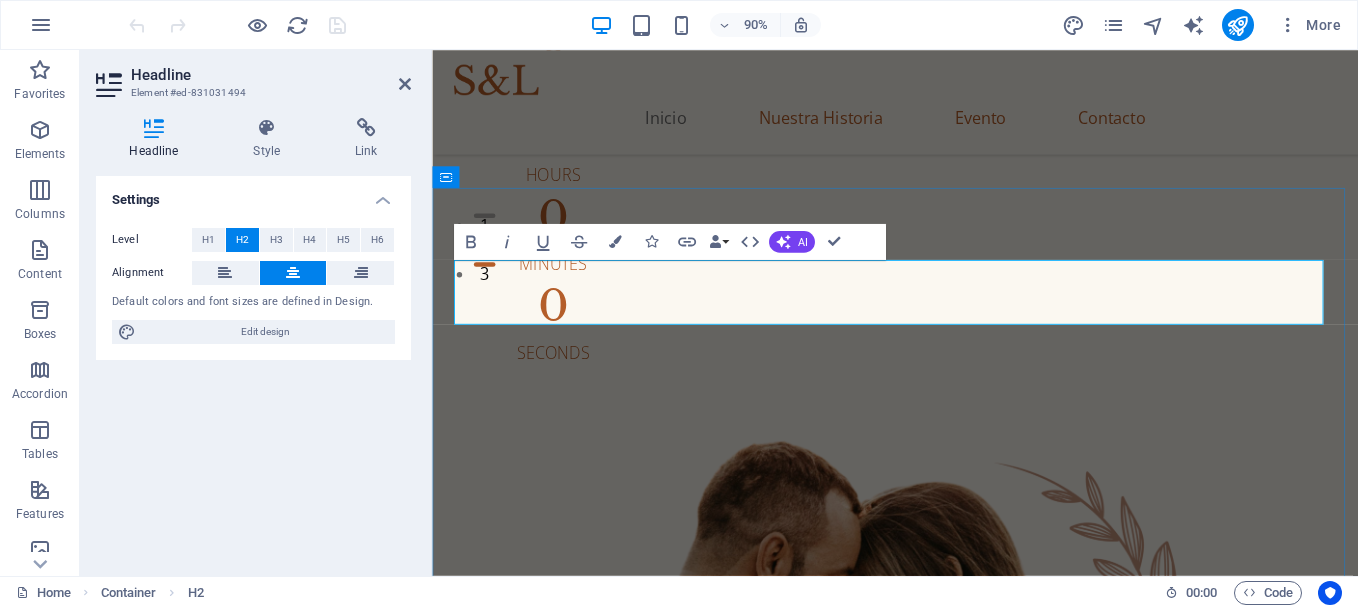 type 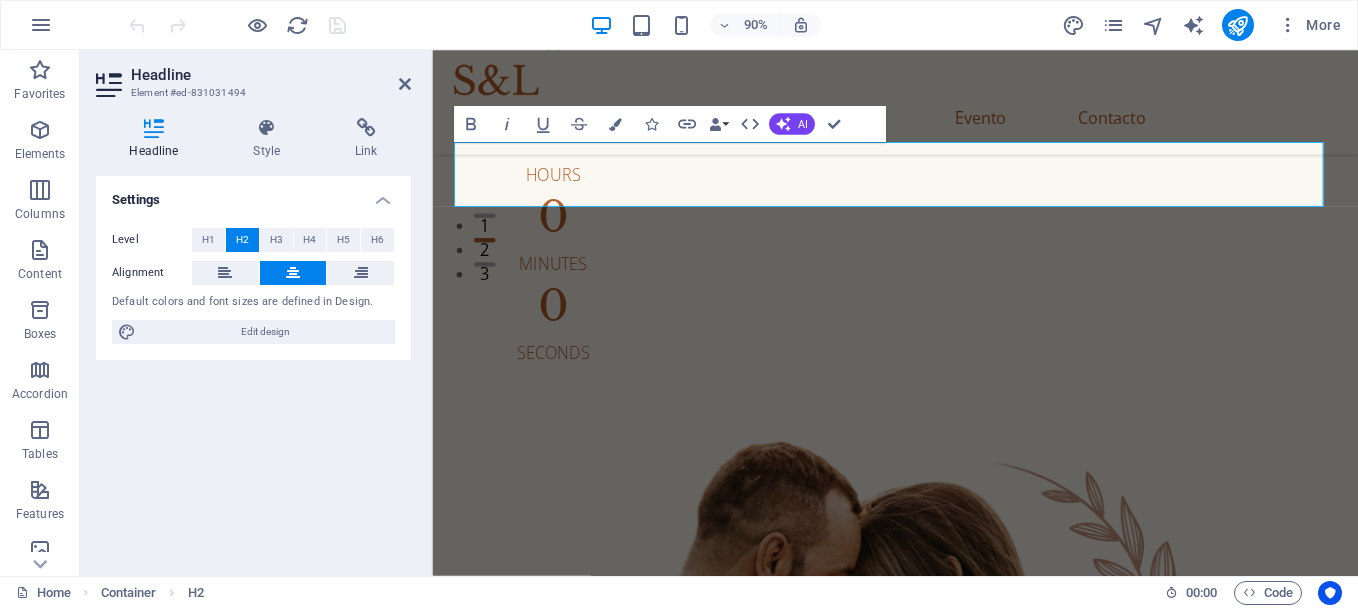 scroll, scrollTop: 854, scrollLeft: 0, axis: vertical 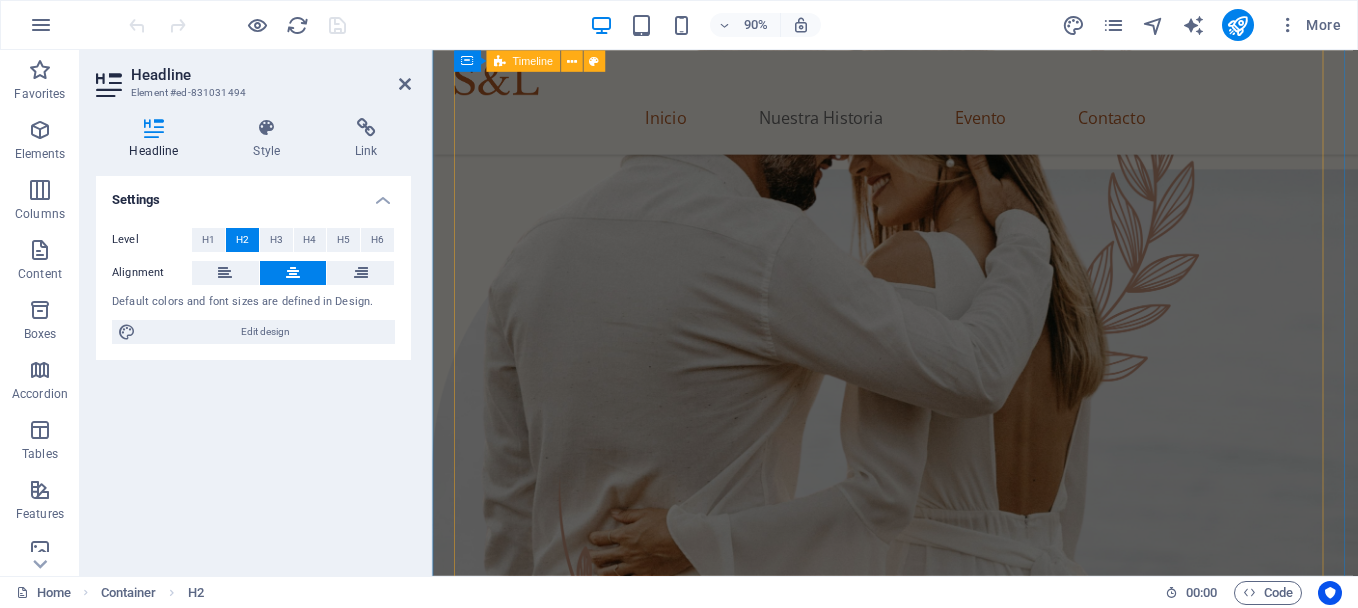 click on "May 12, 2019 When we first met Lorem ipsum dolor sit amet, consectetur adipiscing elit, sed do eiusmod tempor incididunt ut. June 21, 2019 Our first date Lorem ipsum dolor sit amet, consectetur adipiscing elit, sed do eiusmod tempor incididunt ut. May 12, 2024 Marriage Proposal Lorem ipsum dolor sit amet, consectetur adipiscing elit, sed do eiusmod tempor incididunt ut. June 21, 2024 Our Engagement Lorem ipsum dolor sit amet, consectetur adipiscing elit, sed do eiusmod tempor incididunt ut." at bounding box center [946, 2137] 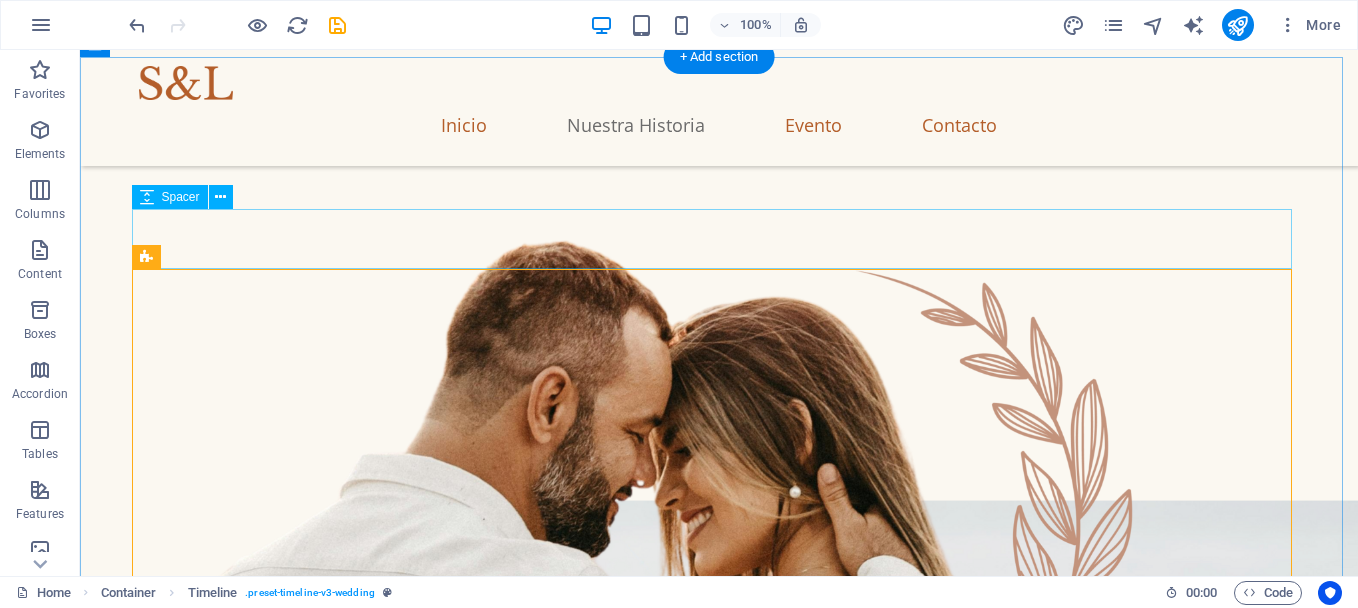 scroll, scrollTop: 563, scrollLeft: 0, axis: vertical 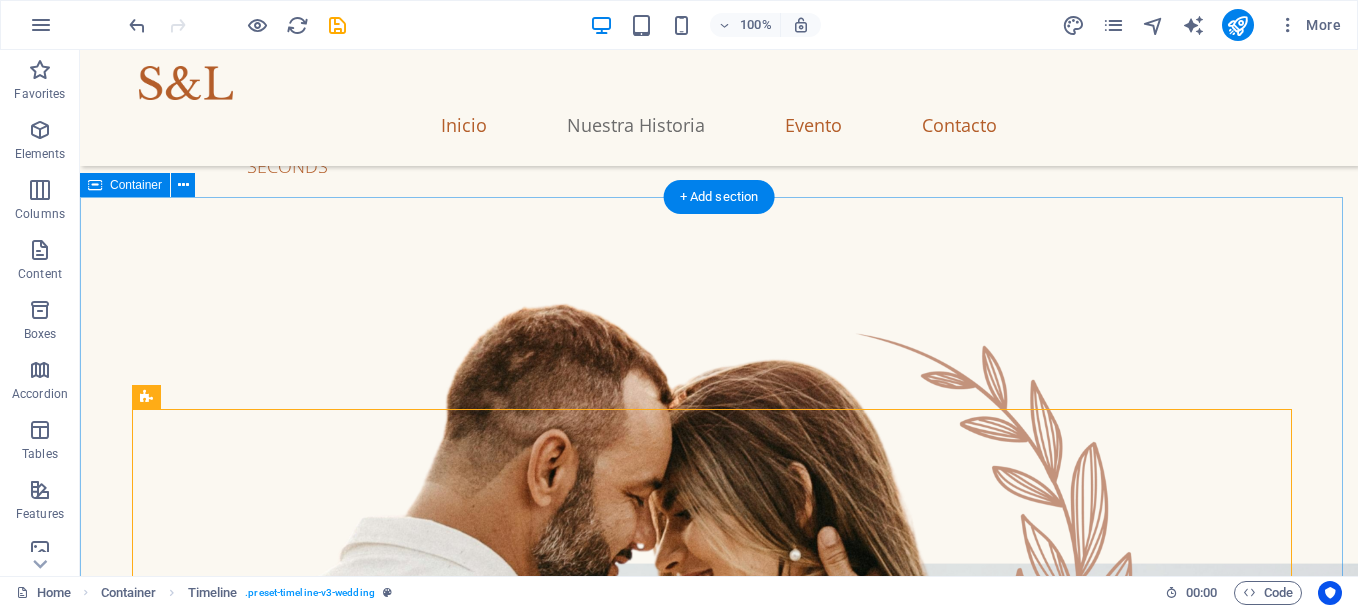 click on "Nuestra Historia May 12, 2019 When we first met Lorem ipsum dolor sit amet, consectetur adipiscing elit, sed do eiusmod tempor incididunt ut. June 21, 2019 Our first date Lorem ipsum dolor sit amet, consectetur adipiscing elit, sed do eiusmod tempor incididunt ut. May 12, 2024 Marriage Proposal Lorem ipsum dolor sit amet, consectetur adipiscing elit, sed do eiusmod tempor incididunt ut. June 21, 2024 Our Engagement Lorem ipsum dolor sit amet, consectetur adipiscing elit, sed do eiusmod tempor incididunt ut." at bounding box center [719, 2887] 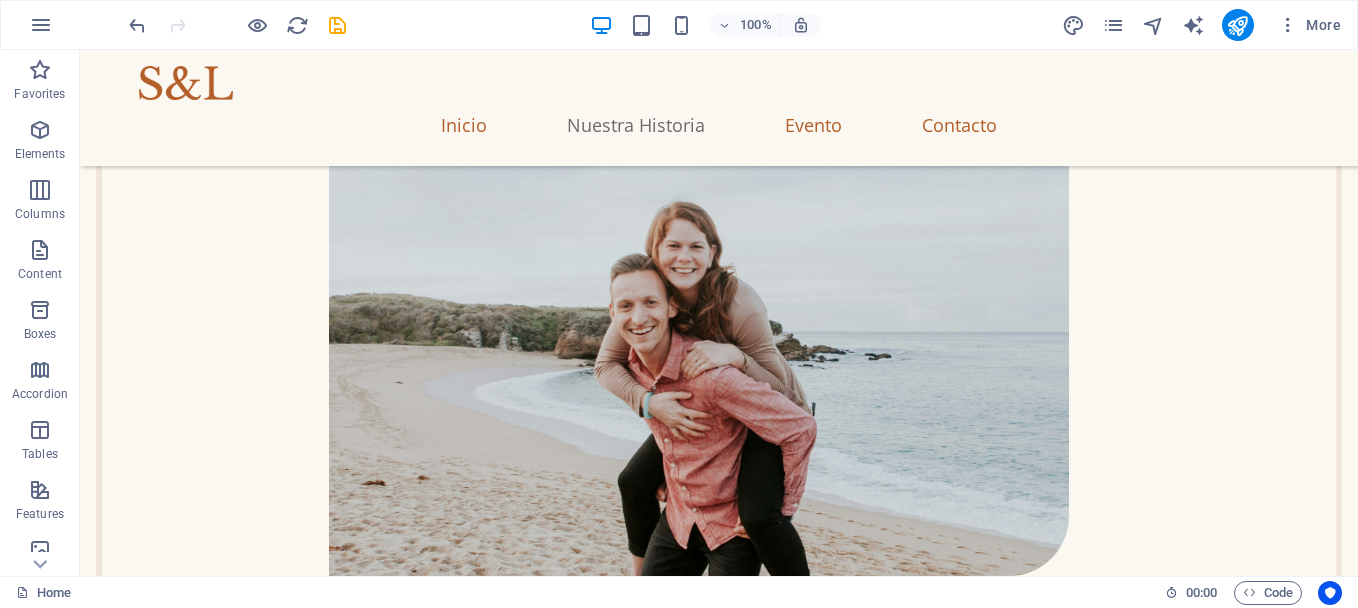 scroll, scrollTop: 2781, scrollLeft: 0, axis: vertical 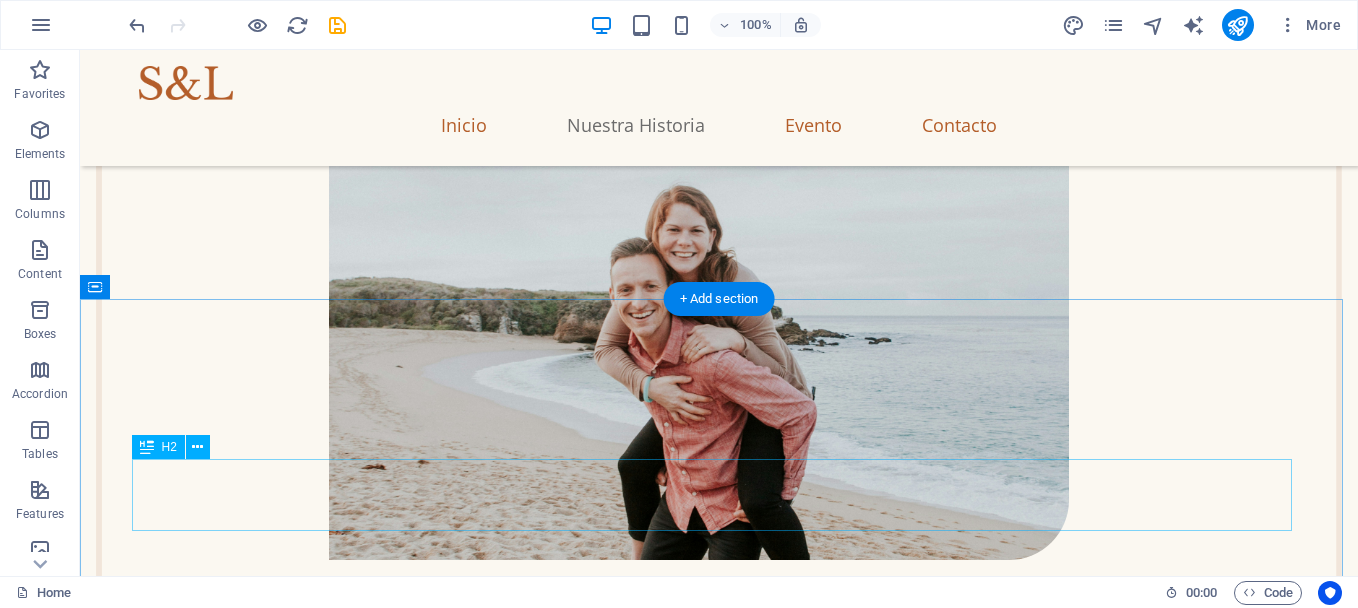 click on "Event Details" at bounding box center [719, 3176] 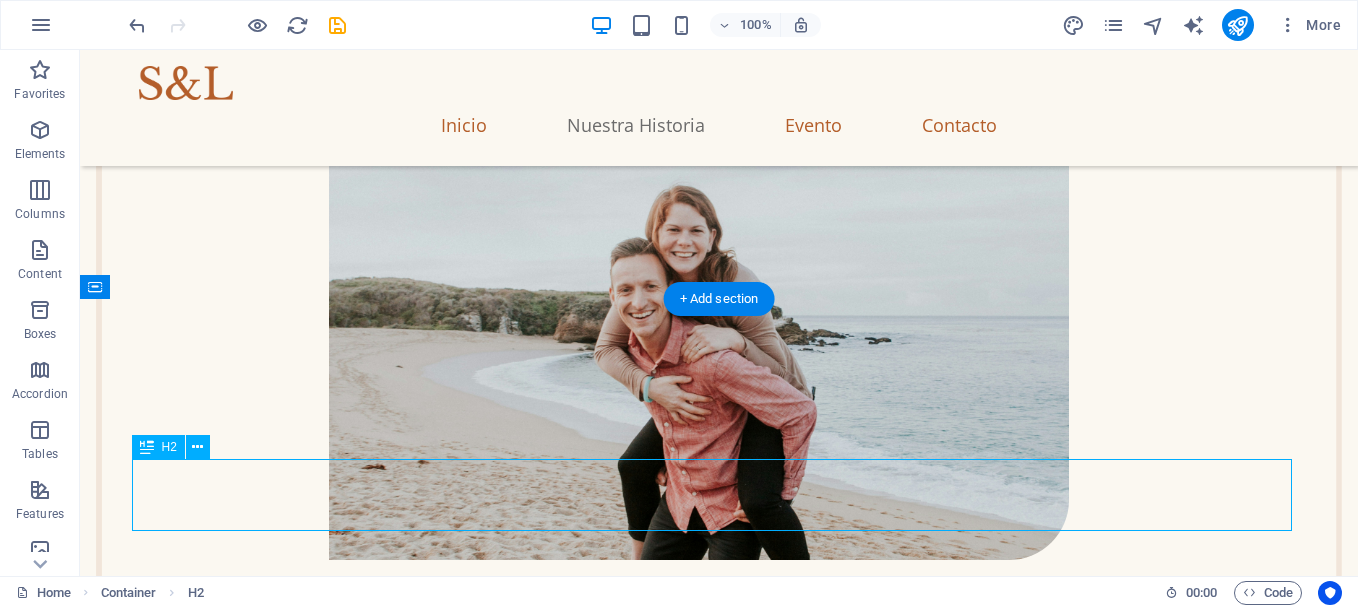 click on "Event Details" at bounding box center (719, 3176) 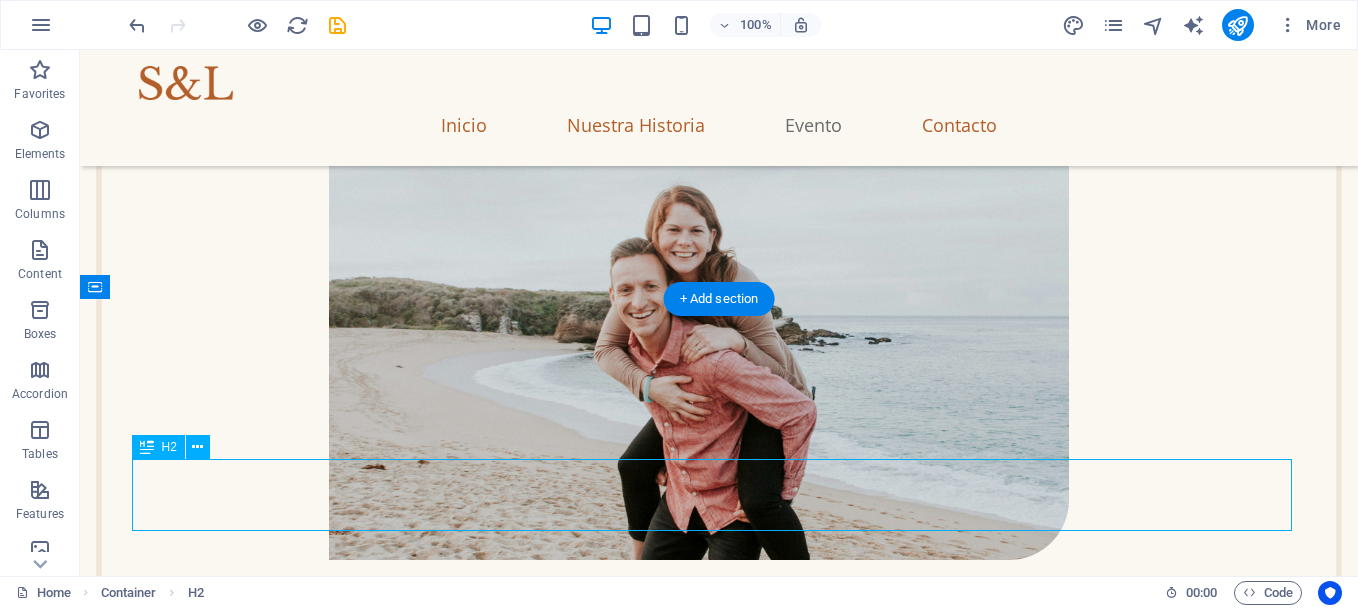 click on "Saturday, September 21, 2025 02:00 PM - 03:30 PM 27 Rosewood Lane Victoria - V8V1Z8, Canada" at bounding box center [509, 3549] 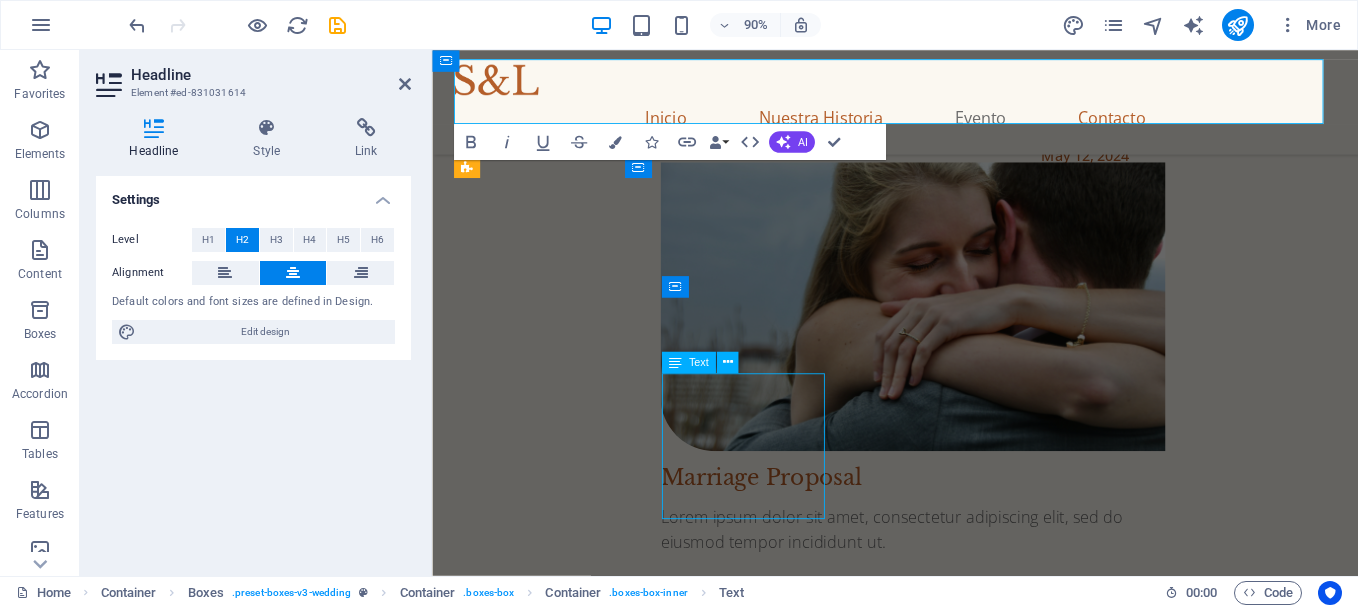 scroll, scrollTop: 3180, scrollLeft: 0, axis: vertical 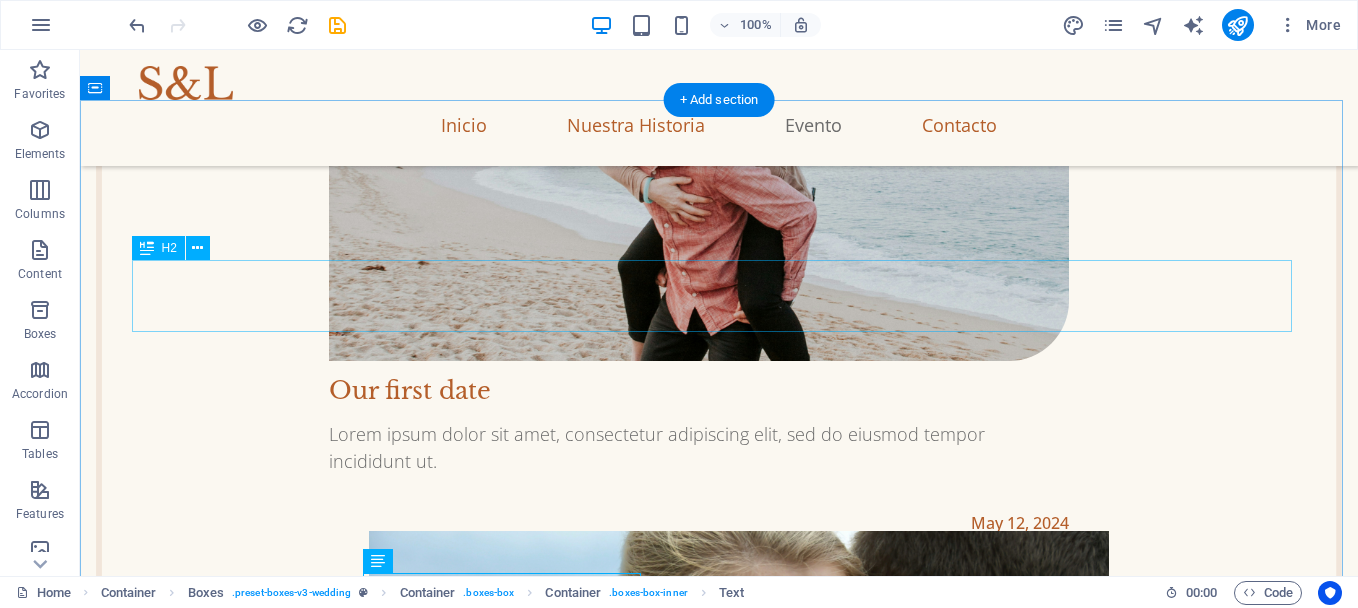 click on "Event Details" at bounding box center (719, 2977) 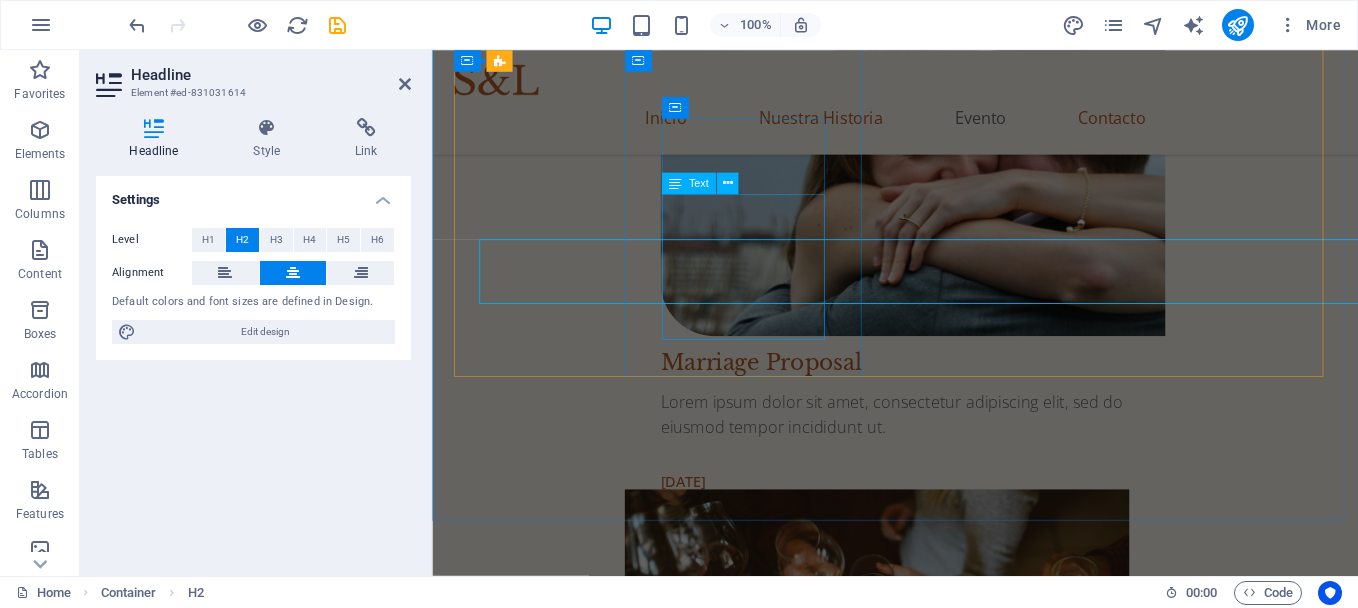 scroll, scrollTop: 2607, scrollLeft: 0, axis: vertical 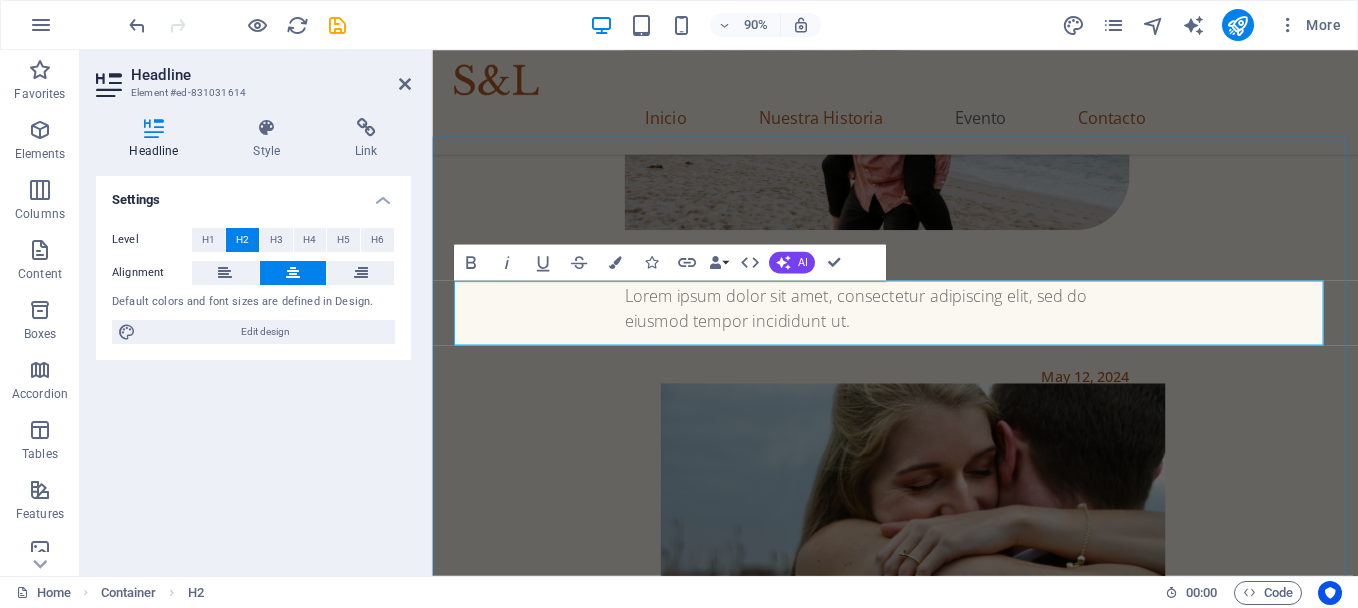 type 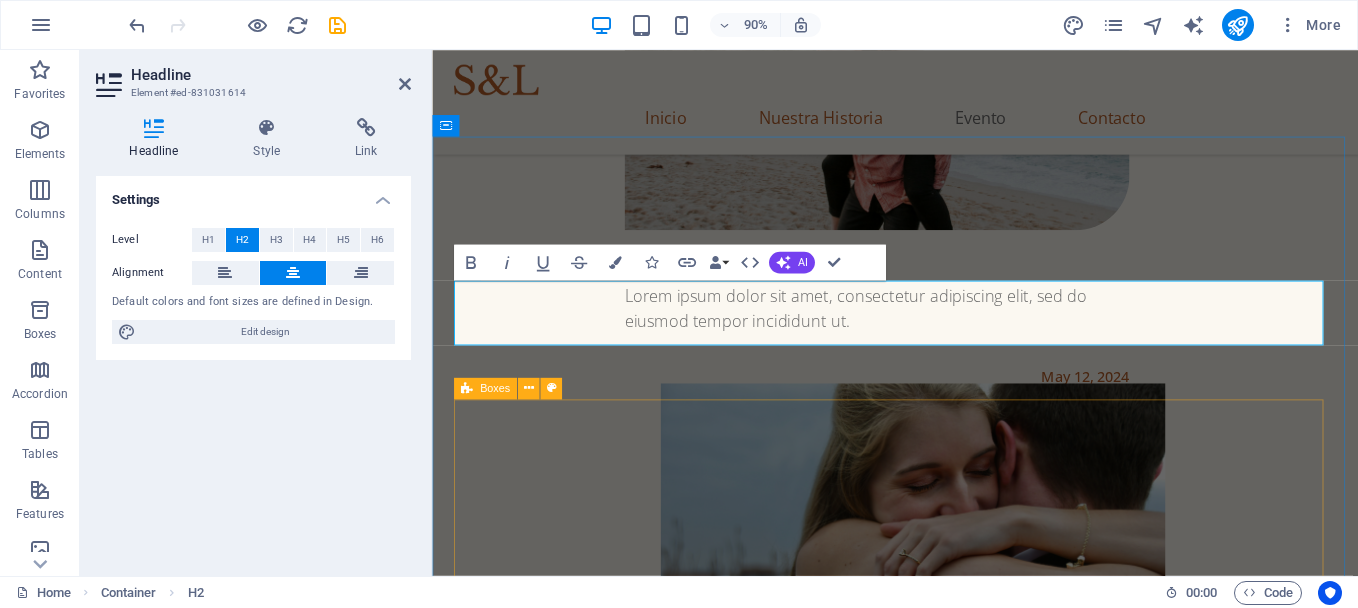 click on "The Ceremony Saturday, September 21, 2025 02:00 PM - 03:30 PM 27 Rosewood Lane Victoria - V8V1Z8, Canada The Reception Saturday, September 21, 2025 04:30 PM - 11:30 PM 100 Harbour Road Victoria - V8V1Z8, Canada" at bounding box center [946, 3230] 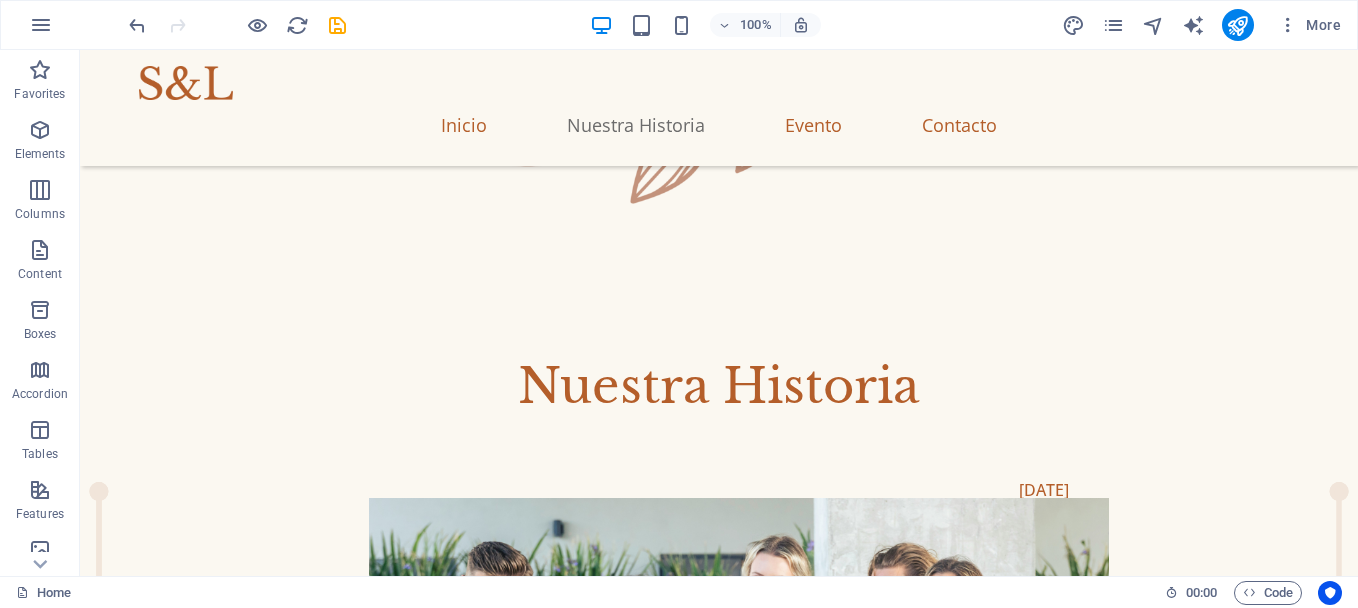 scroll, scrollTop: 1843, scrollLeft: 0, axis: vertical 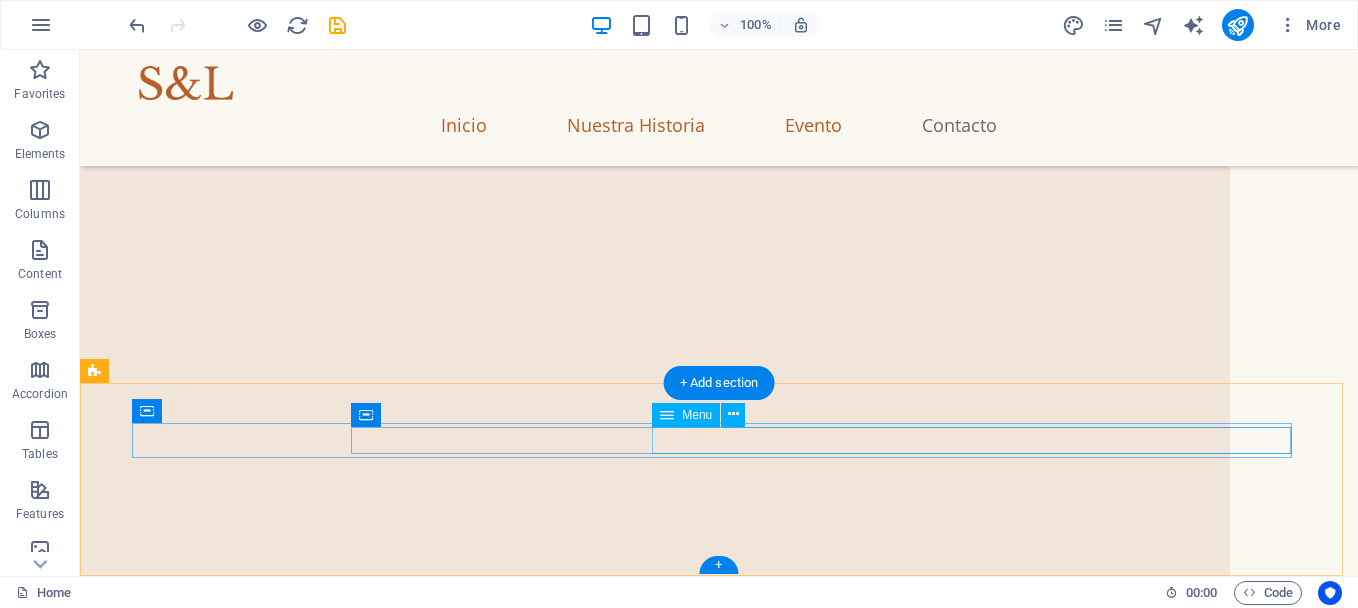 click on "Welcome Our Story Event Details Contact" at bounding box center (609, 4530) 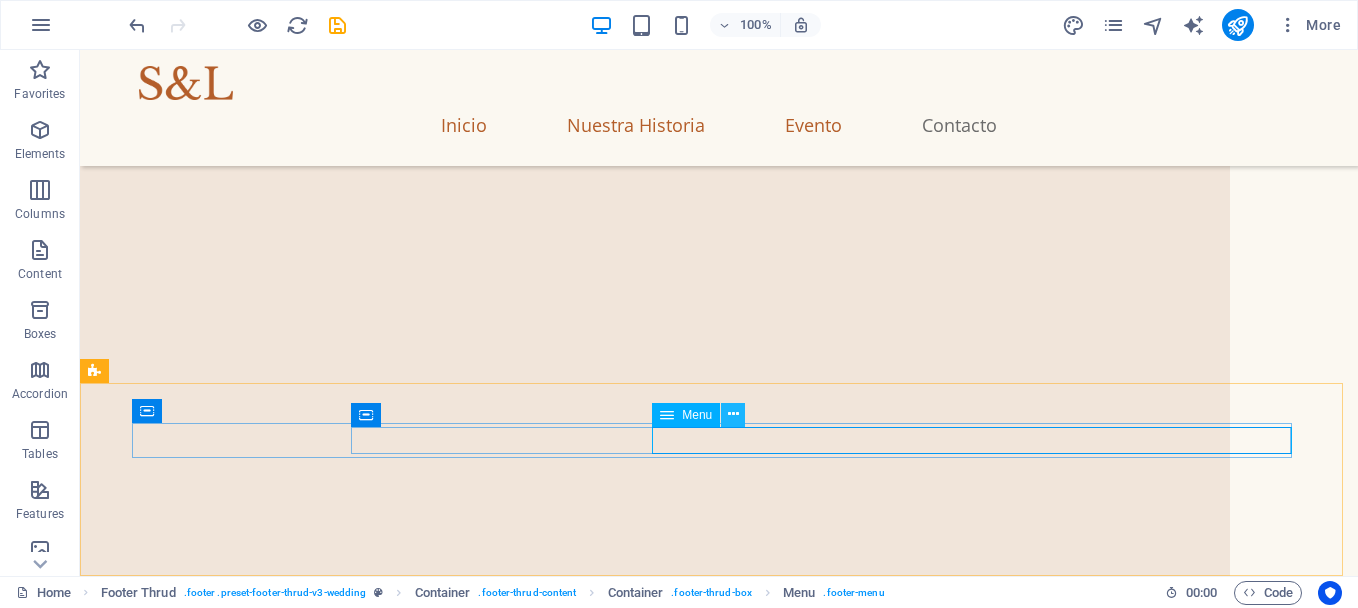 click at bounding box center [733, 414] 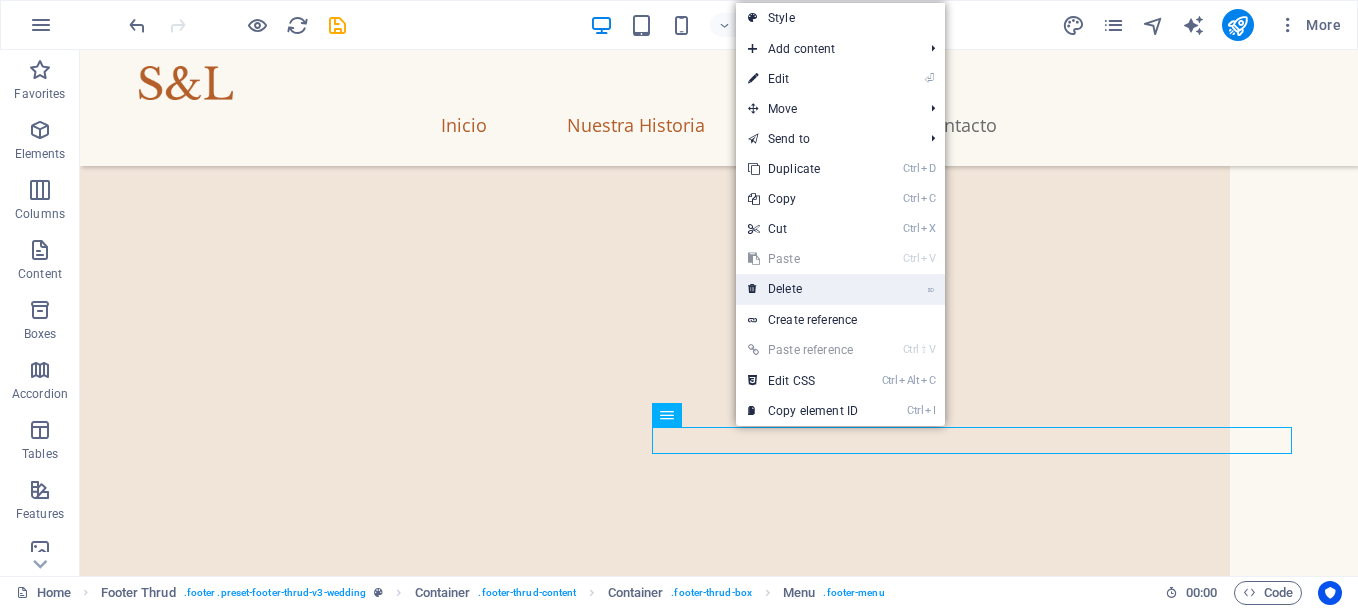 click on "⌦  Delete" at bounding box center (803, 289) 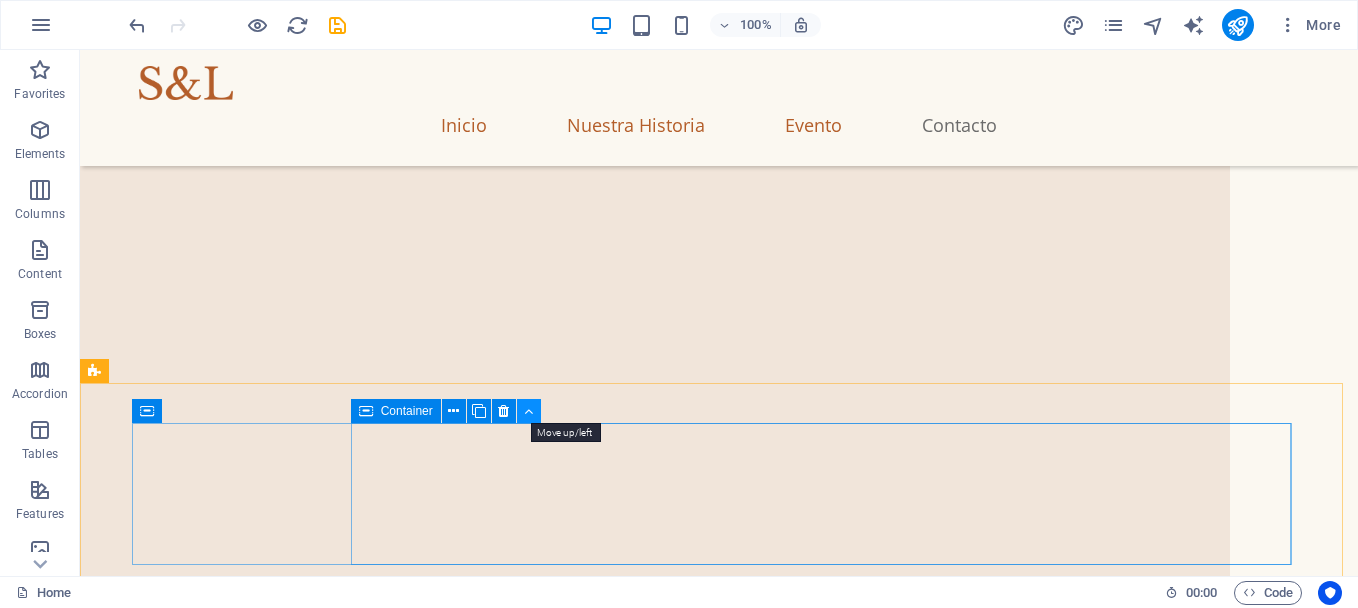 click at bounding box center [528, 411] 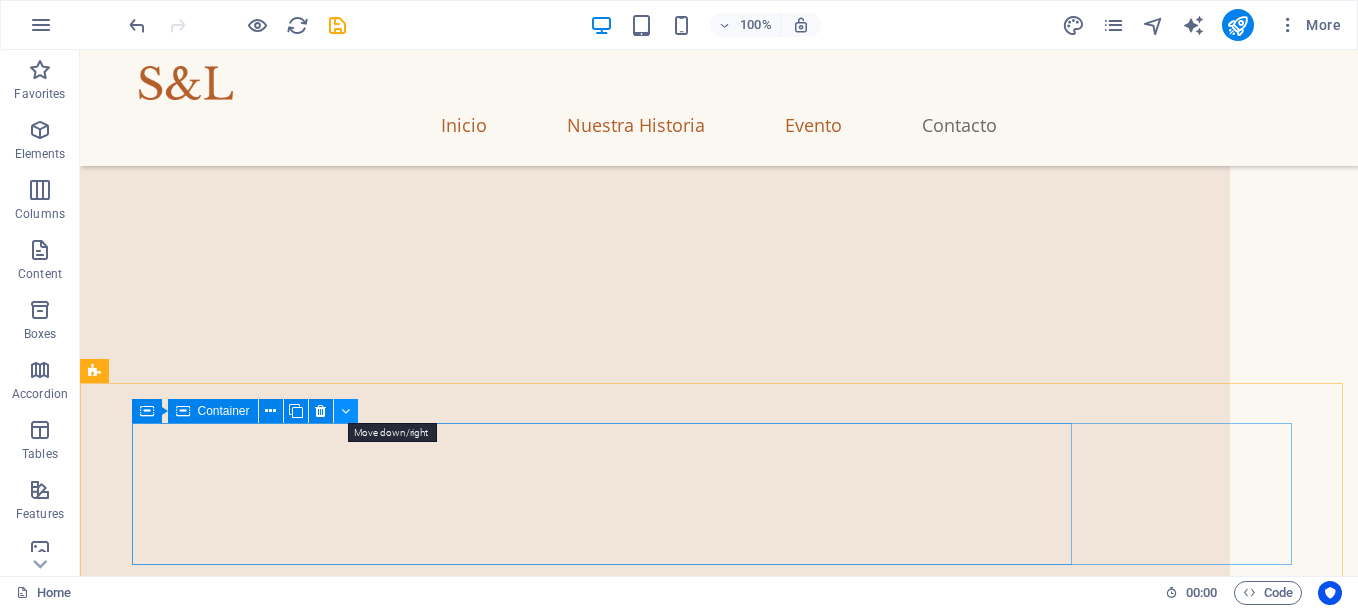 click at bounding box center [345, 411] 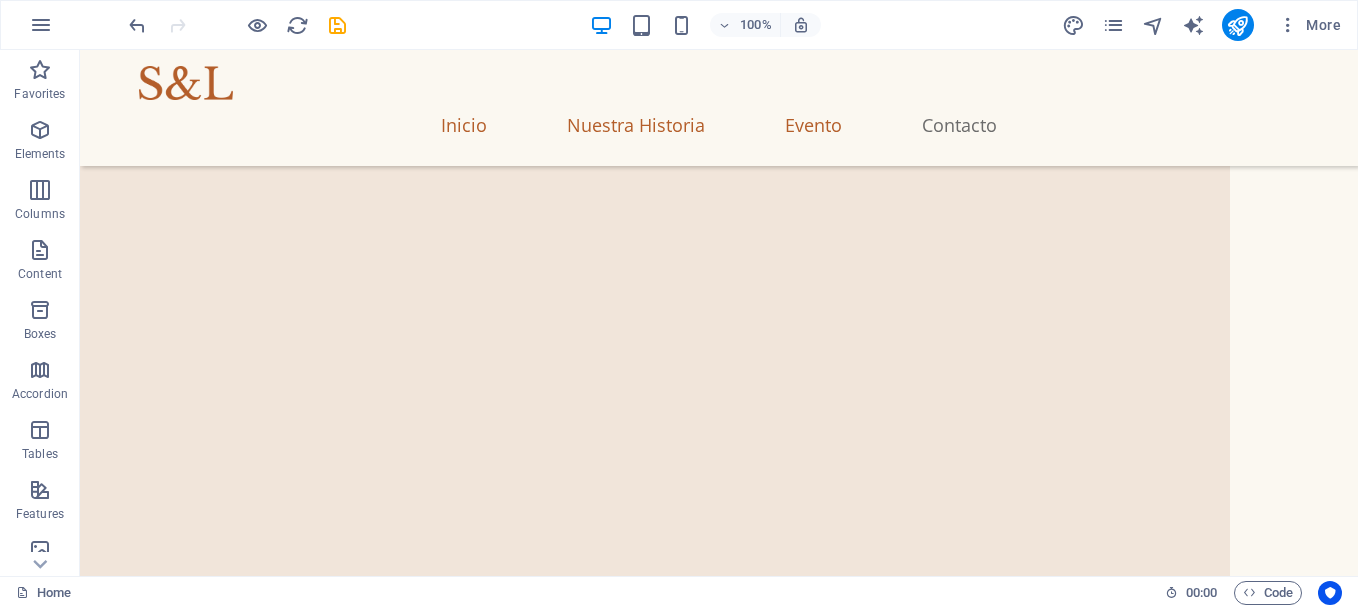 scroll, scrollTop: 7074, scrollLeft: 0, axis: vertical 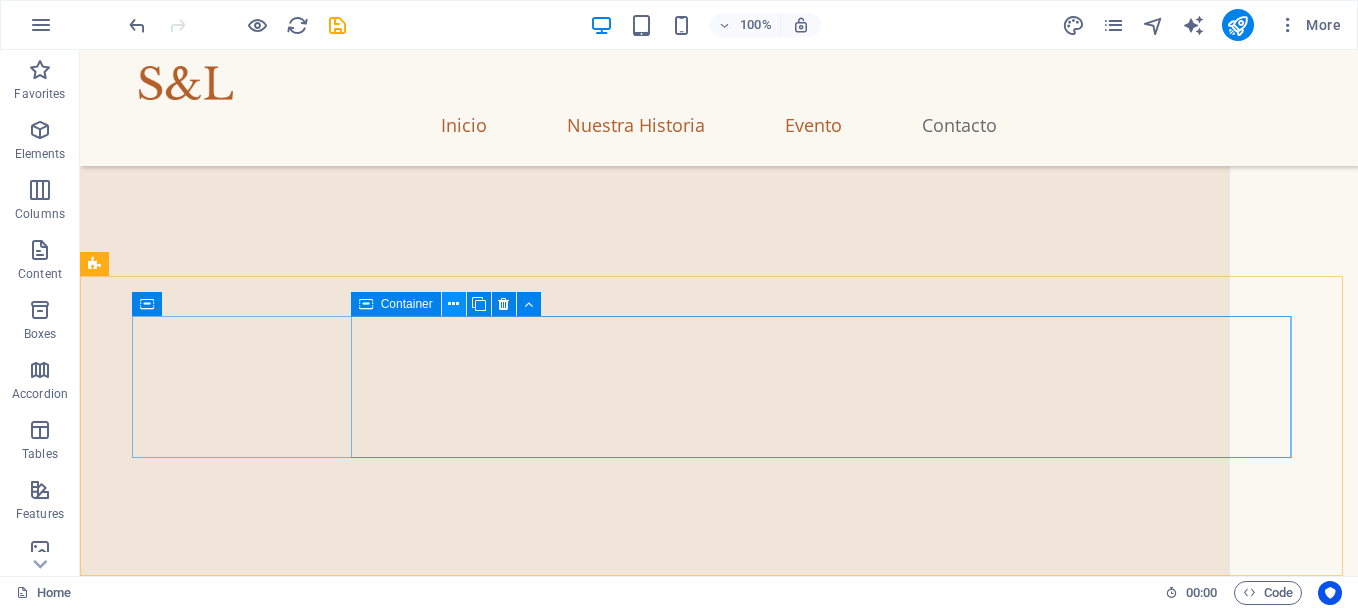 click at bounding box center (453, 304) 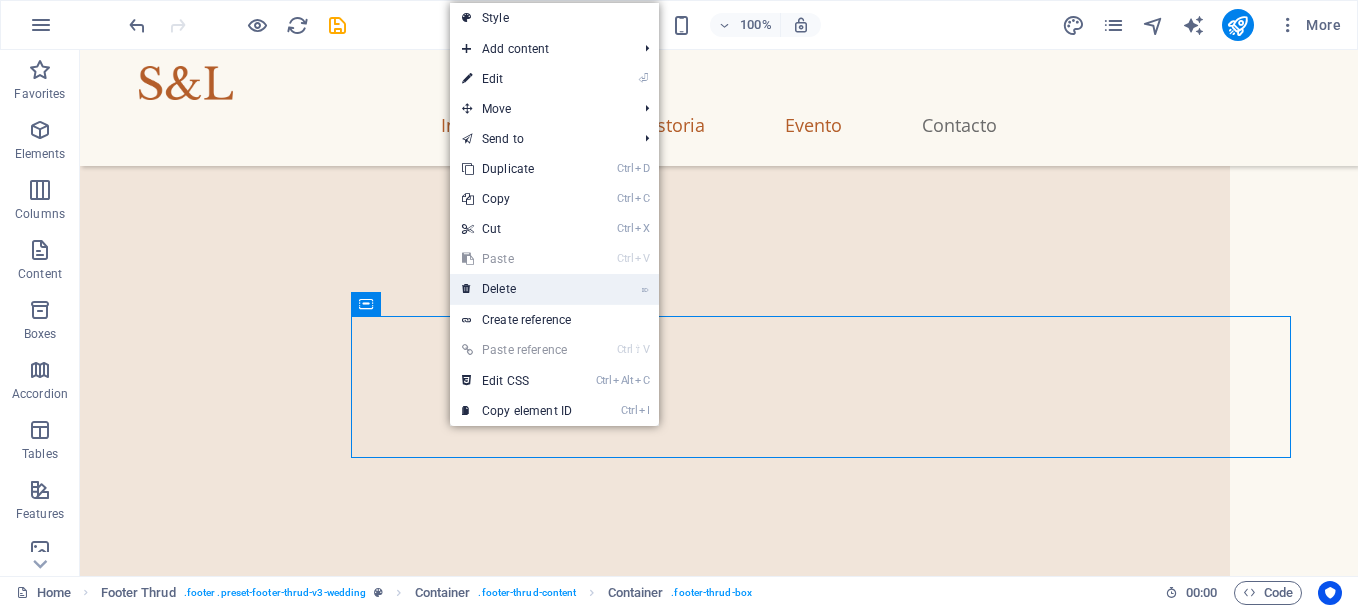 click on "⌦  Delete" at bounding box center [517, 289] 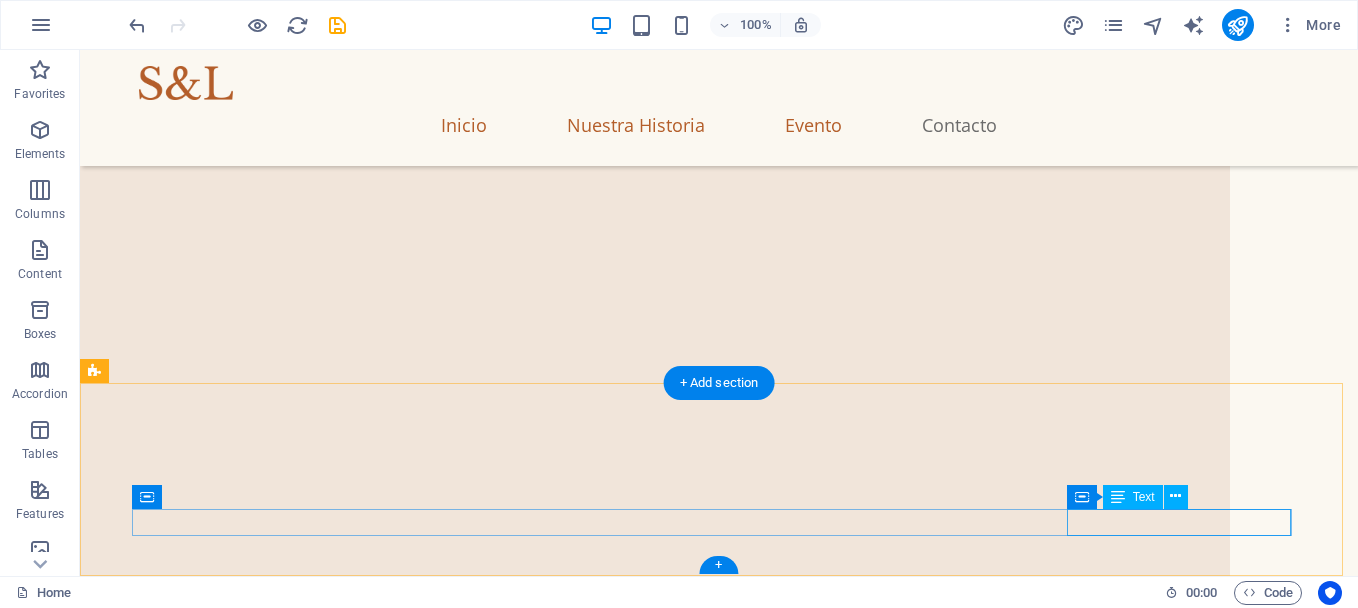 click on "Legal Notice  |  Privacy Policy" at bounding box center (719, 4600) 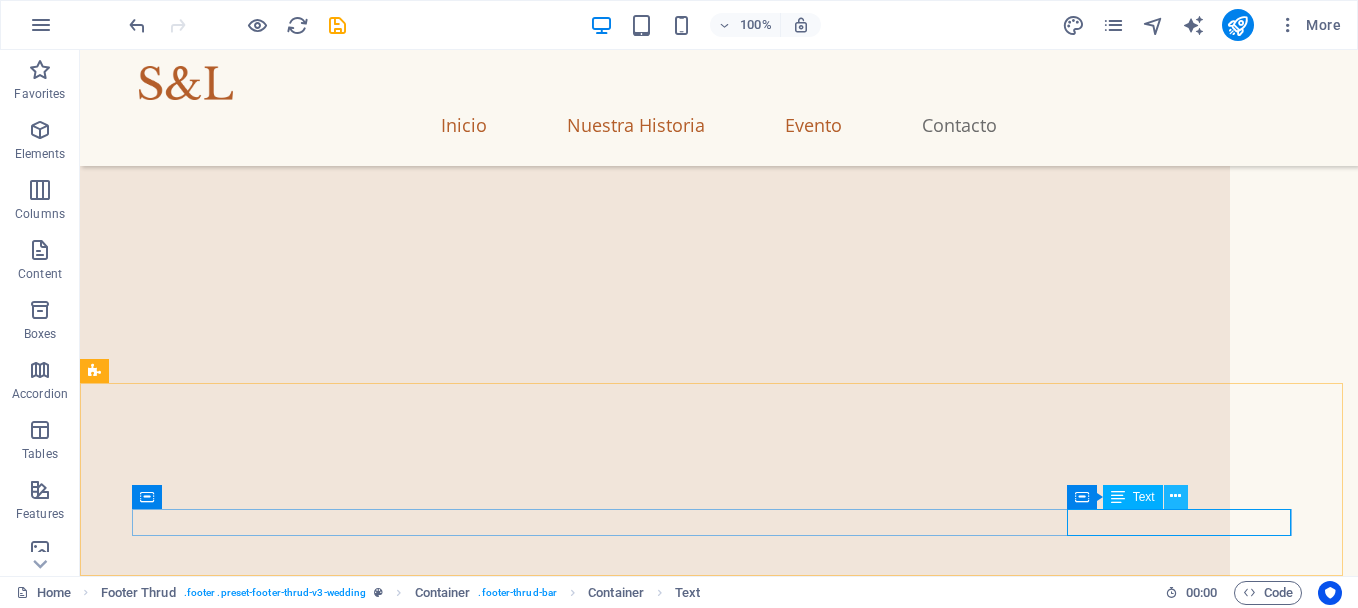 click at bounding box center [1175, 496] 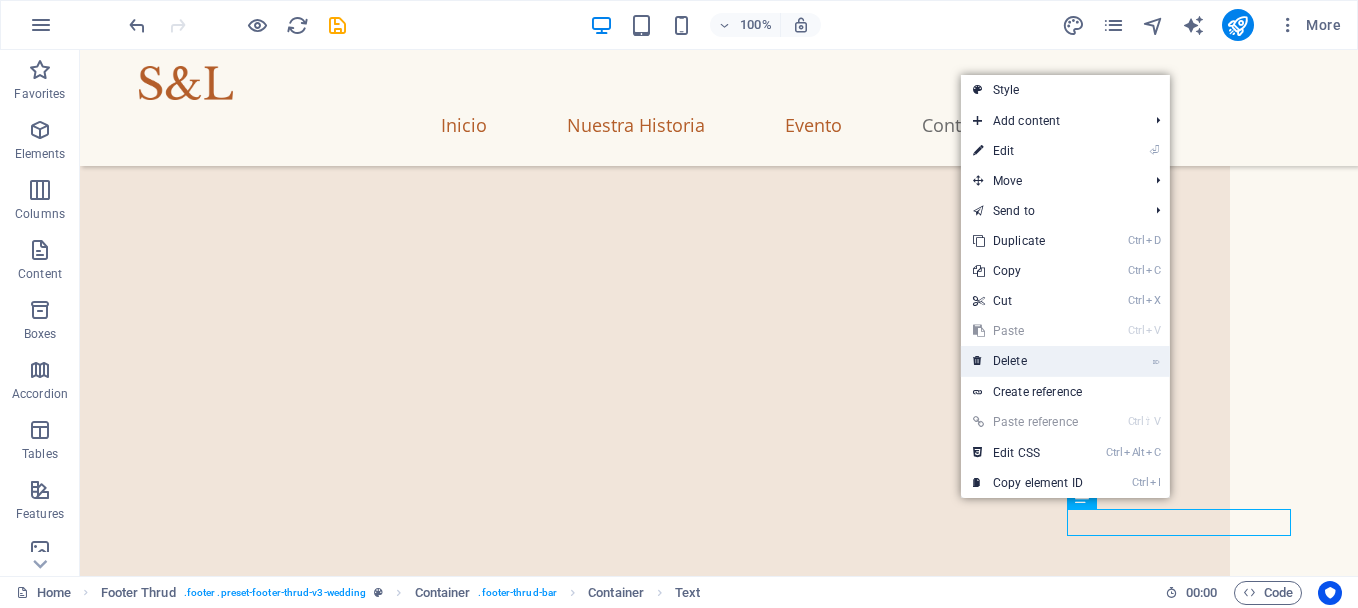 click on "⌦  Delete" at bounding box center [1065, 361] 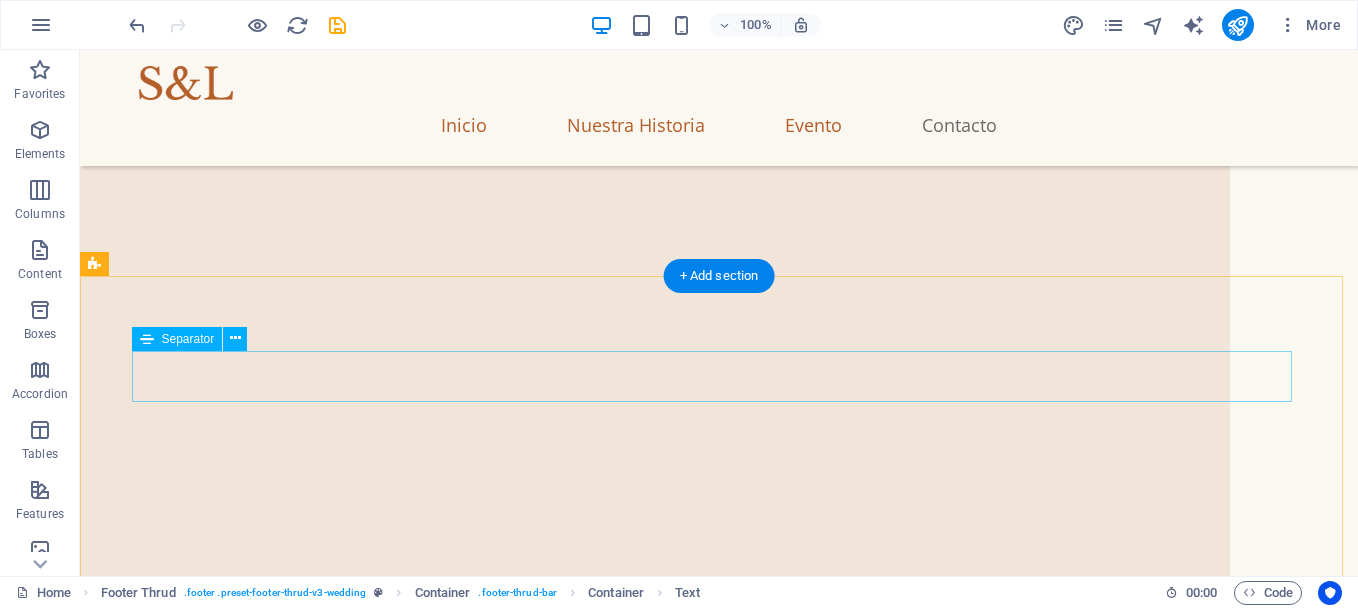 scroll, scrollTop: 7074, scrollLeft: 0, axis: vertical 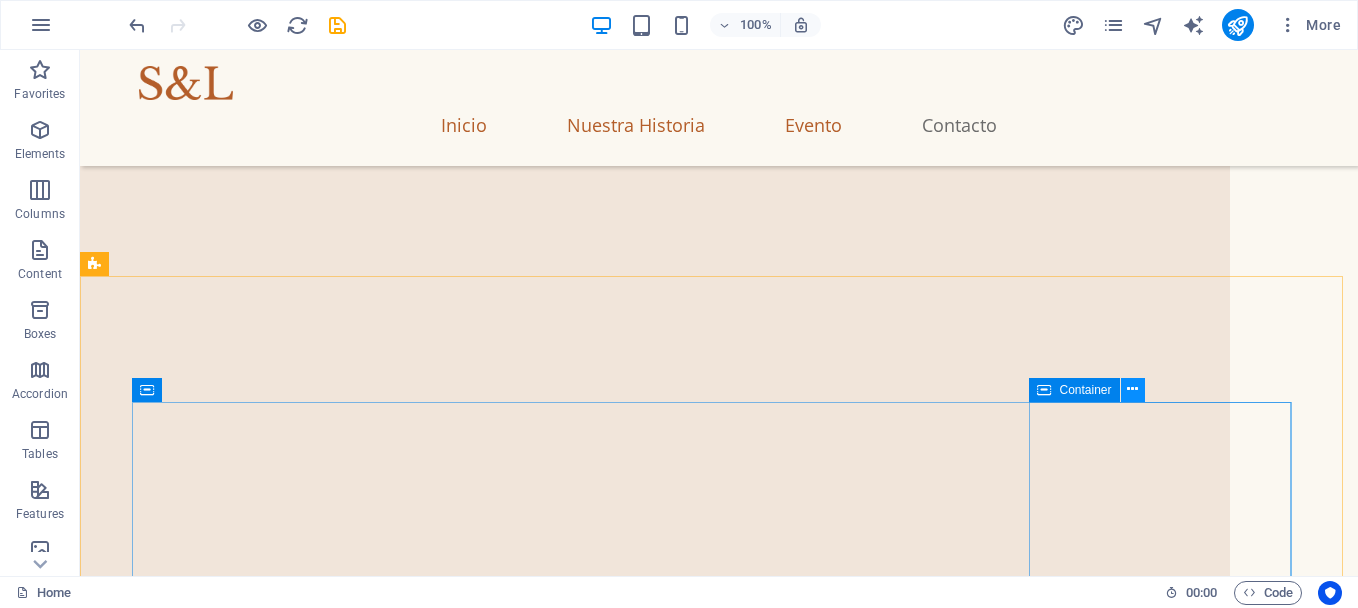 click at bounding box center [1132, 389] 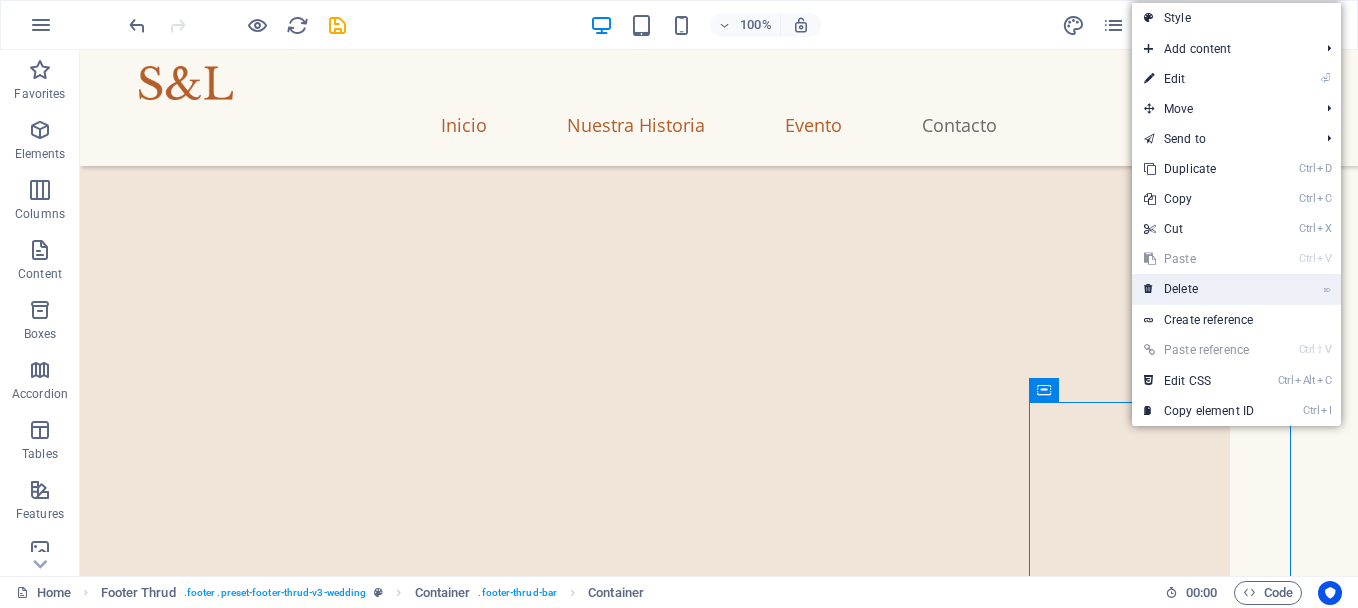 click on "⌦  Delete" at bounding box center (1199, 289) 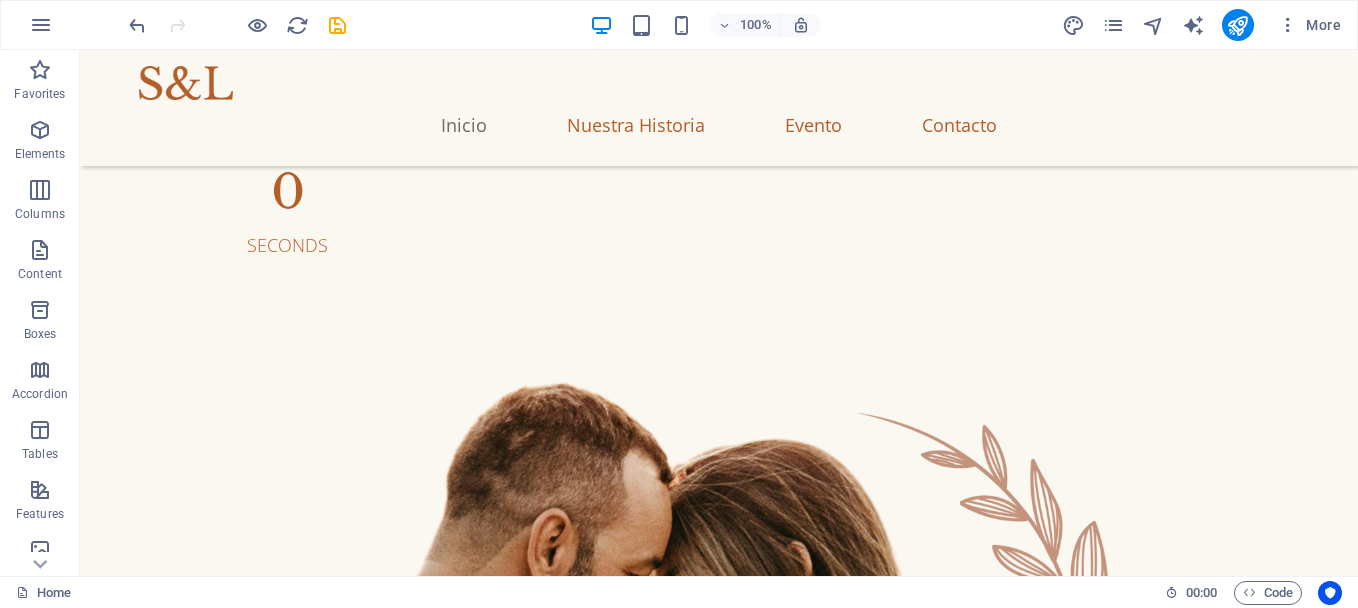 scroll, scrollTop: 0, scrollLeft: 0, axis: both 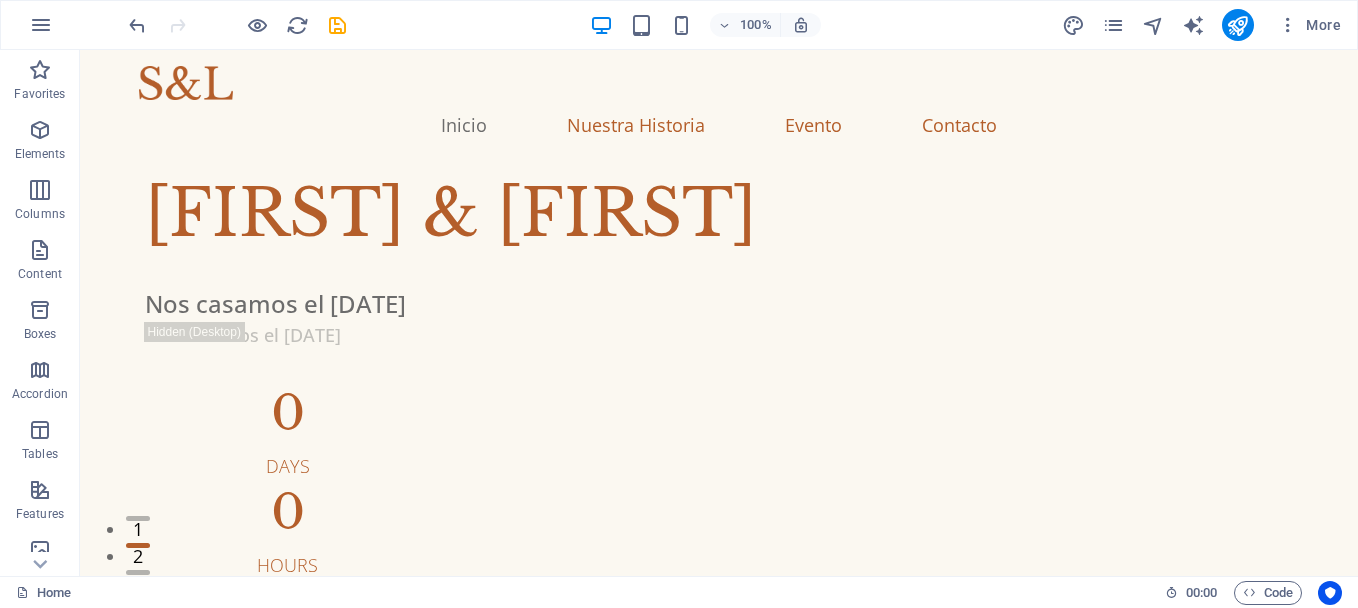 drag, startPoint x: 1350, startPoint y: 531, endPoint x: 1433, endPoint y: 66, distance: 472.34946 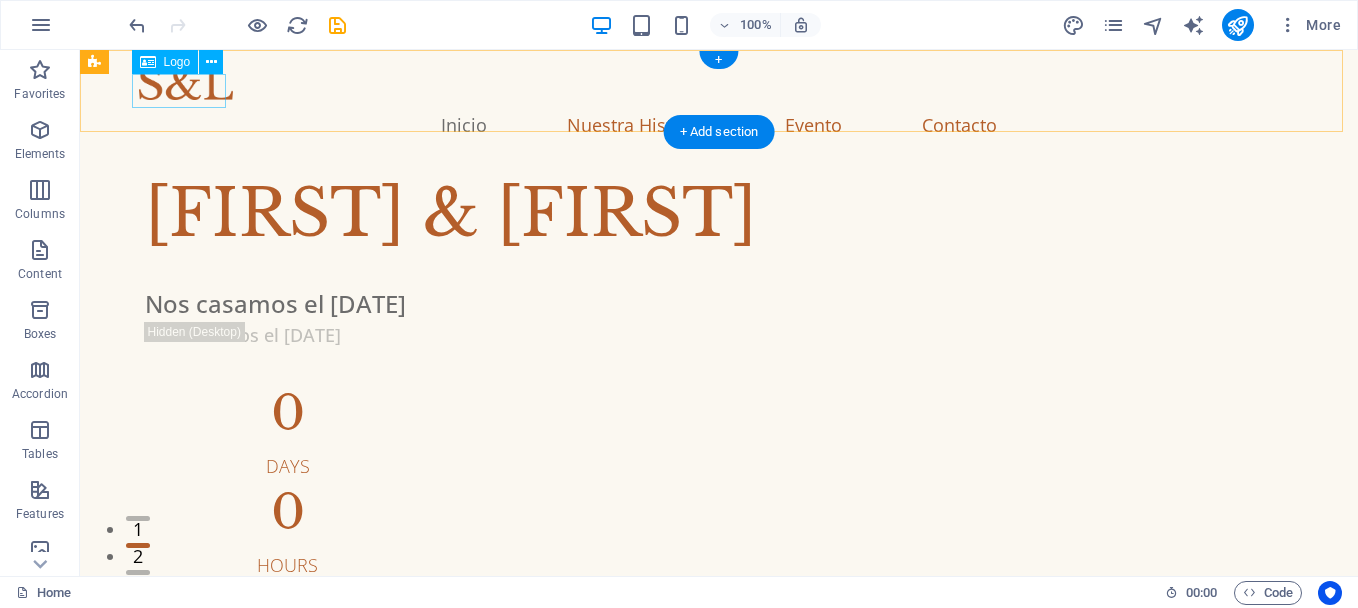 click at bounding box center (719, 83) 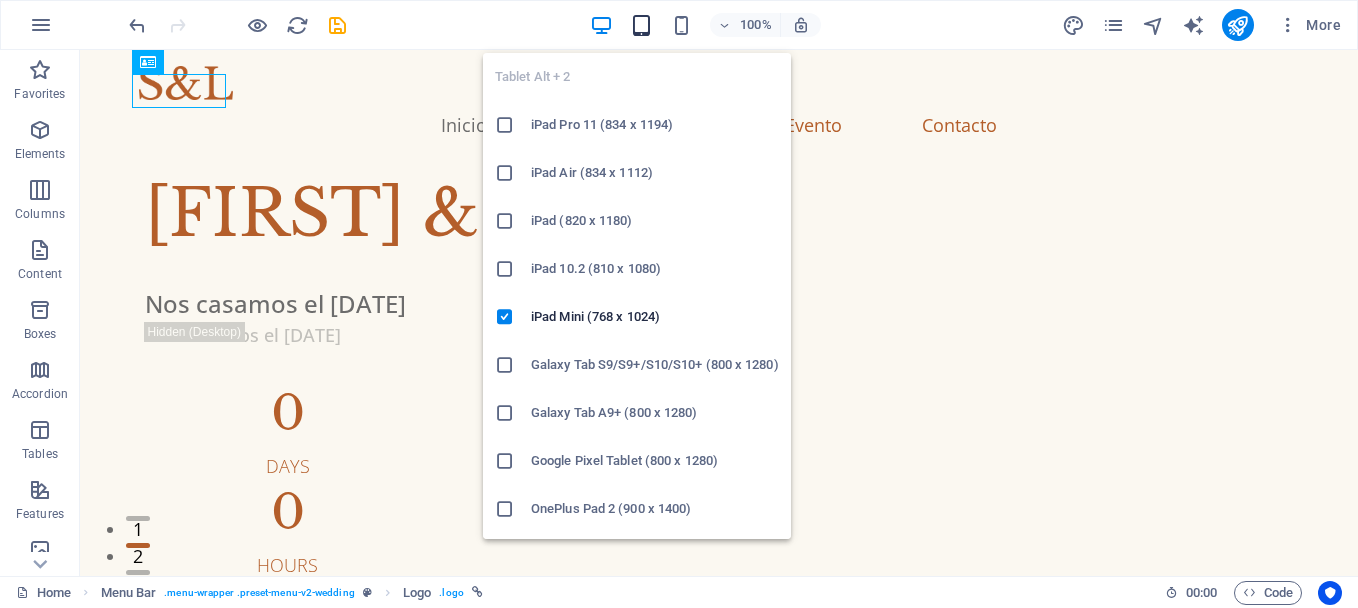 click at bounding box center (641, 25) 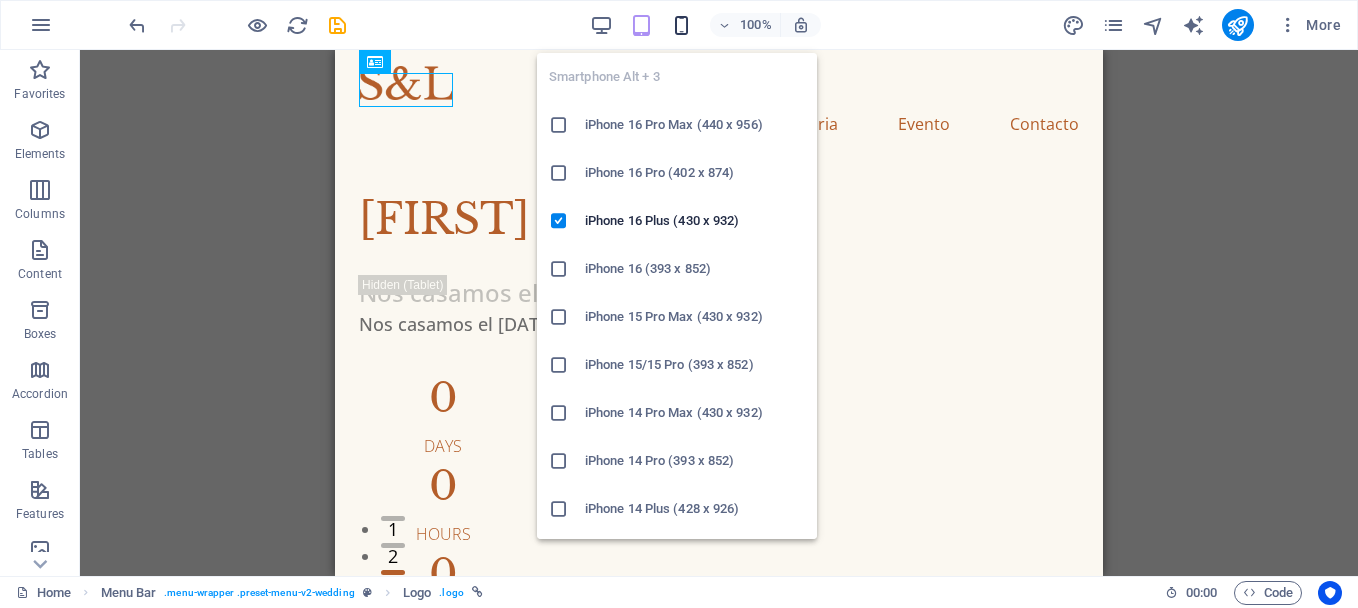 click at bounding box center [681, 25] 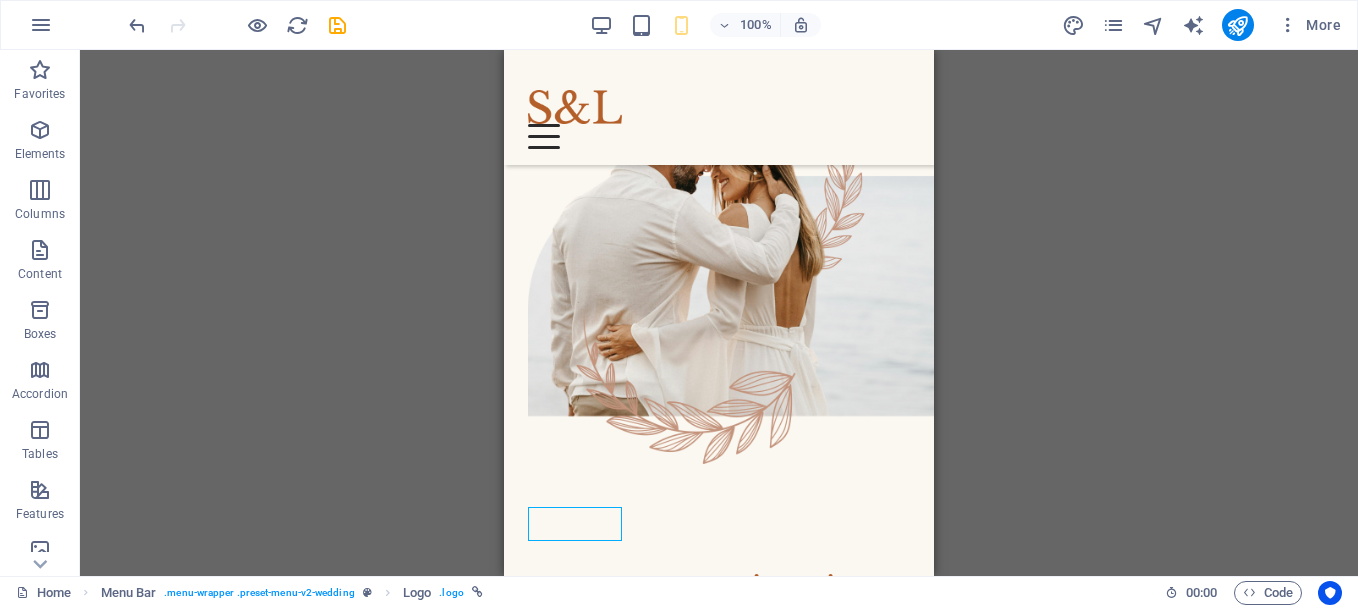 scroll, scrollTop: 0, scrollLeft: 0, axis: both 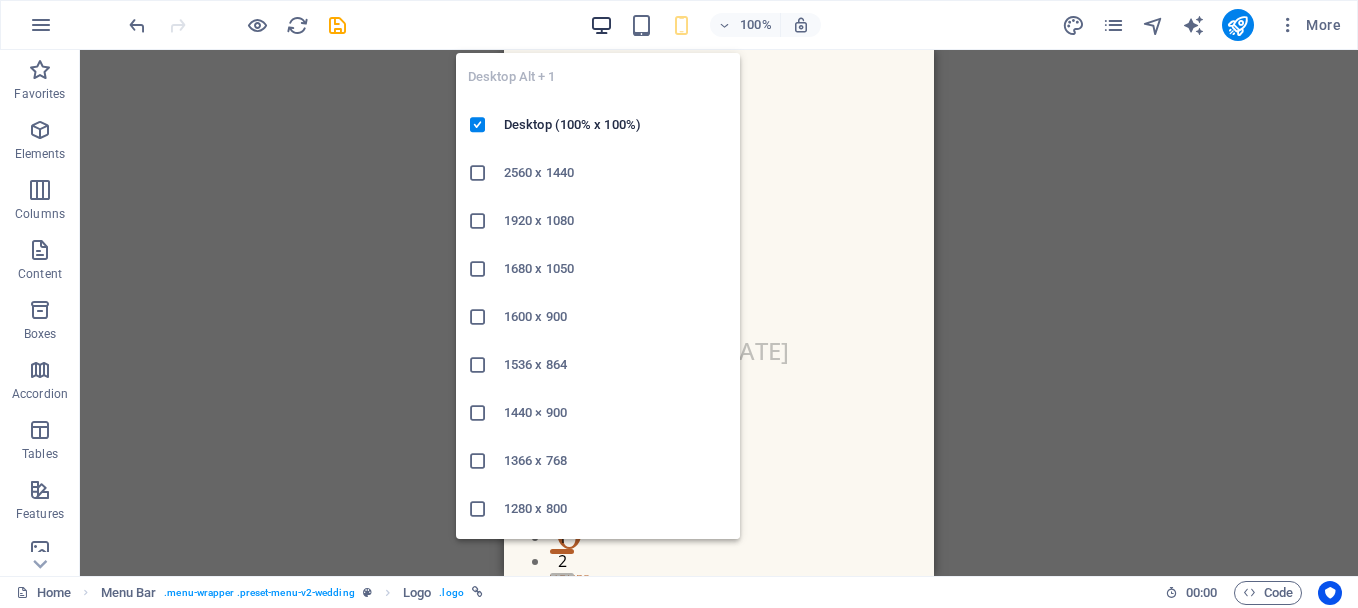 click at bounding box center (601, 25) 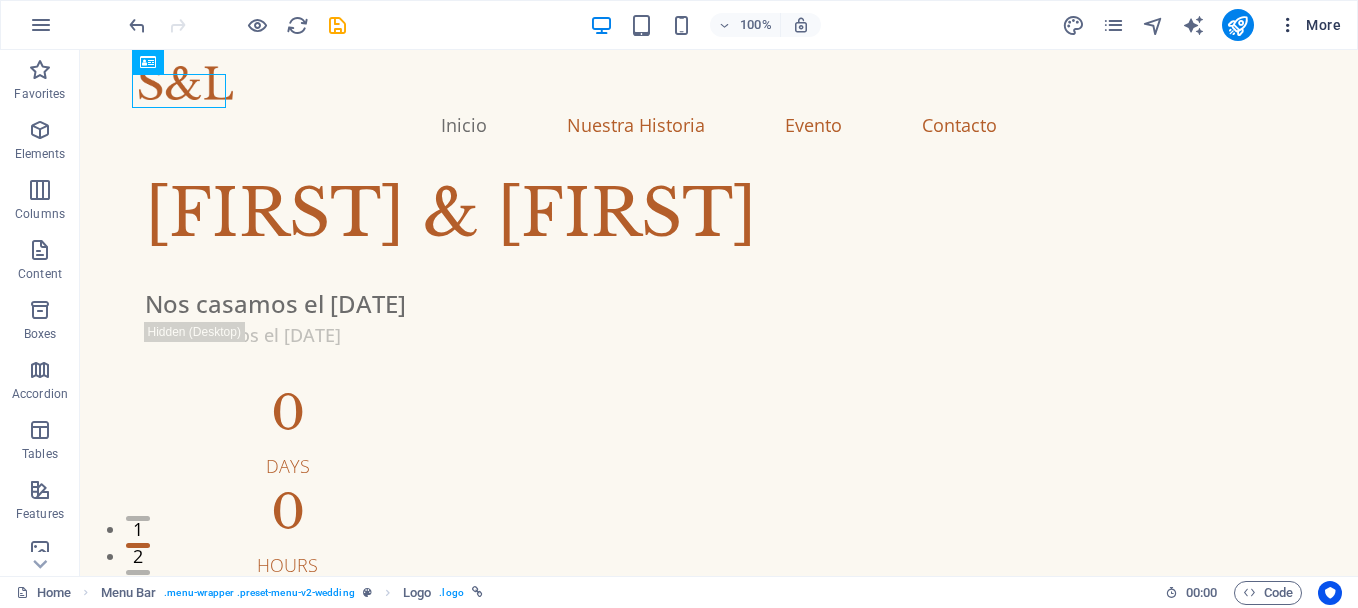 click on "More" at bounding box center [1309, 25] 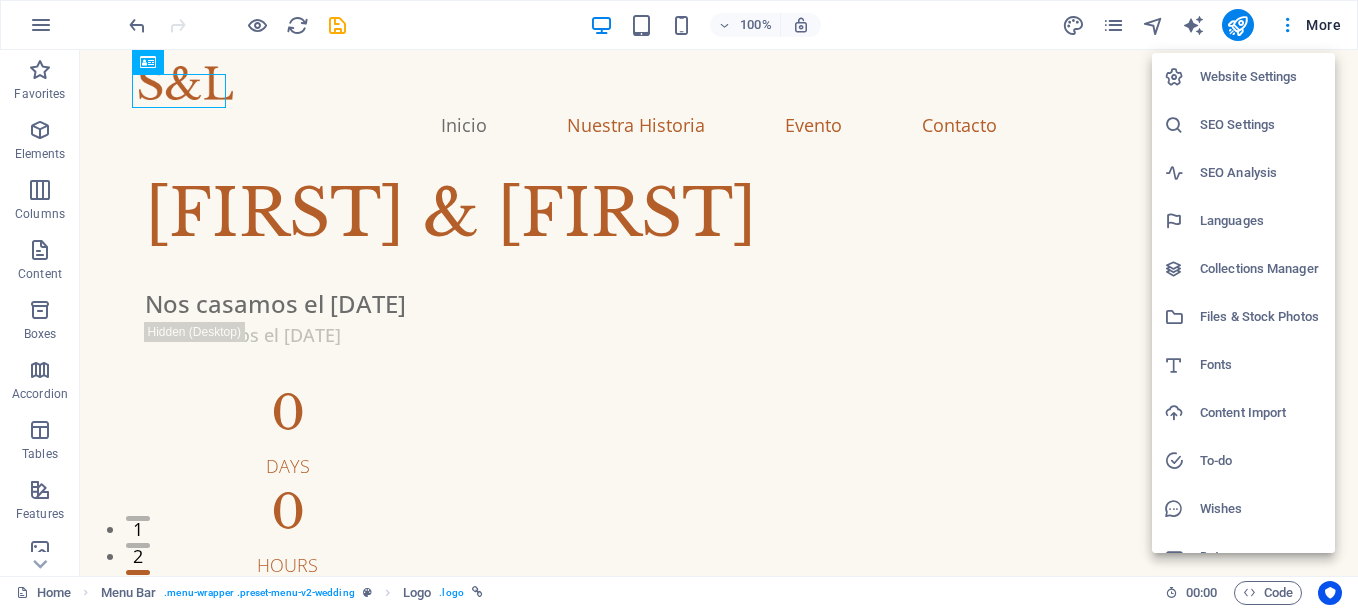 click on "Website Settings" at bounding box center (1261, 77) 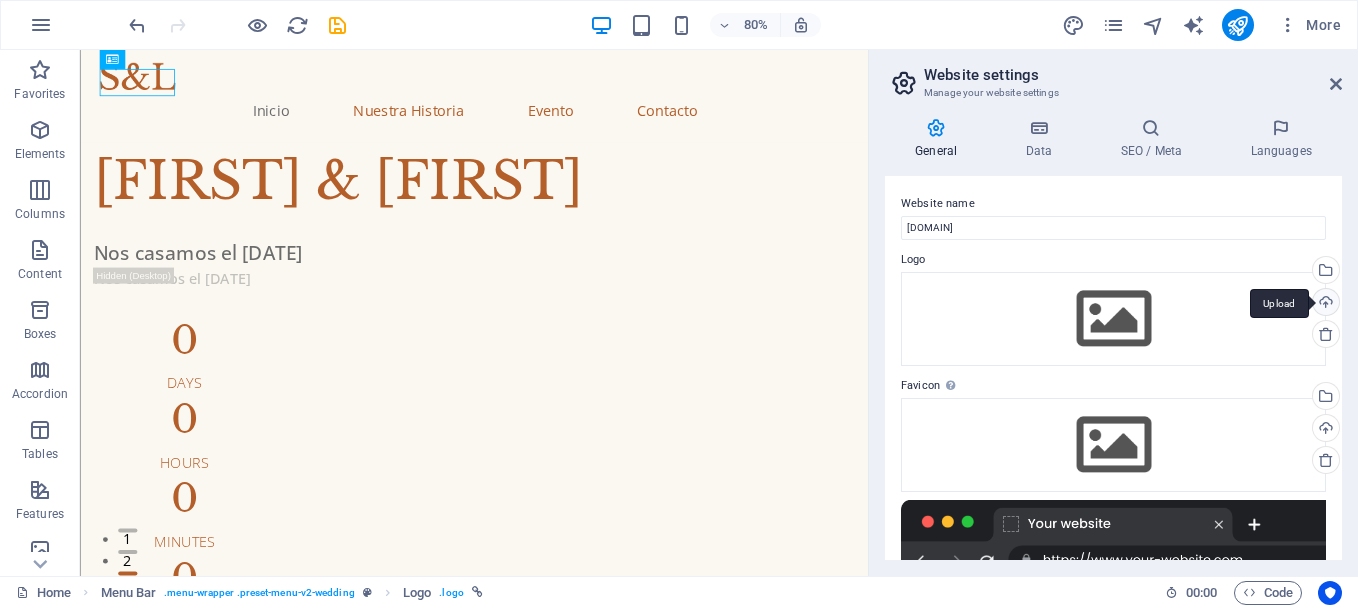 click on "Upload" at bounding box center [1324, 304] 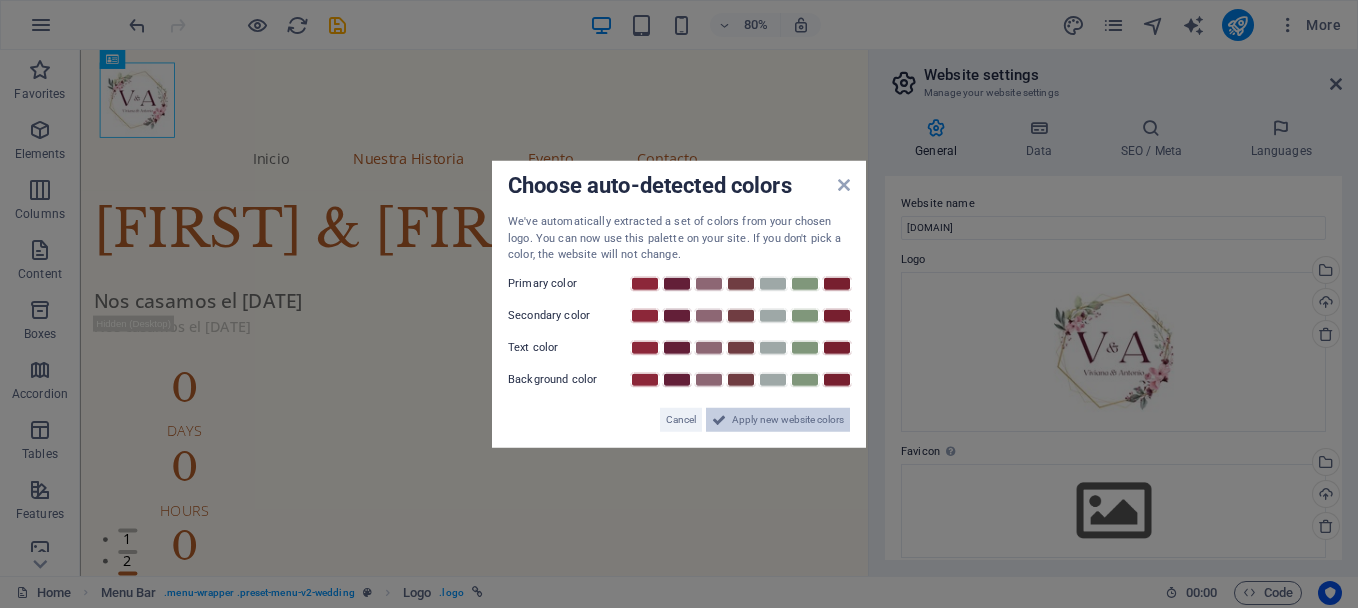 click on "Apply new website colors" at bounding box center [788, 419] 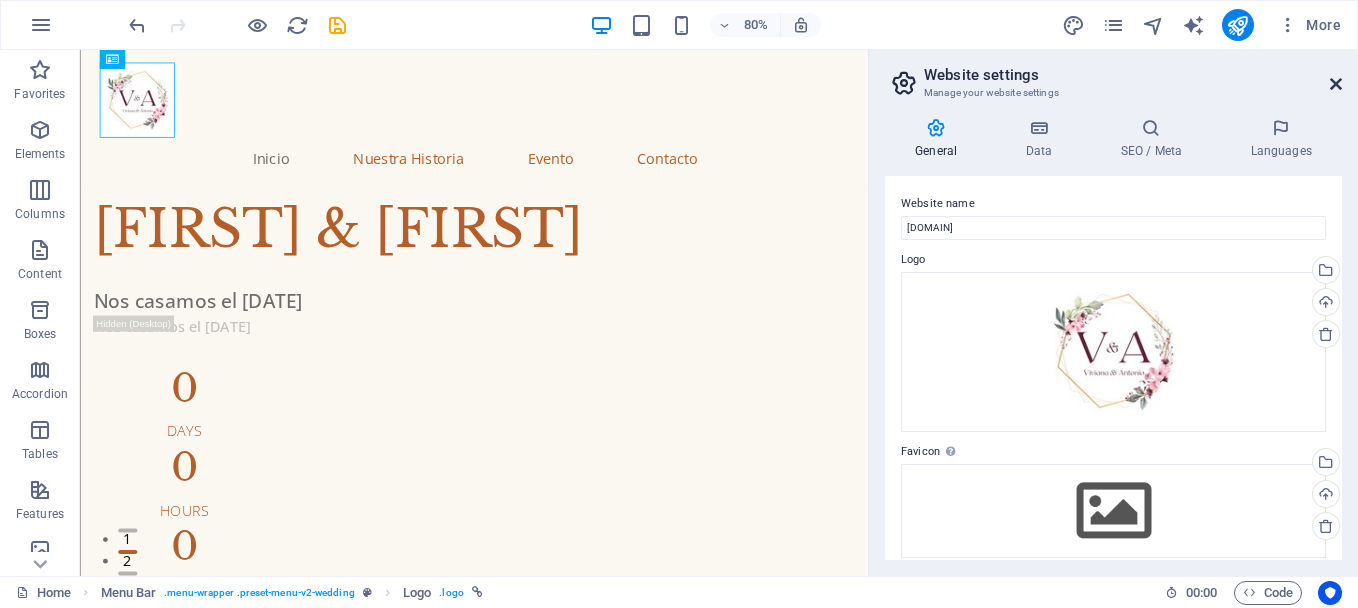 click at bounding box center [1336, 84] 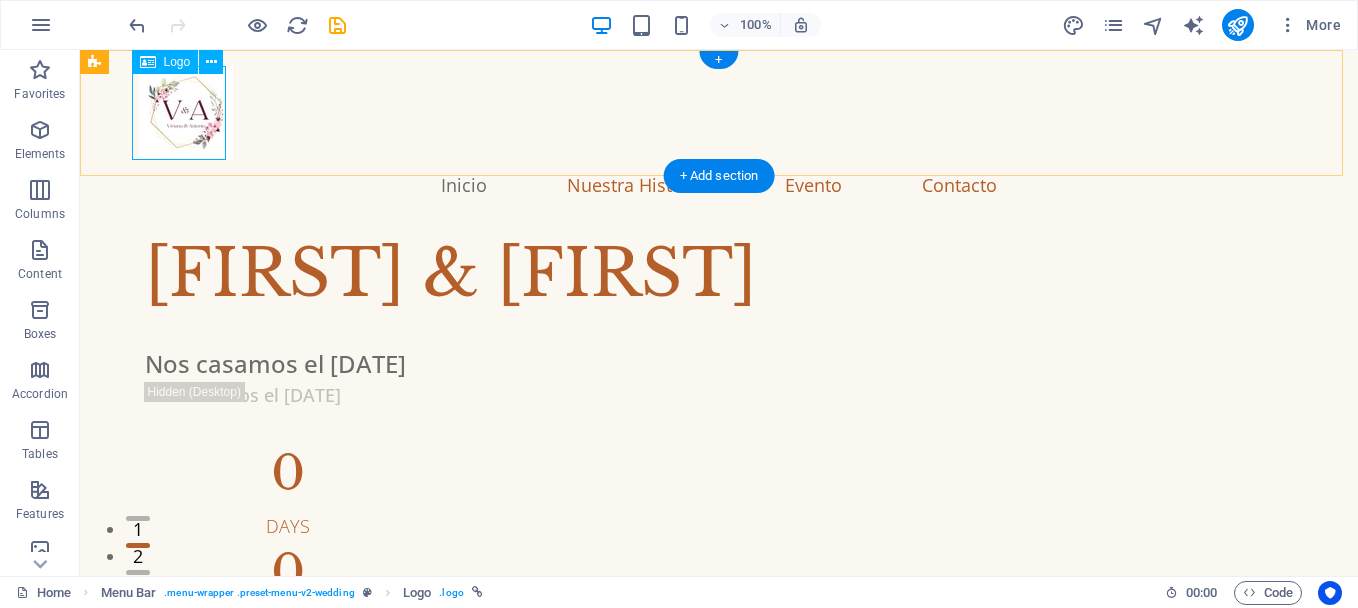click at bounding box center [719, 113] 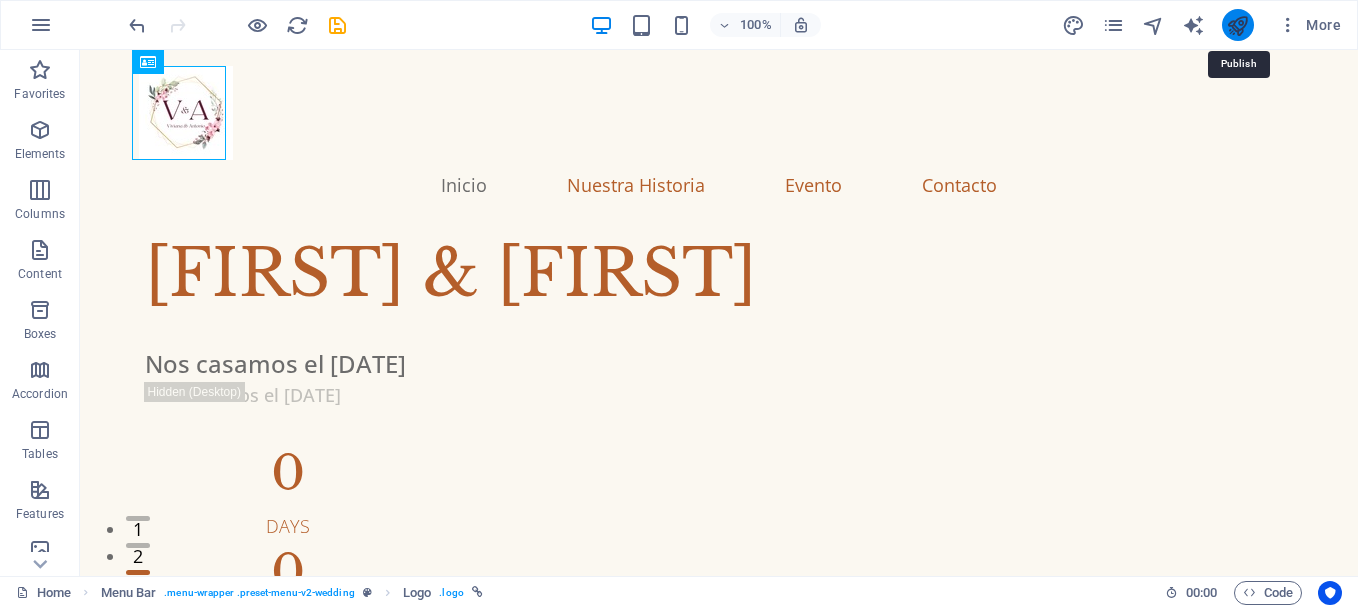 click at bounding box center (1237, 25) 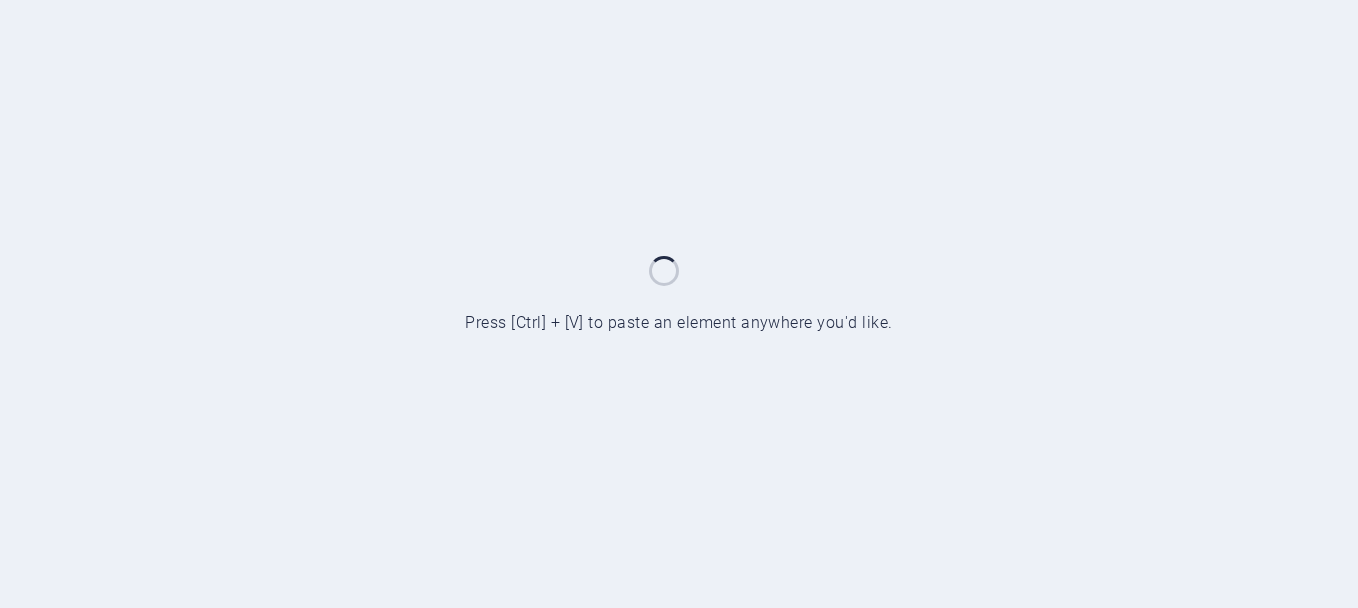 scroll, scrollTop: 0, scrollLeft: 0, axis: both 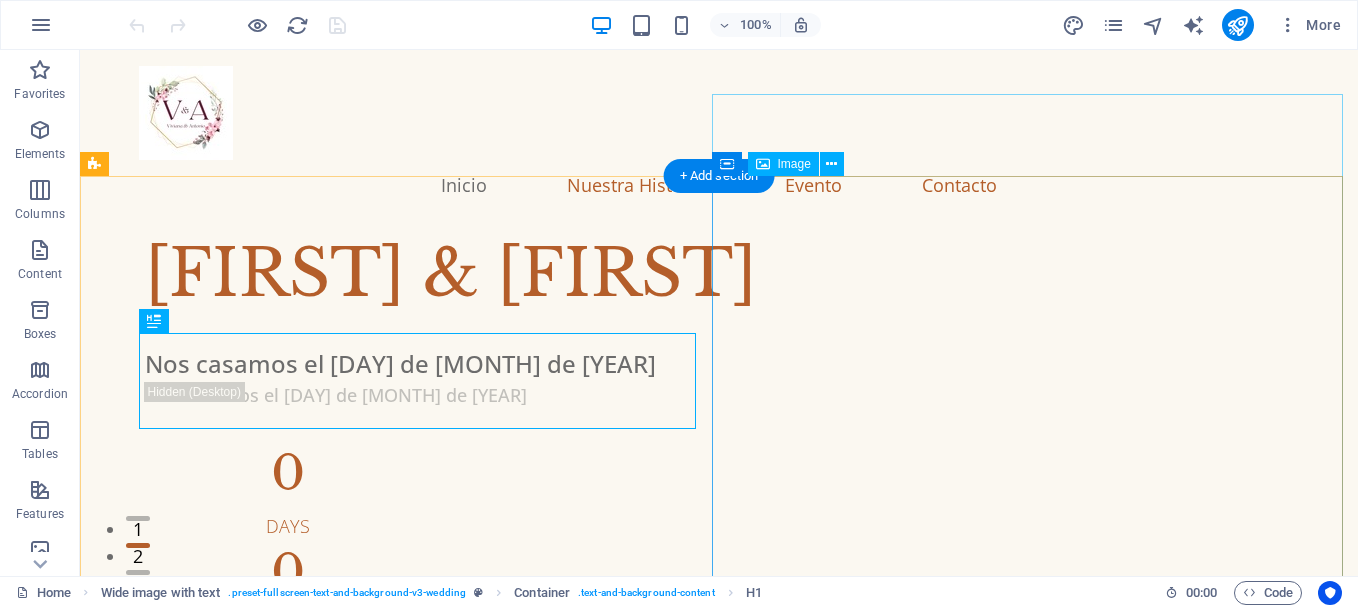 click at bounding box center [719, 1473] 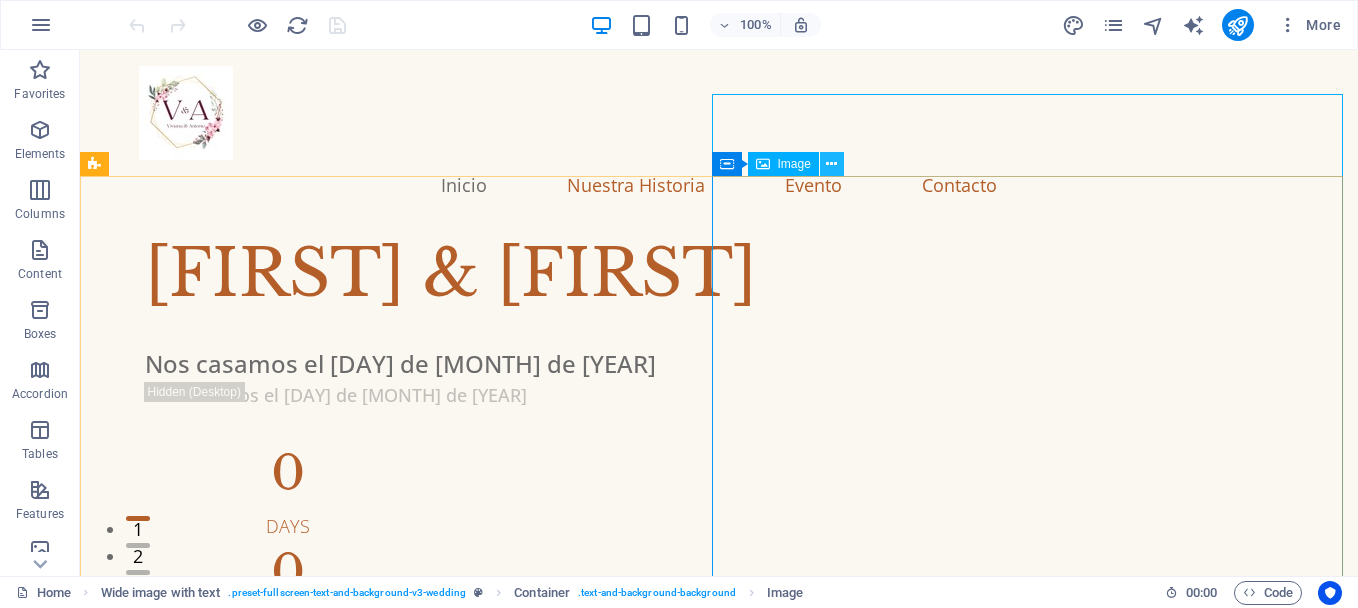click at bounding box center (831, 164) 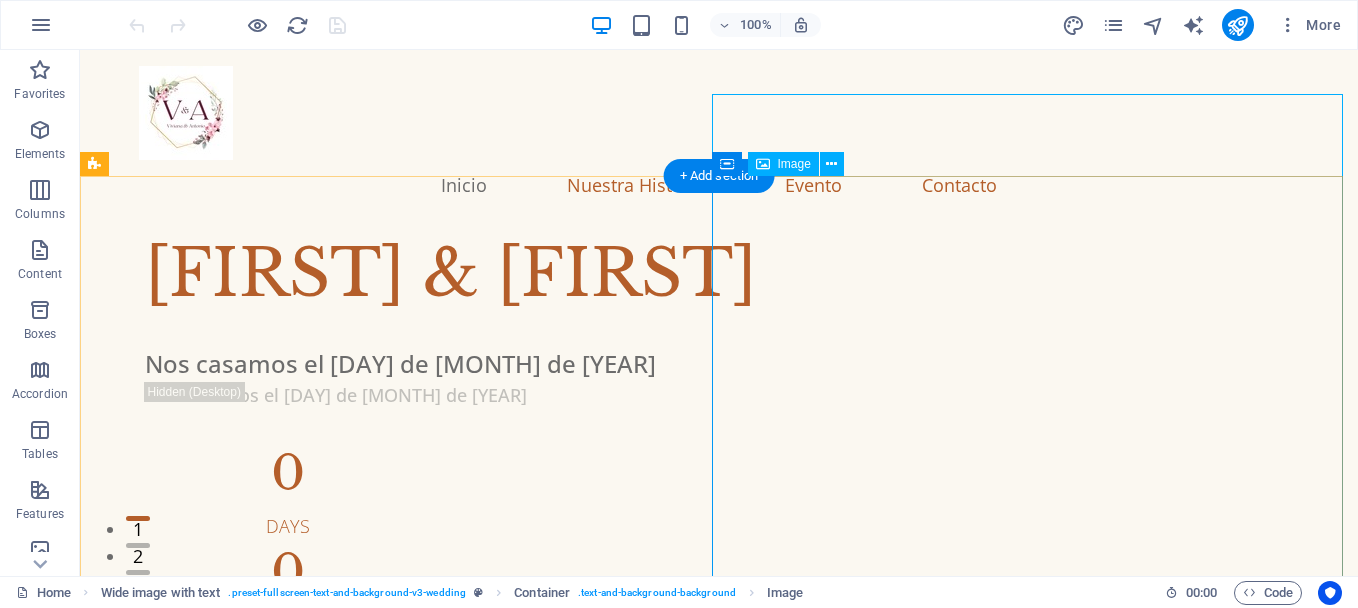 click at bounding box center [719, 1473] 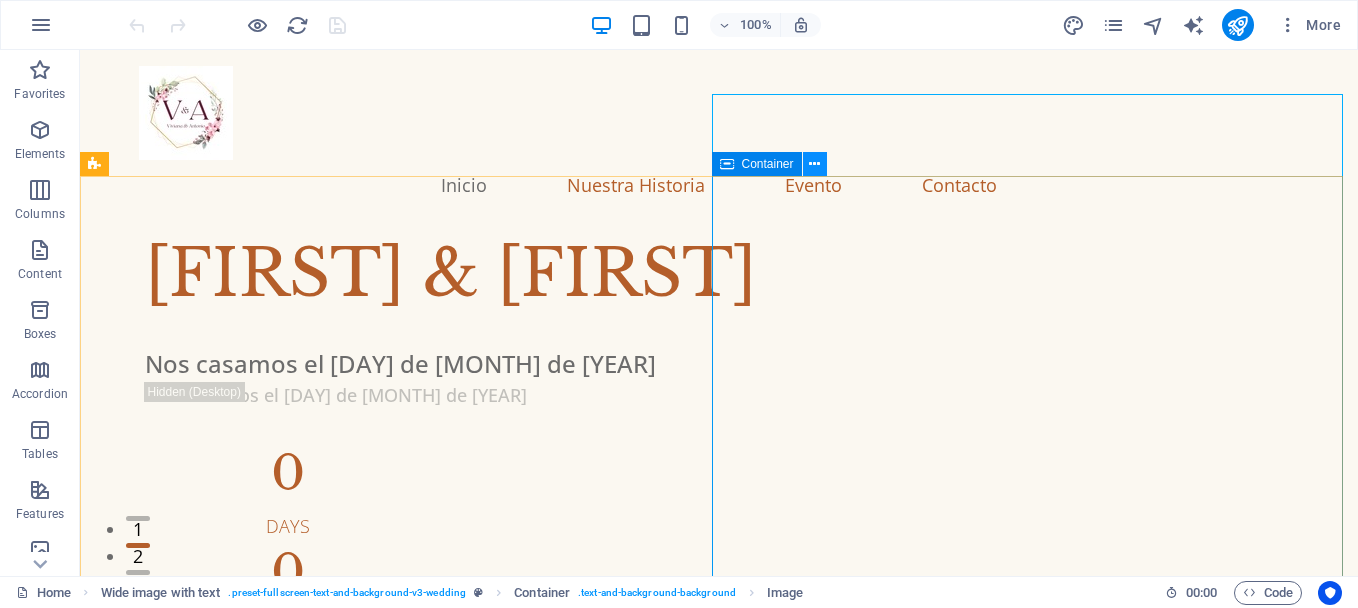 click at bounding box center [815, 164] 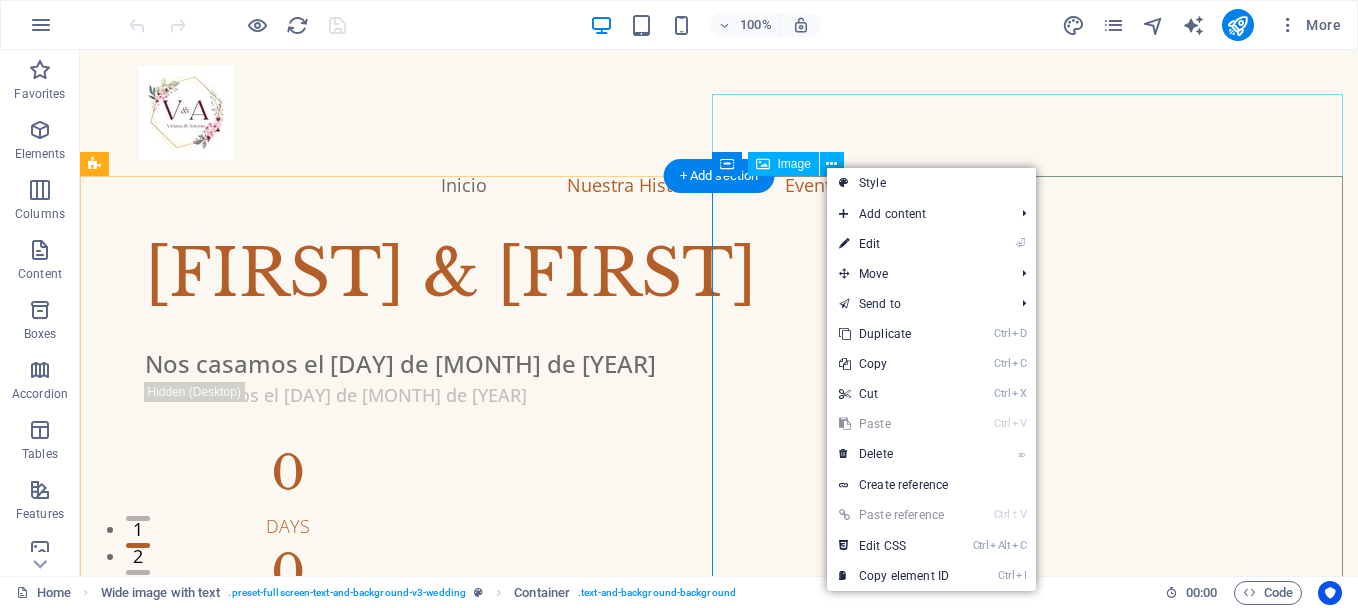 click at bounding box center (719, 1473) 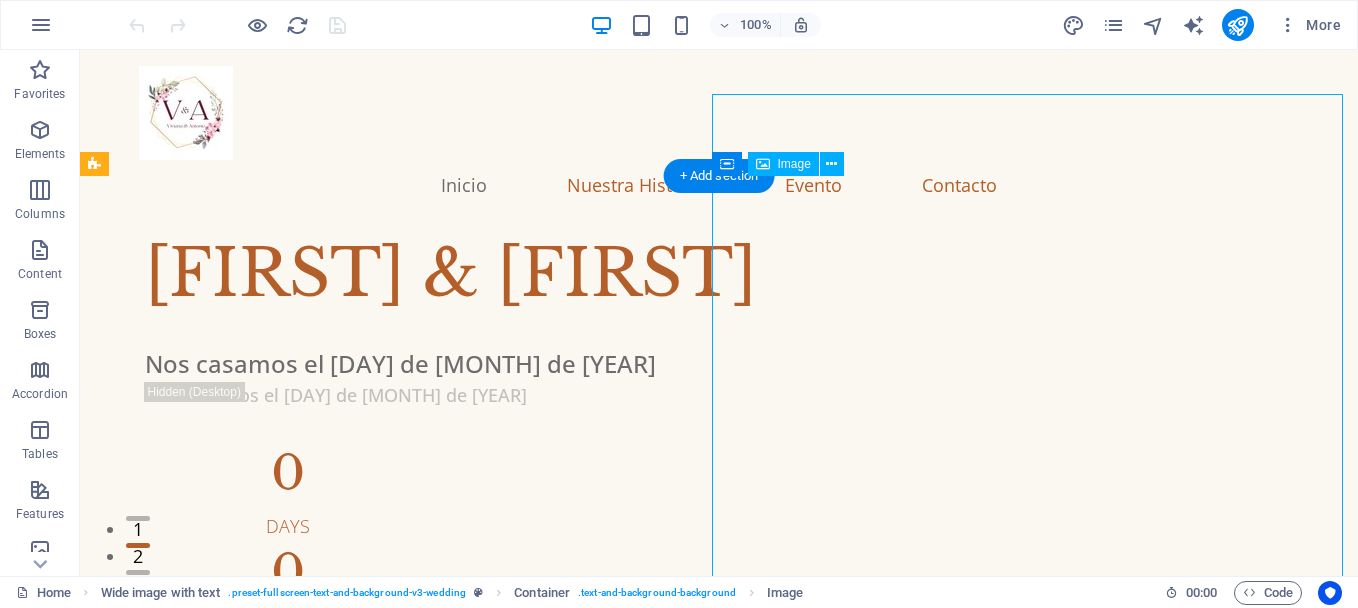 click at bounding box center [719, 1473] 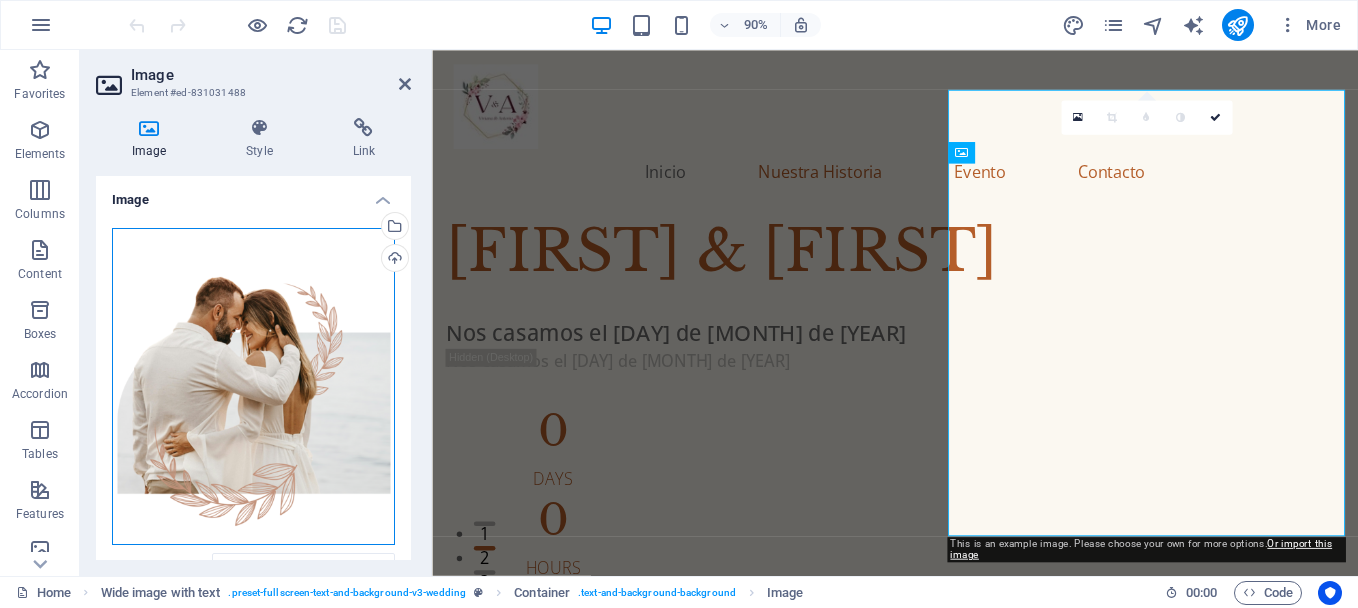 click on "Drag files here, click to choose files or select files from Files or our free stock photos & videos" at bounding box center (253, 386) 